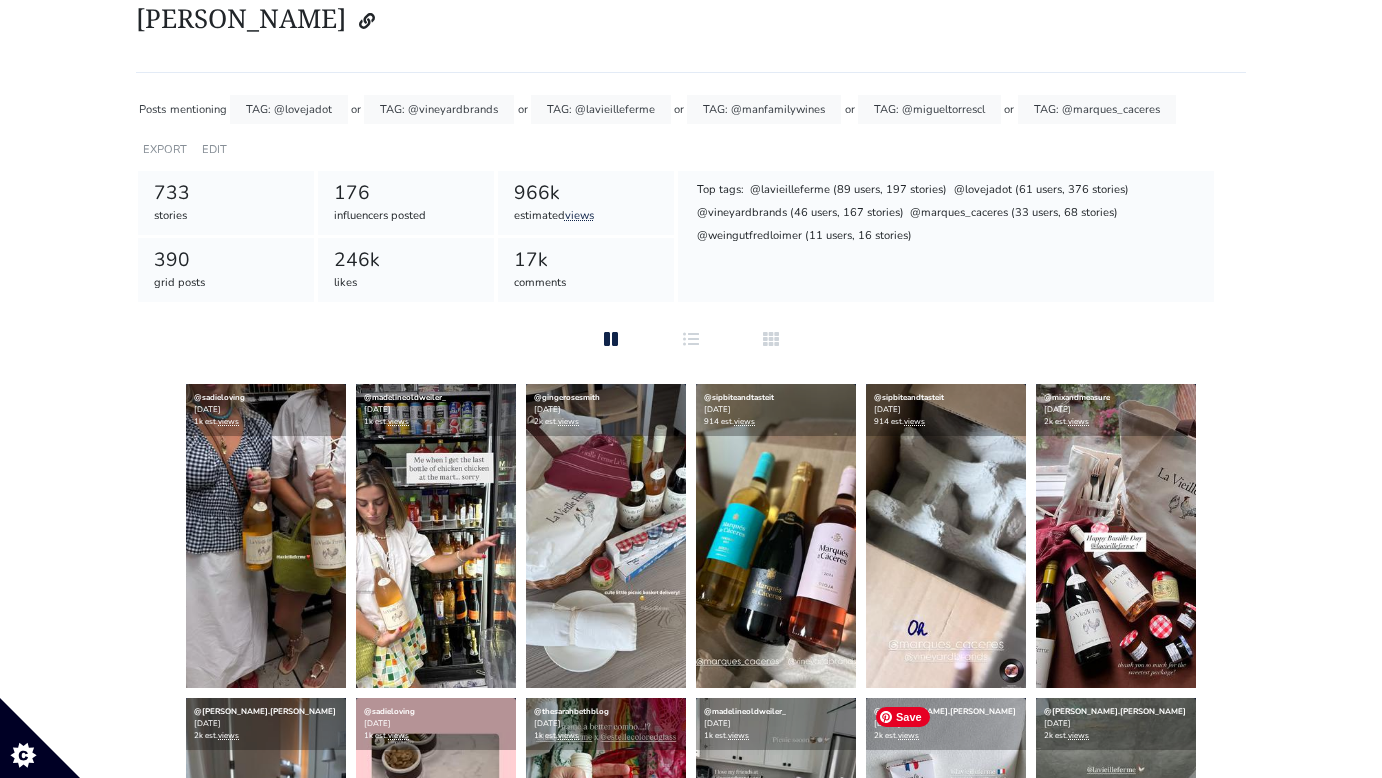 scroll, scrollTop: 183, scrollLeft: 0, axis: vertical 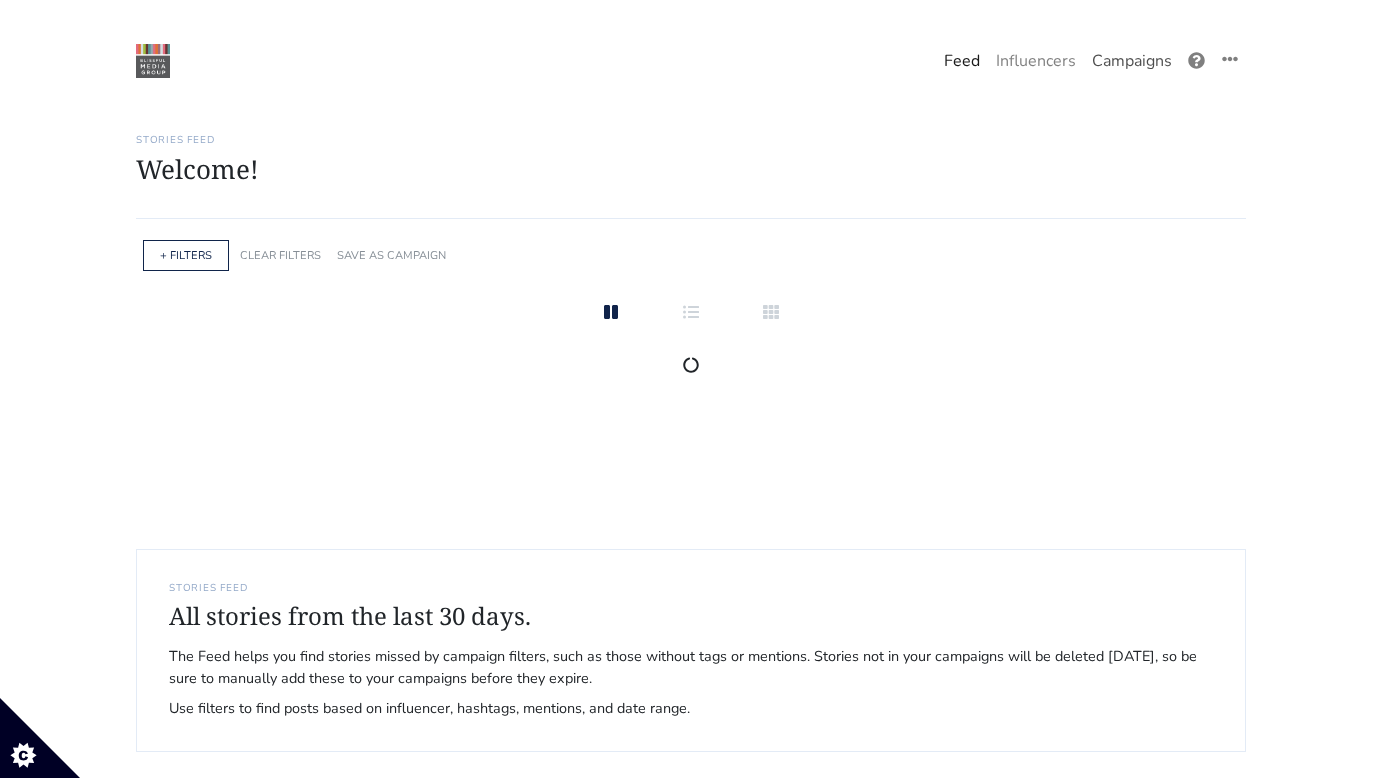 click on "Campaigns" at bounding box center [1132, 61] 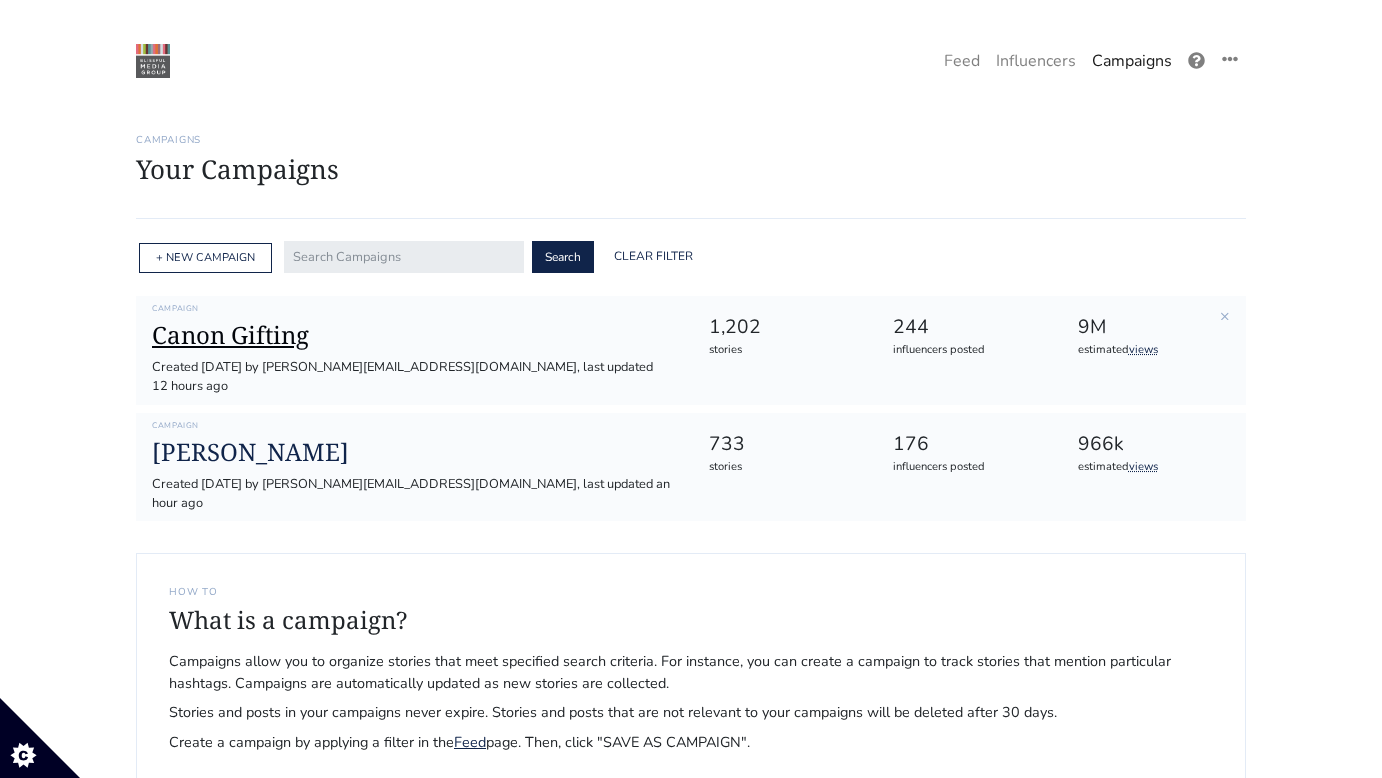 click on "Canon Gifting" at bounding box center (414, 335) 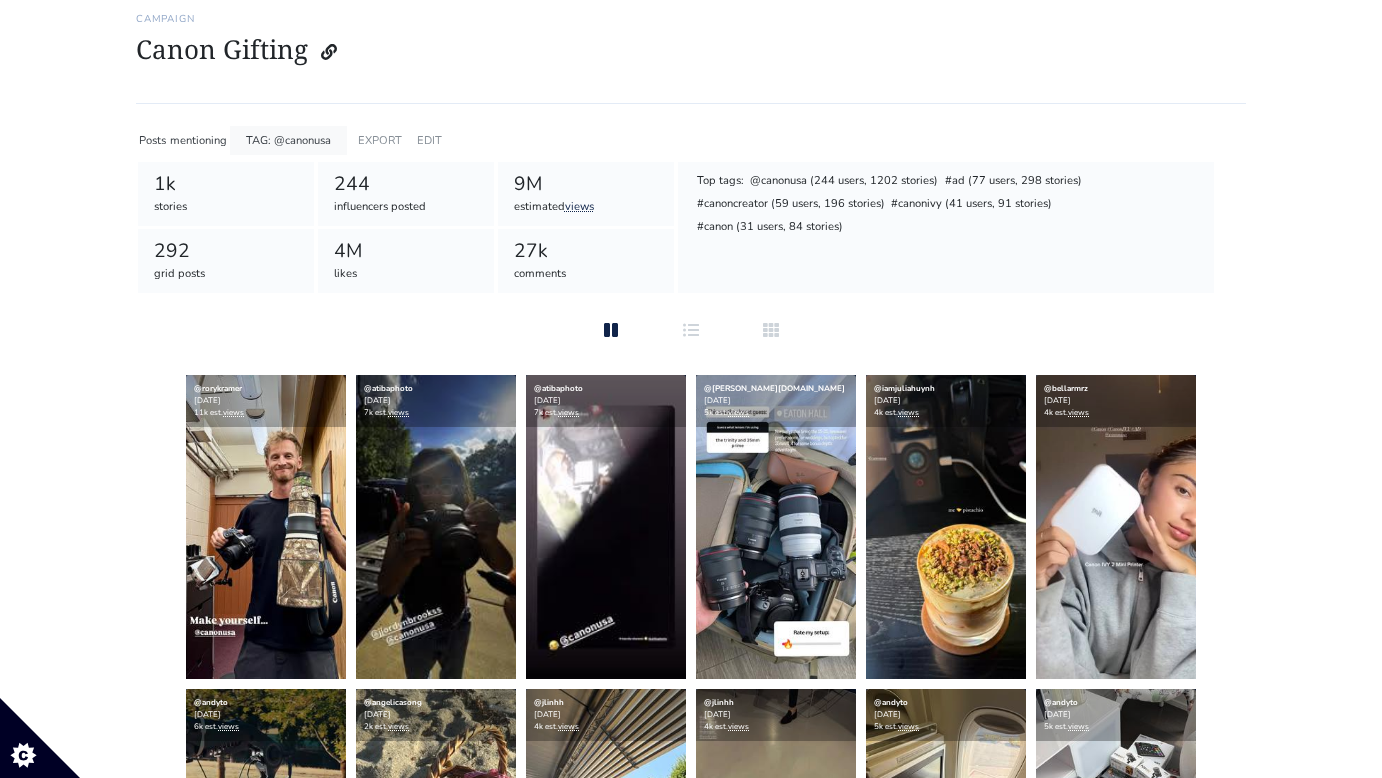 scroll, scrollTop: 196, scrollLeft: 0, axis: vertical 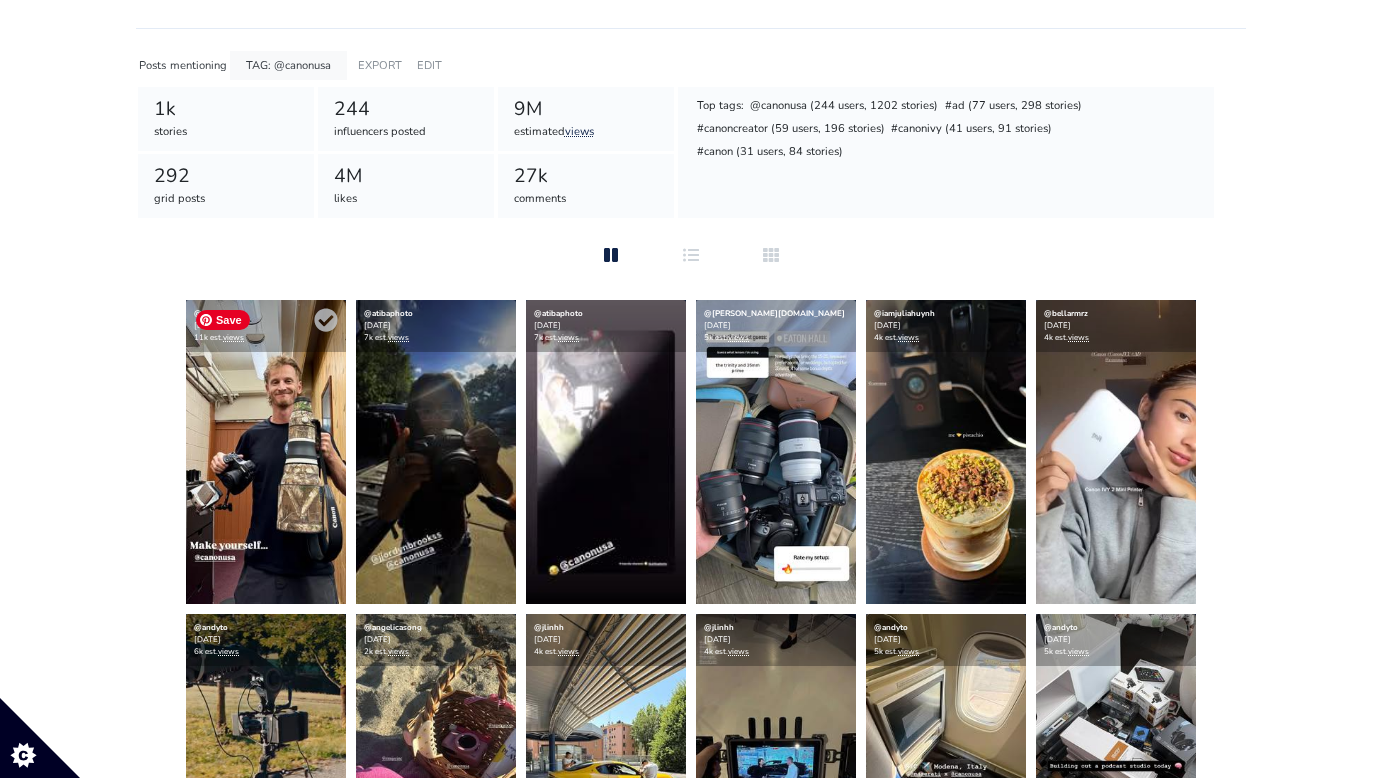 click at bounding box center (266, 452) 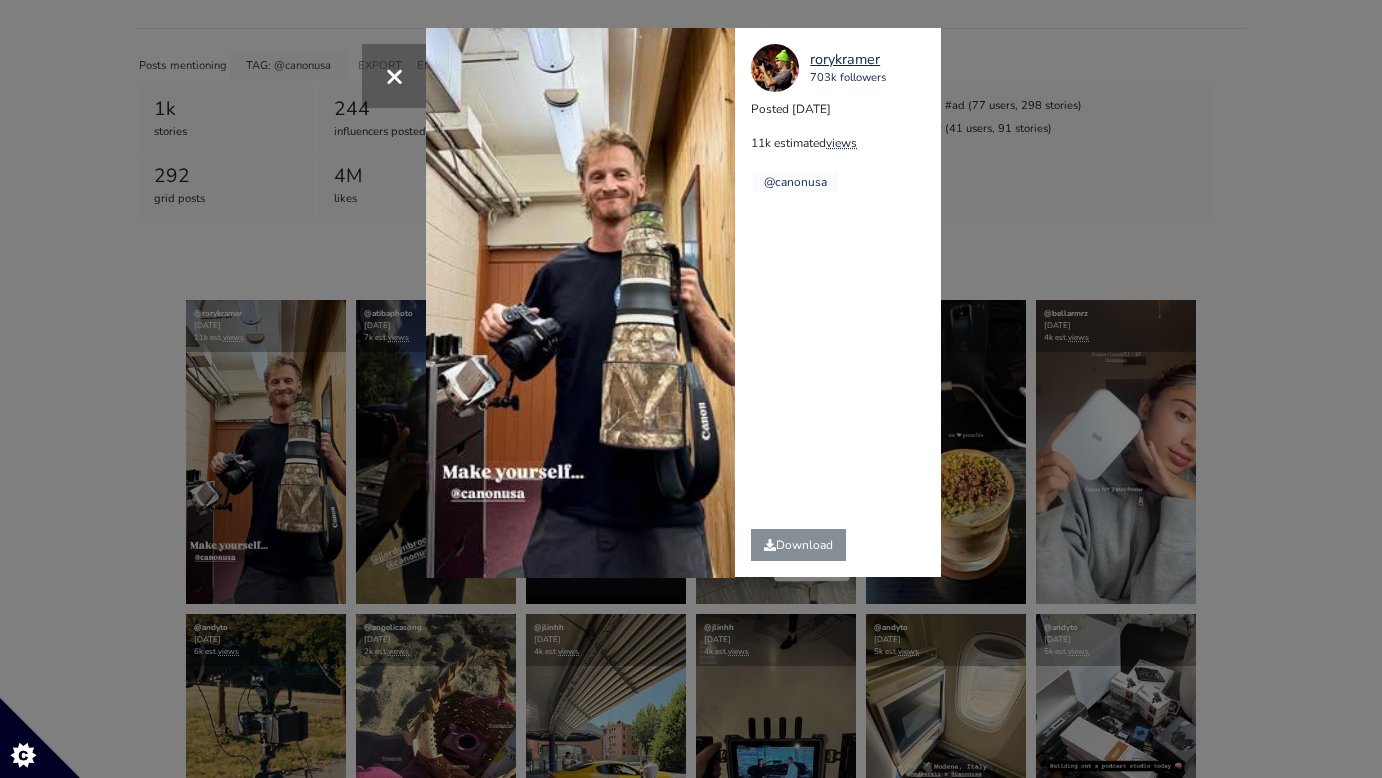 click on "×
Your browser does not support HTML5 video.
rorykramer
703k followers
Posted 2025-07-14
11k
estimated
views
@canonusa" at bounding box center (691, 389) 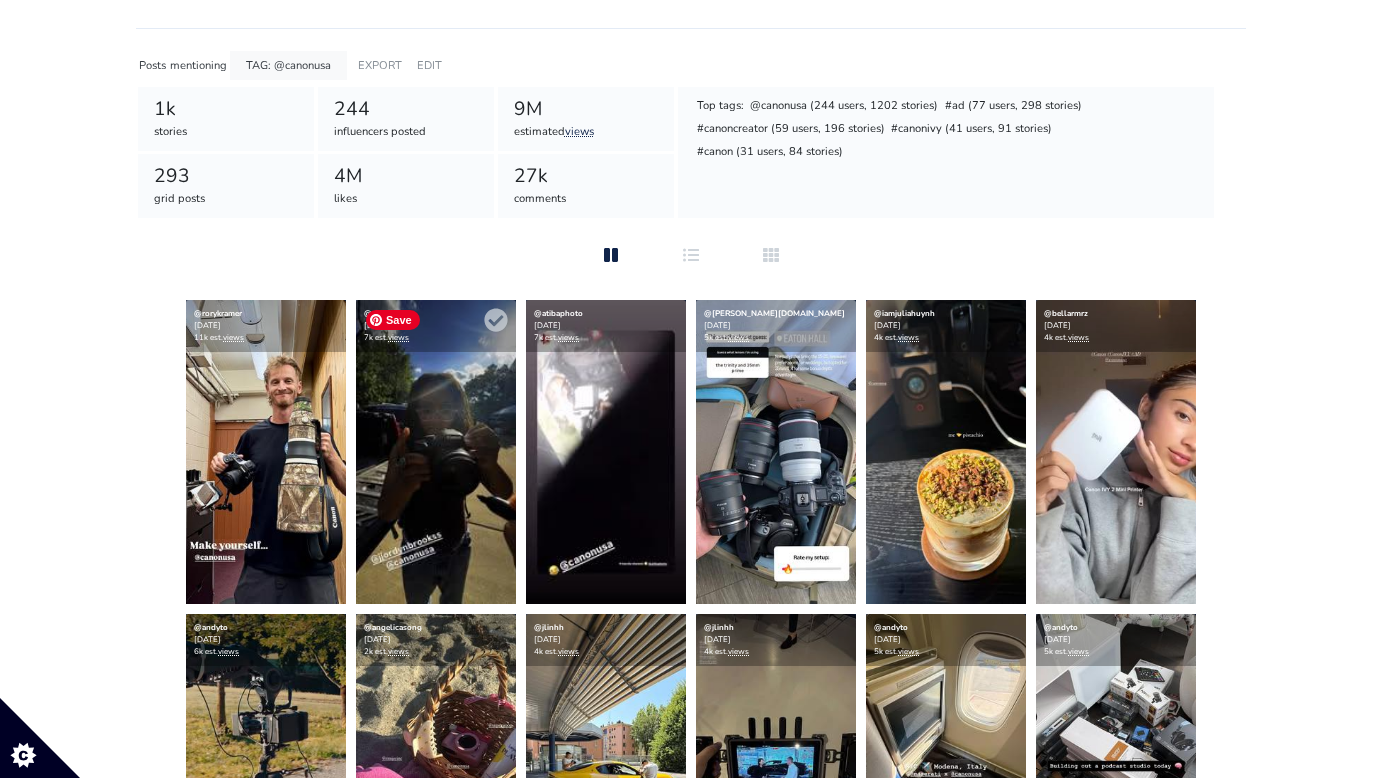 click at bounding box center (436, 452) 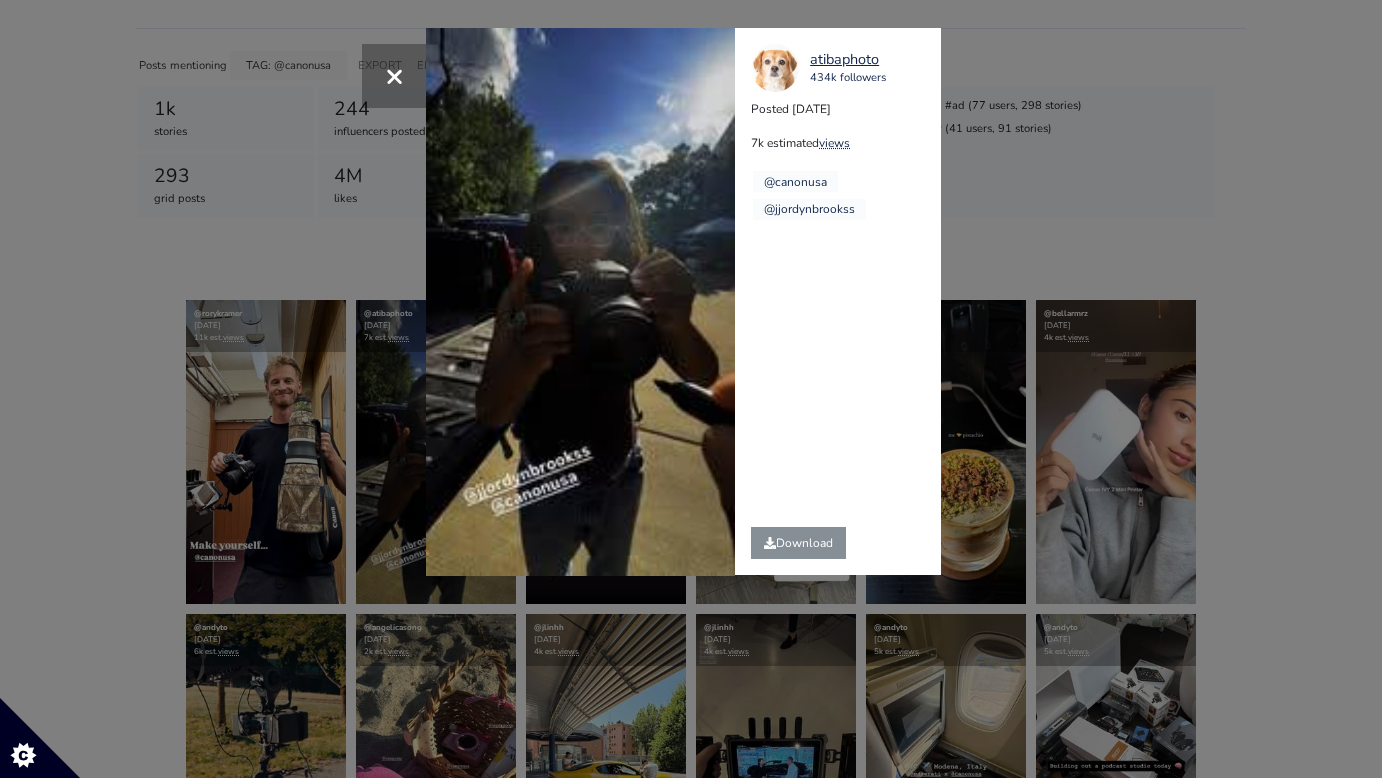 click on "×
Your browser does not support HTML5 video.
atibaphoto
434k followers
Posted 2025-07-14
7k
estimated
views
@canonusa" at bounding box center (691, 389) 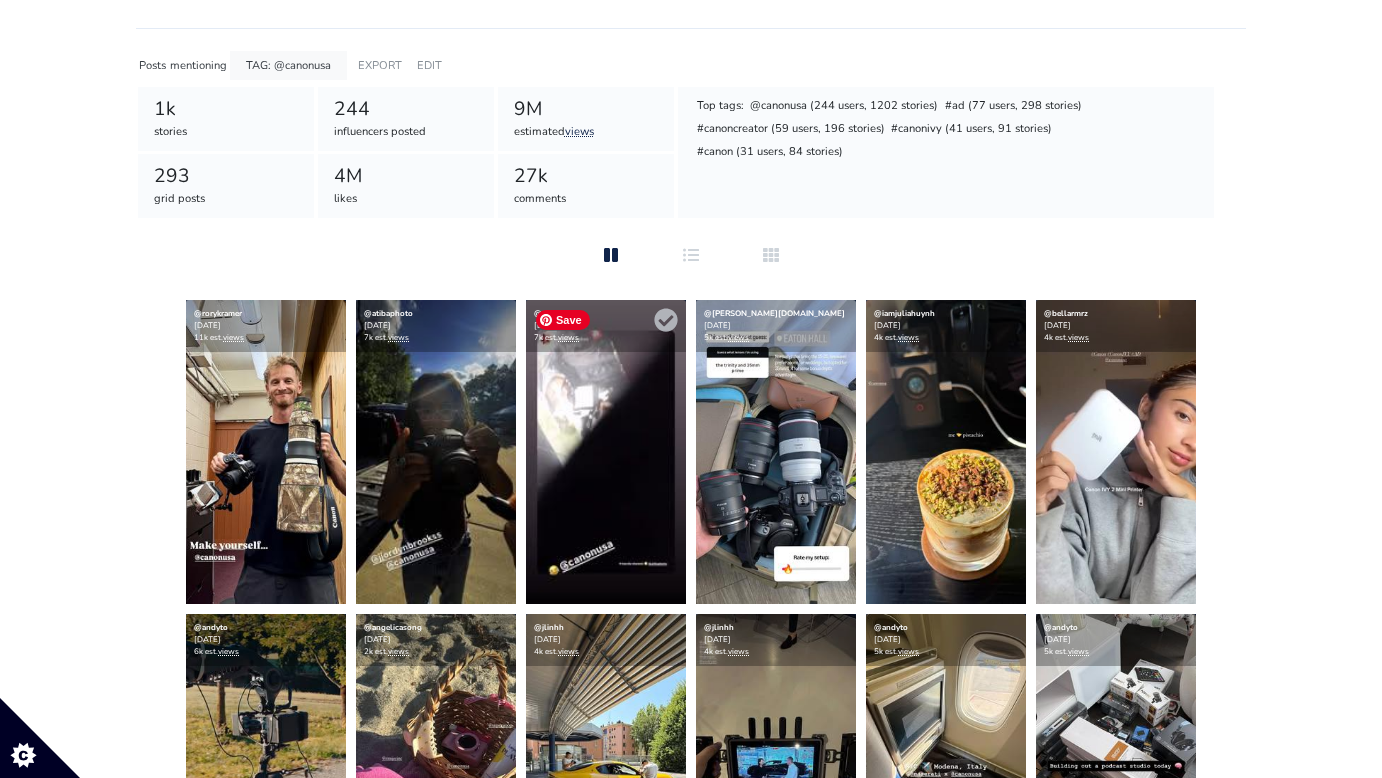 click at bounding box center (606, 452) 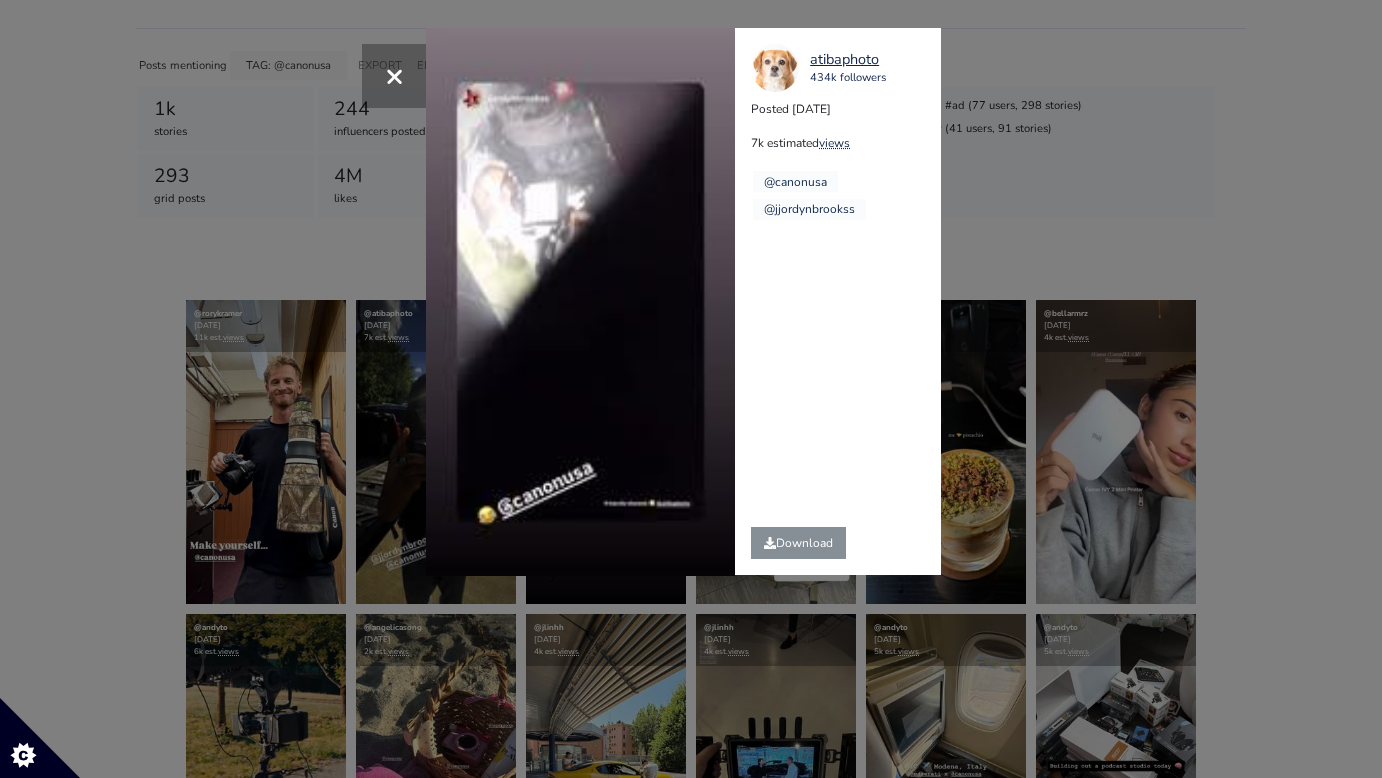 click on "×
Your browser does not support HTML5 video.
atibaphoto
434k followers
Posted 2025-07-14
7k
estimated
views
@canonusa" at bounding box center [691, 389] 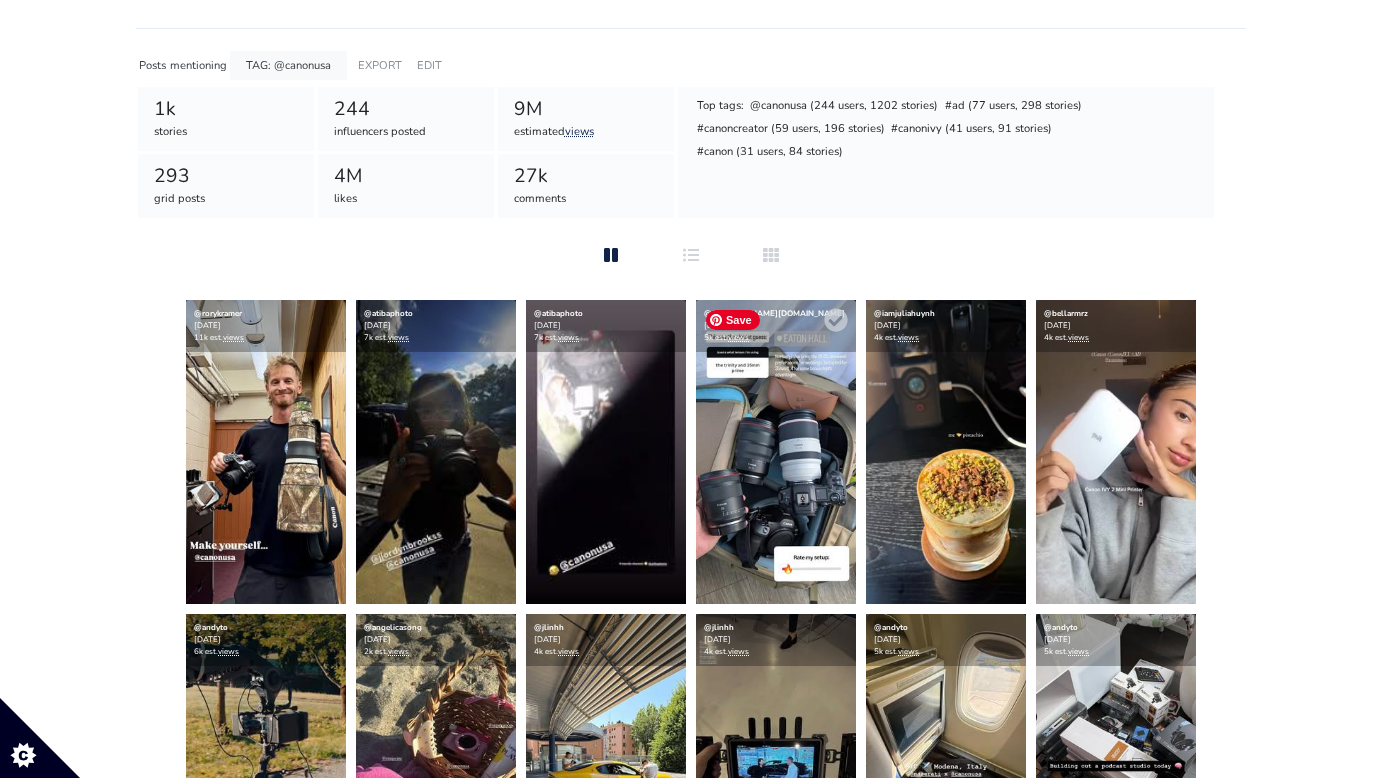 click at bounding box center (776, 452) 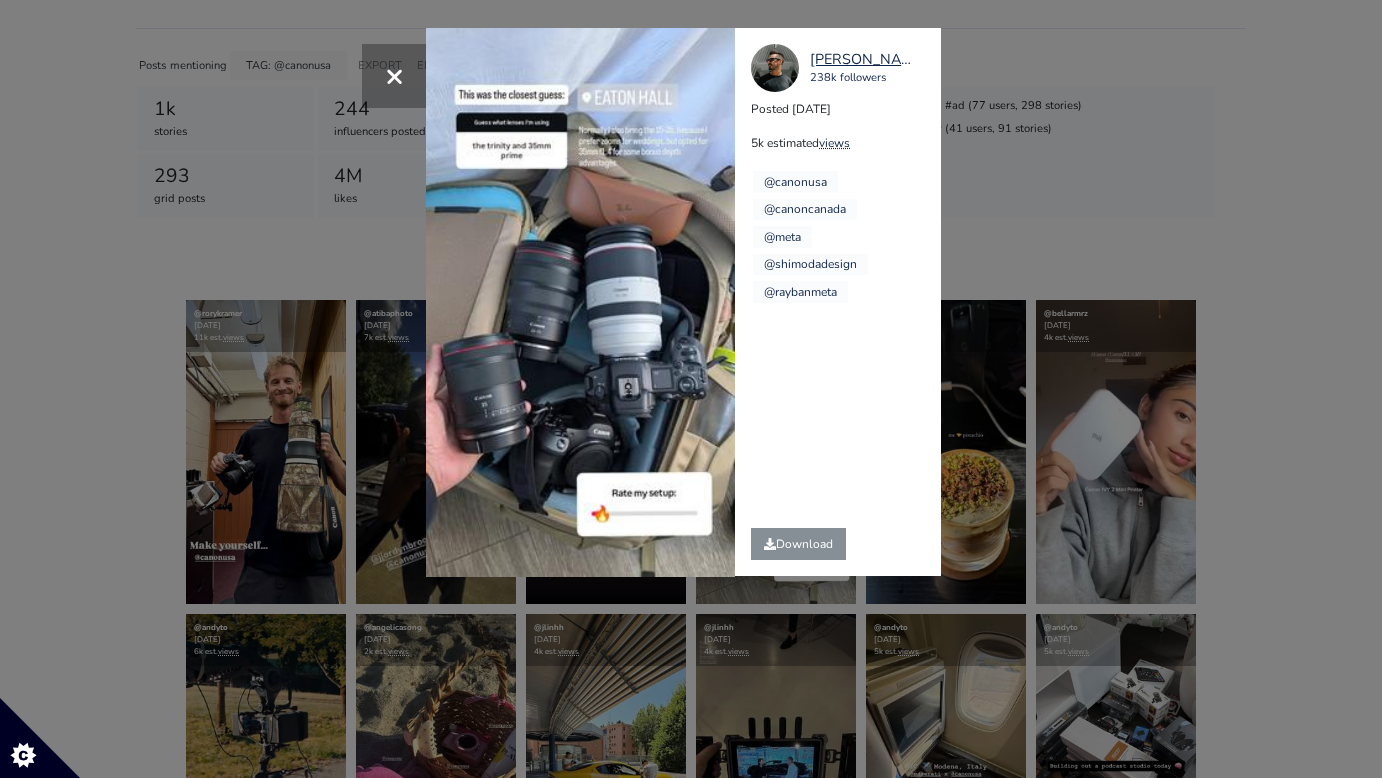 click on "×
Your browser does not support HTML5 video.
gugliotta.one
238k followers
Posted 2025-07-13
5k
estimated
views
@canonusa" at bounding box center (691, 389) 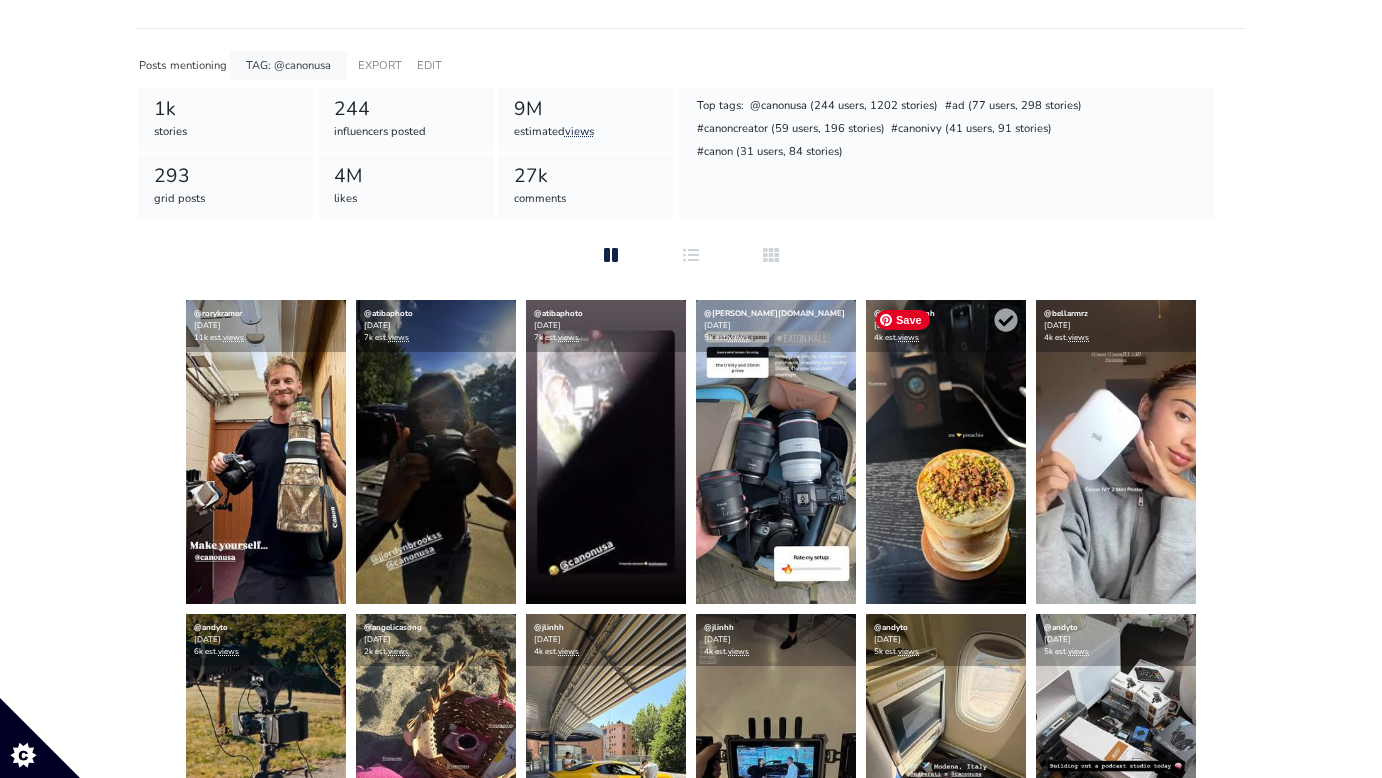 click at bounding box center (946, 452) 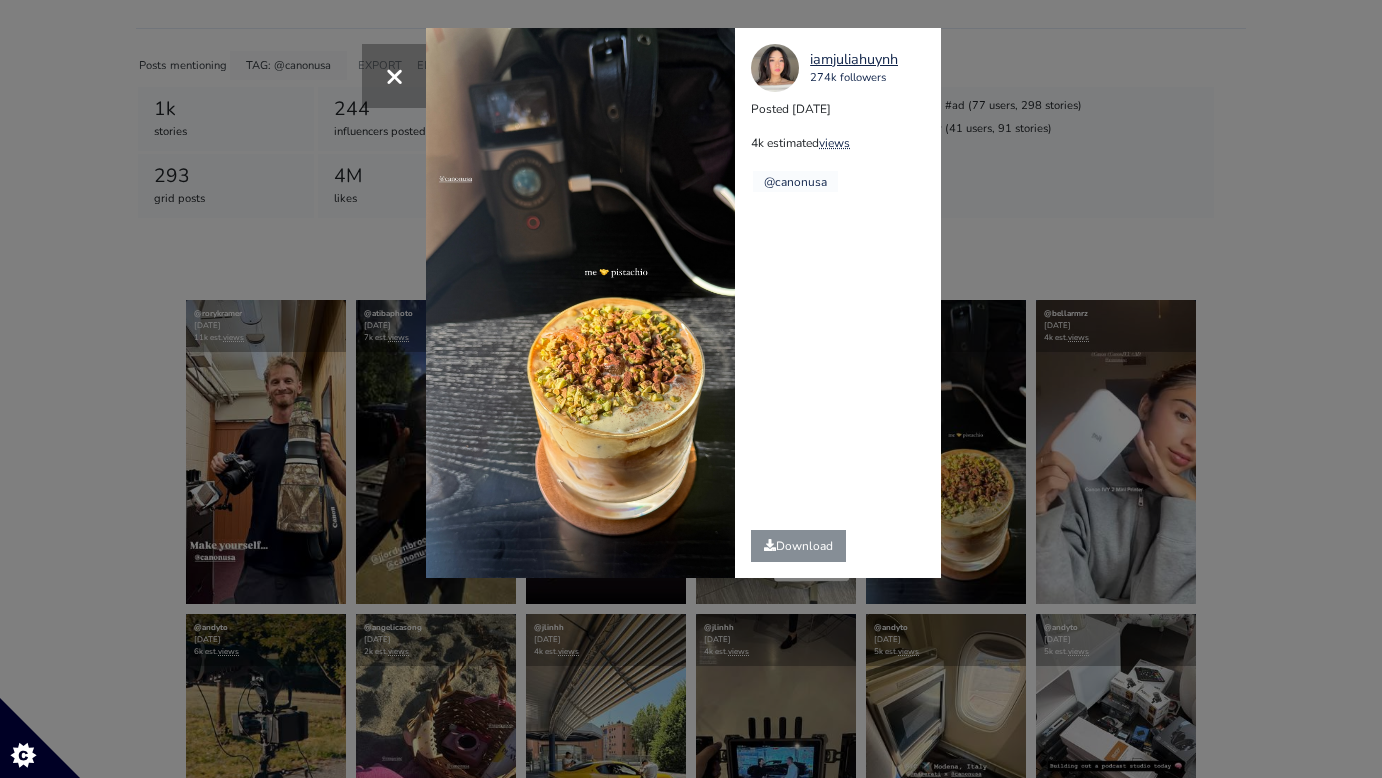 click on "×
iamjuliahuynh
274k followers
Posted 2025-07-11
4k
estimated
views
@canonusa" at bounding box center (691, 389) 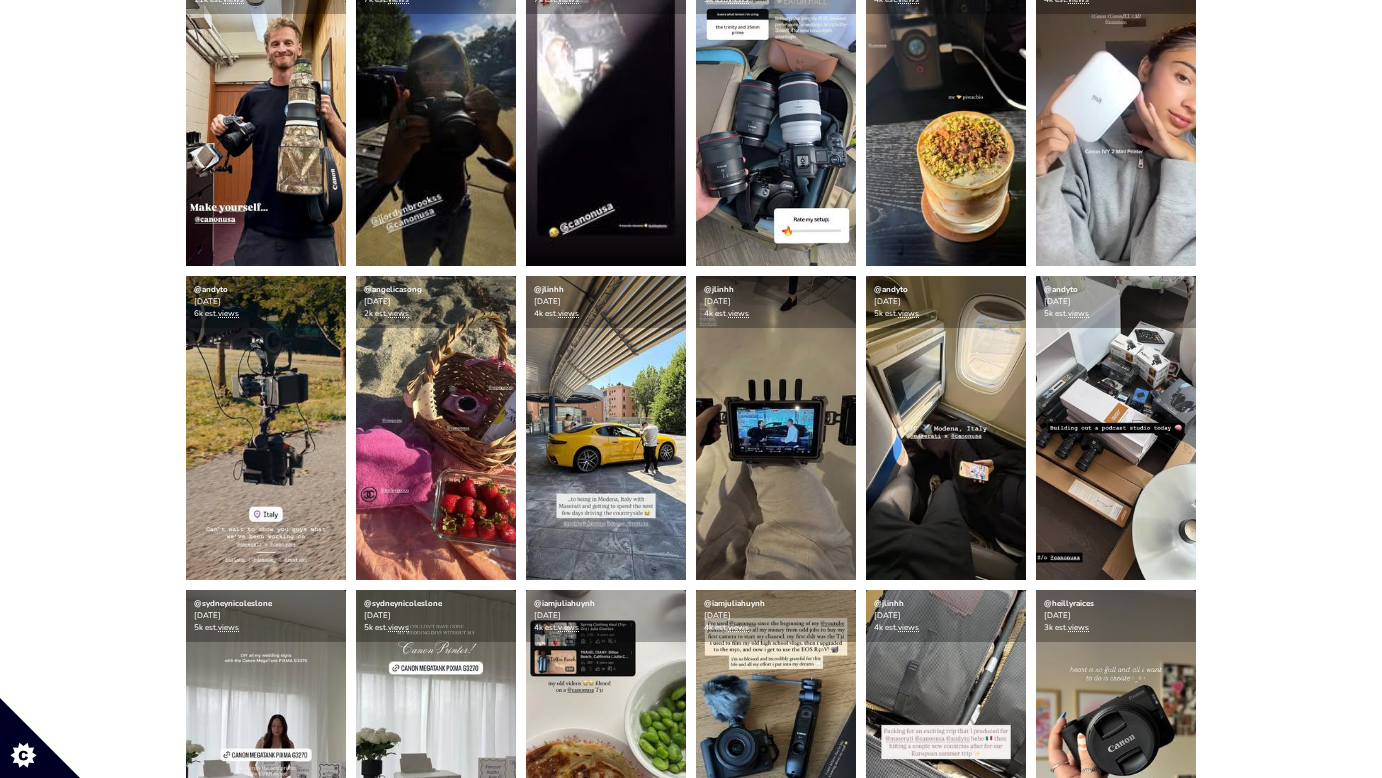 scroll, scrollTop: 562, scrollLeft: 0, axis: vertical 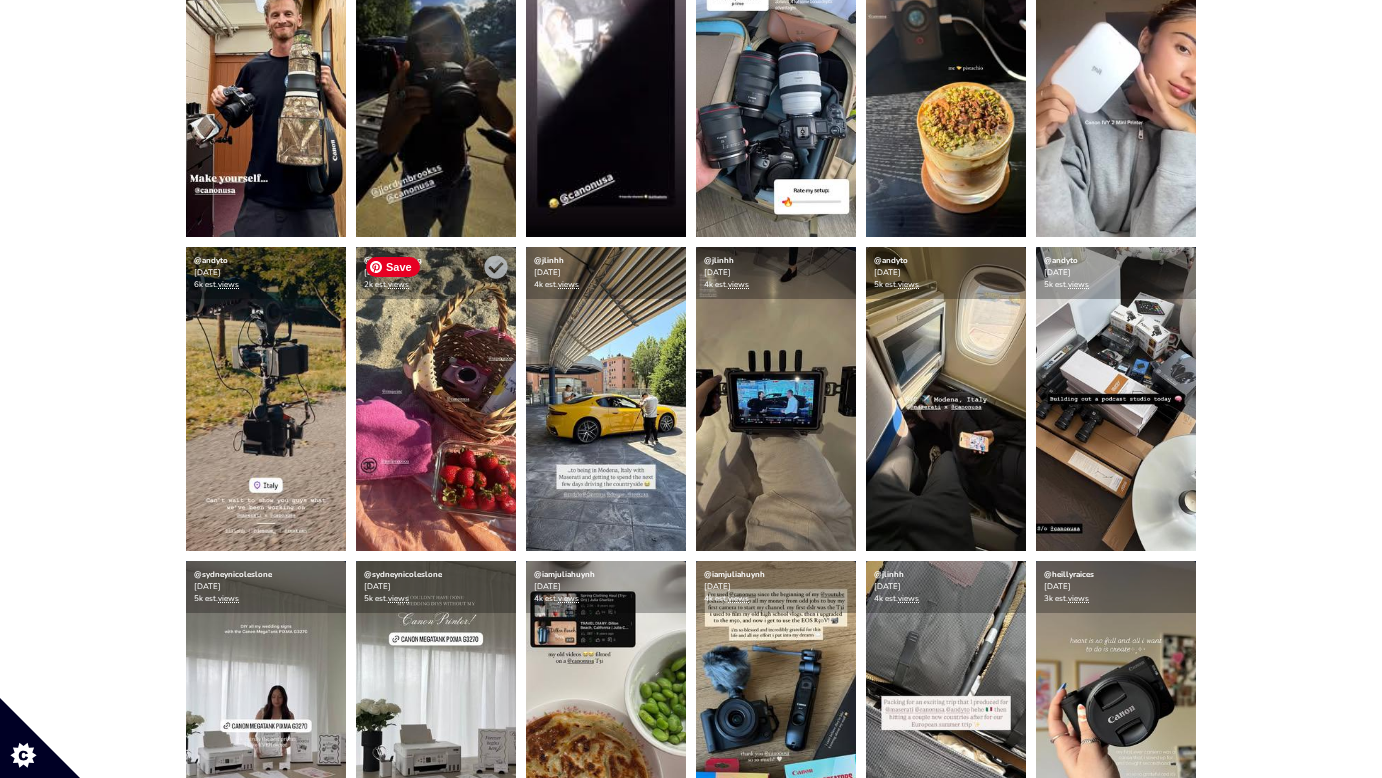 click at bounding box center [436, 399] 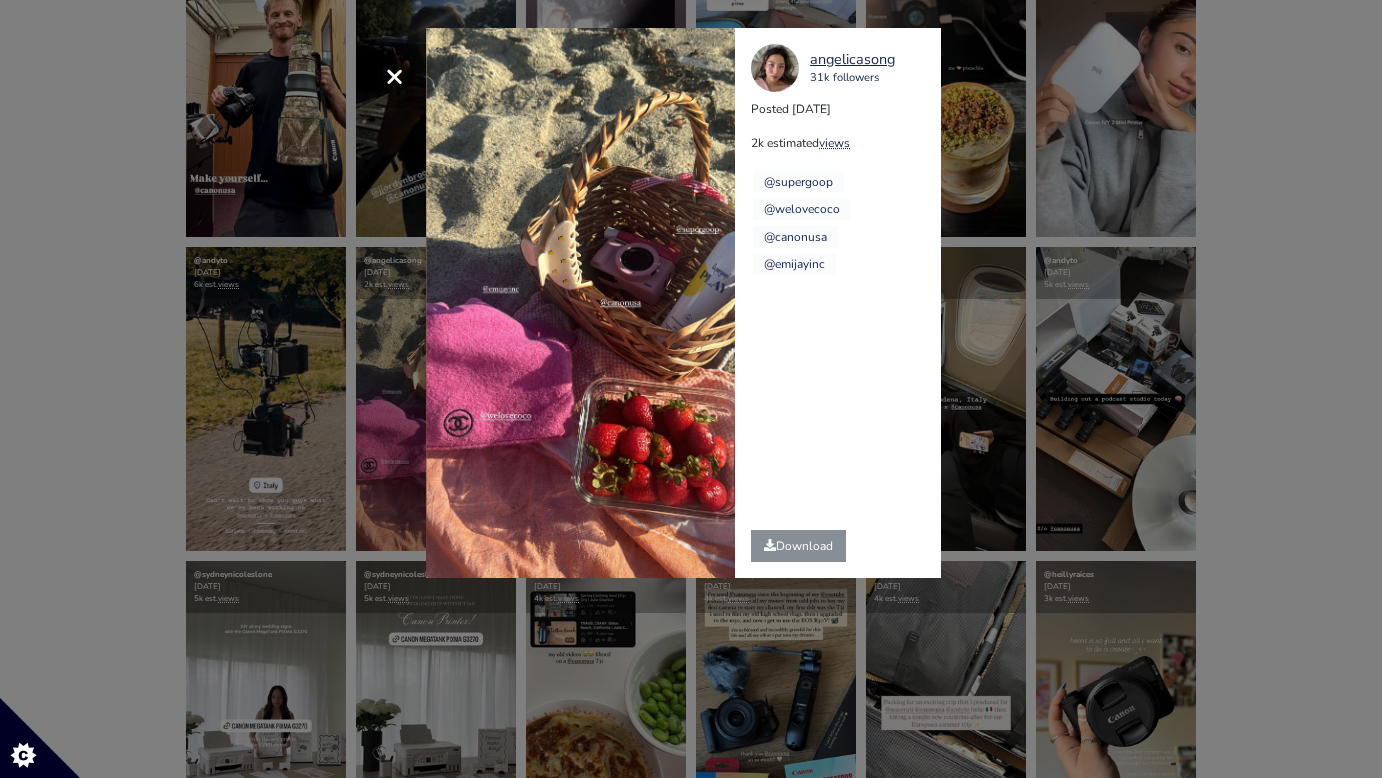 click on "×
angelicasong
31k followers
Posted 2025-07-07
2k
estimated
views
@supergoop" at bounding box center [691, 389] 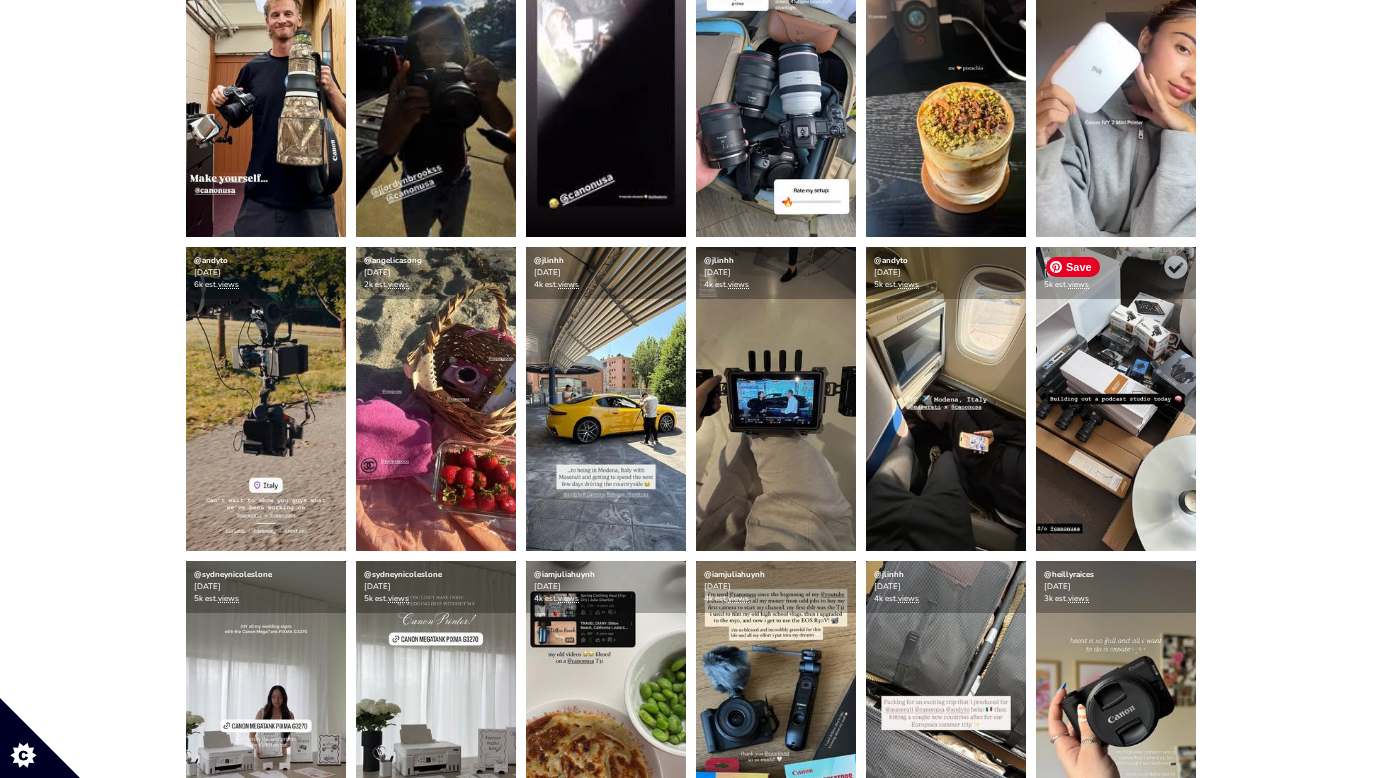 click at bounding box center [1116, 399] 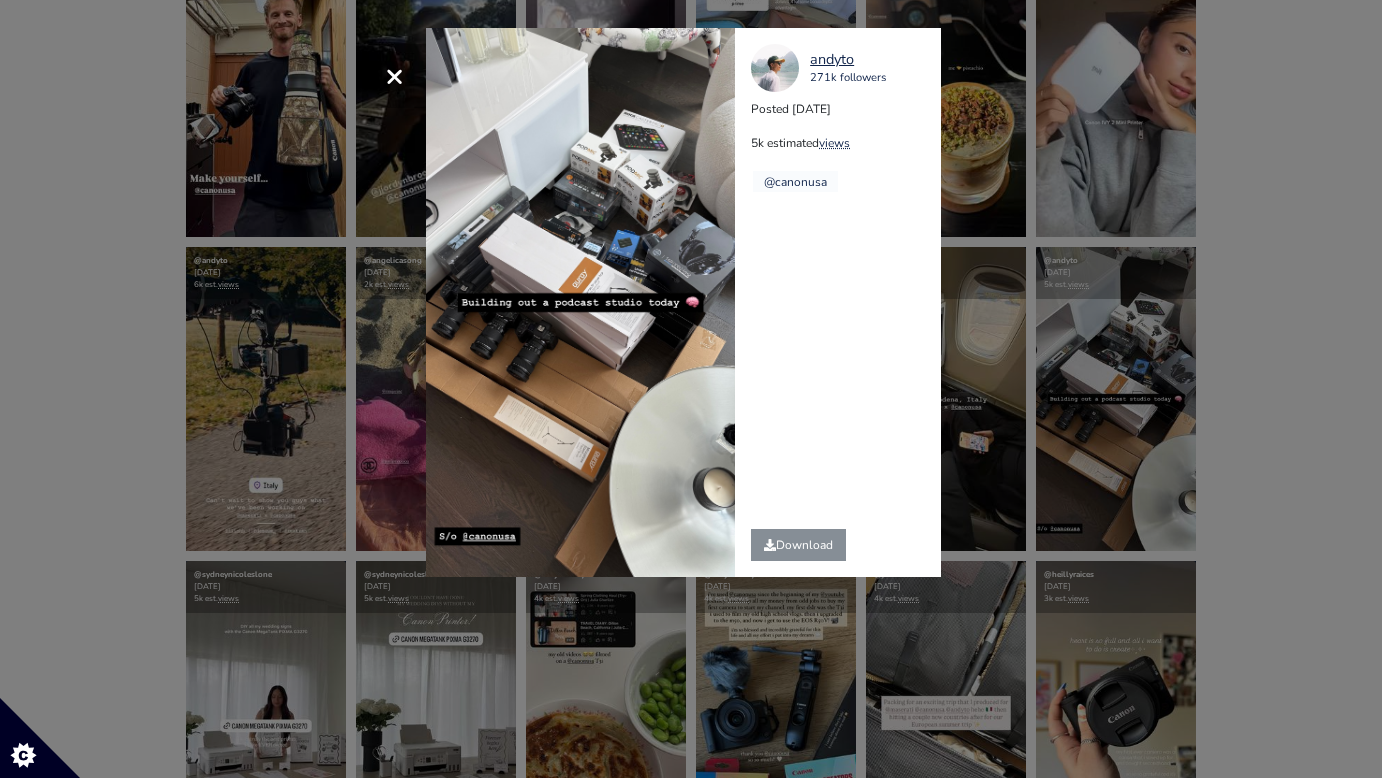 click on "×
andyto
271k followers
Posted 2025-07-03
5k
estimated
views
@canonusa" at bounding box center [691, 389] 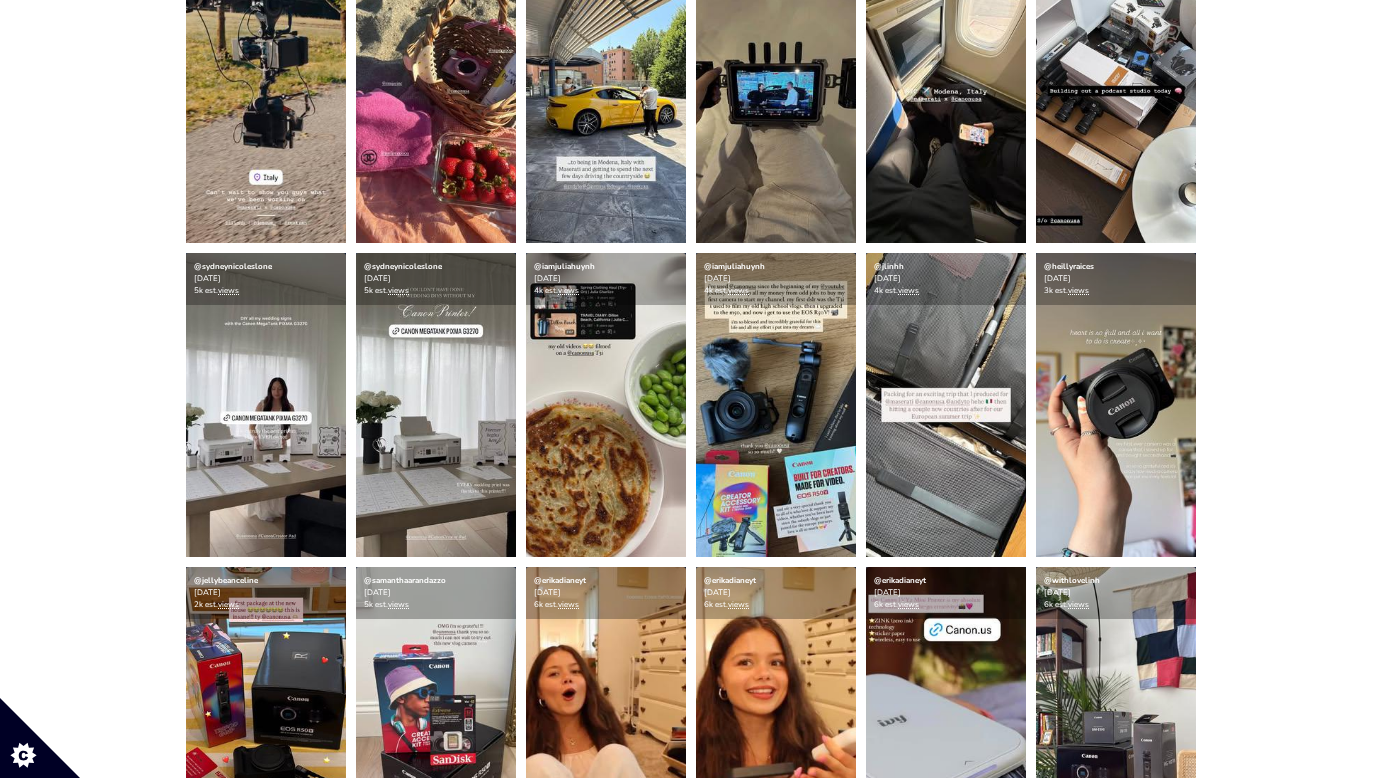scroll, scrollTop: 916, scrollLeft: 0, axis: vertical 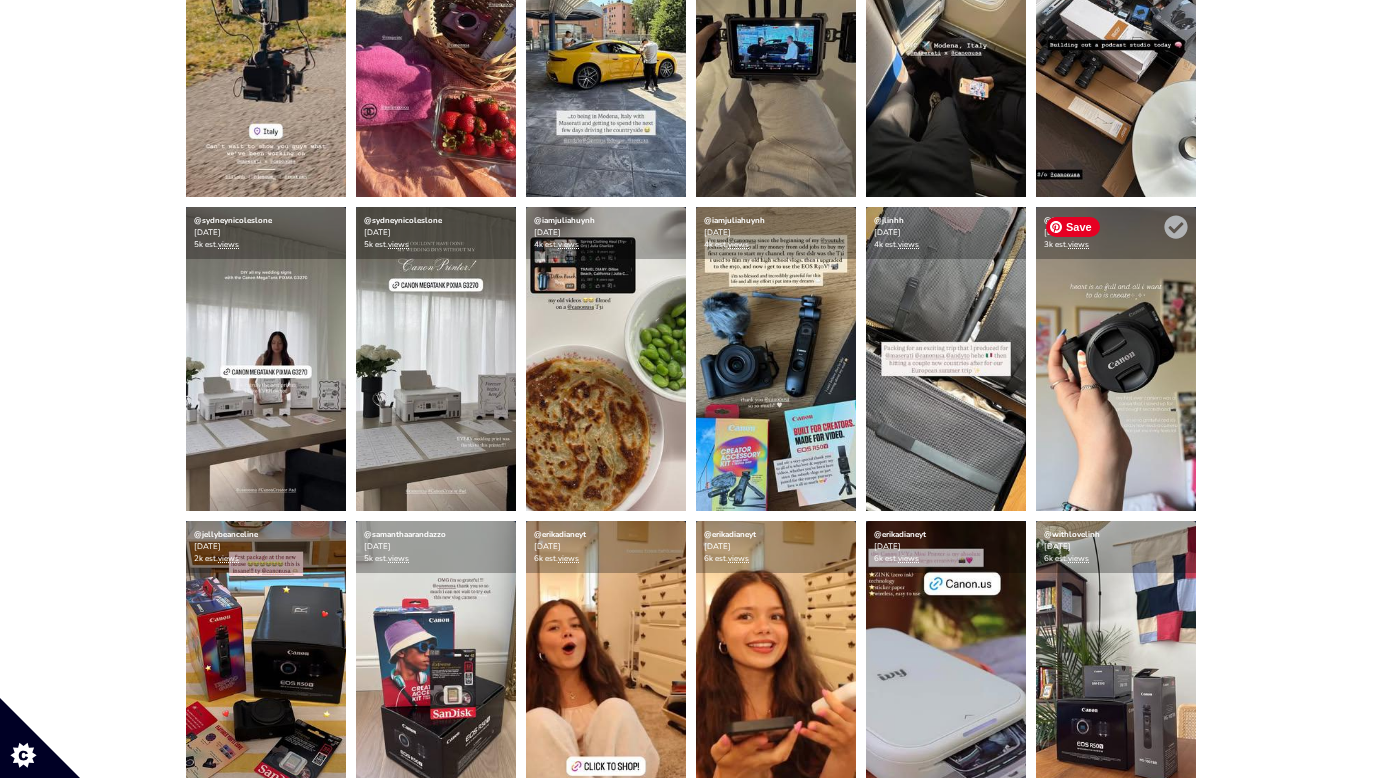 click at bounding box center [1116, 359] 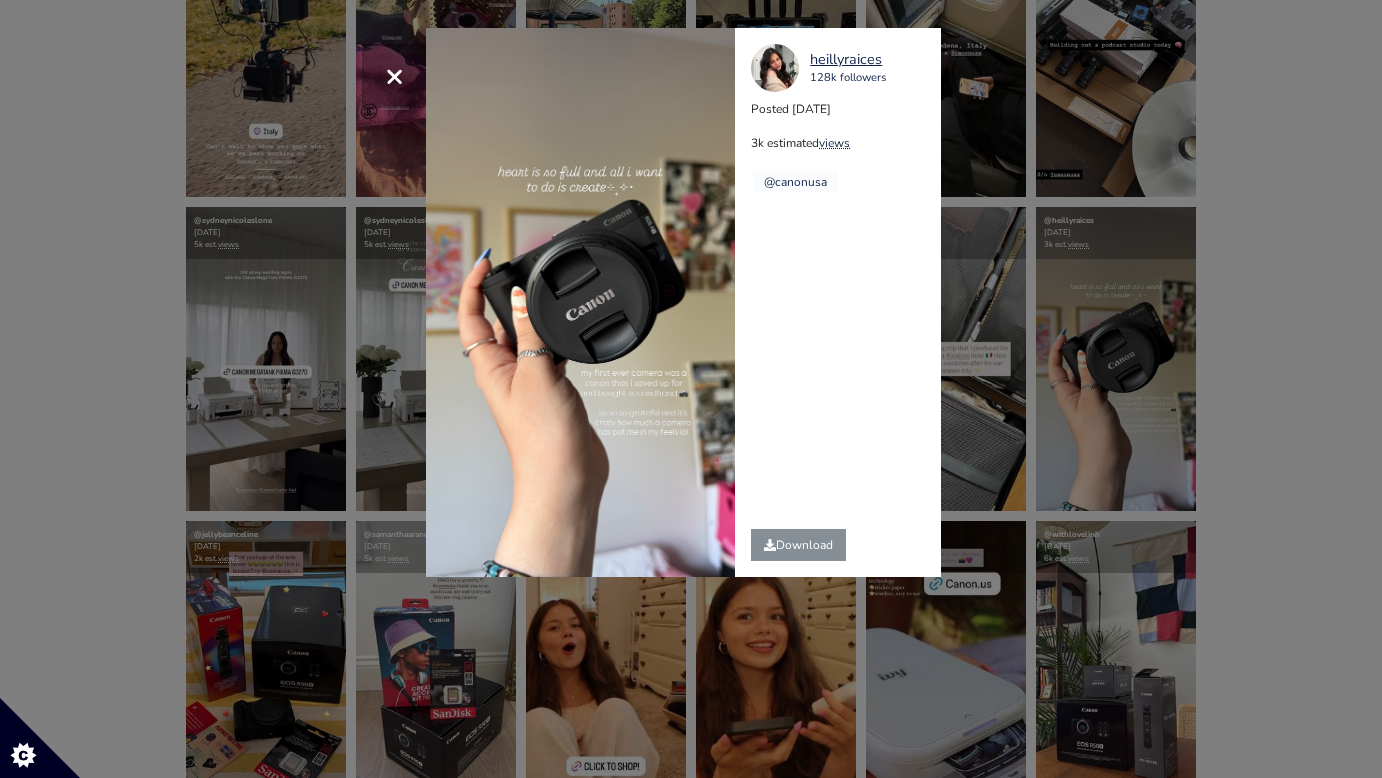 click on "×
heillyraices
128k followers
Posted 2025-07-02
3k
estimated
views
@canonusa" at bounding box center [691, 389] 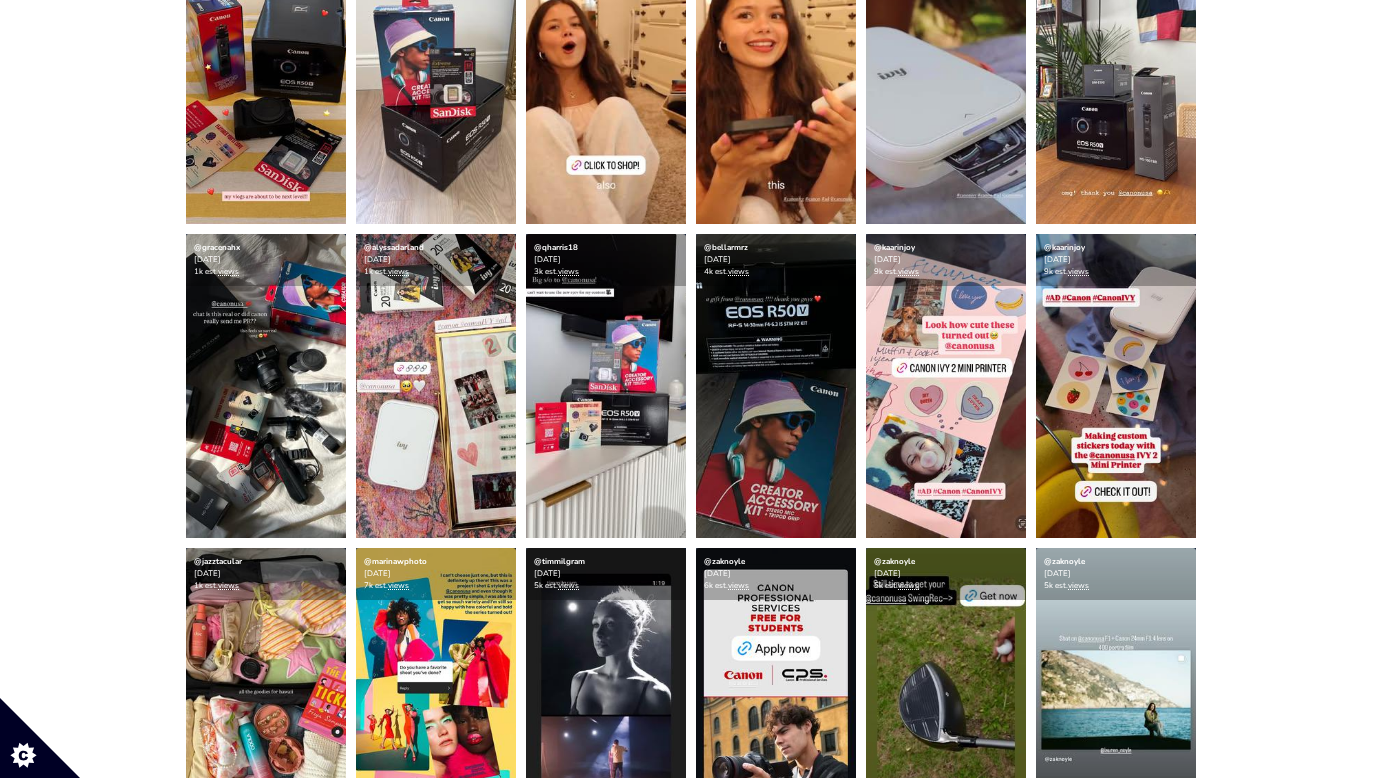 scroll, scrollTop: 1521, scrollLeft: 0, axis: vertical 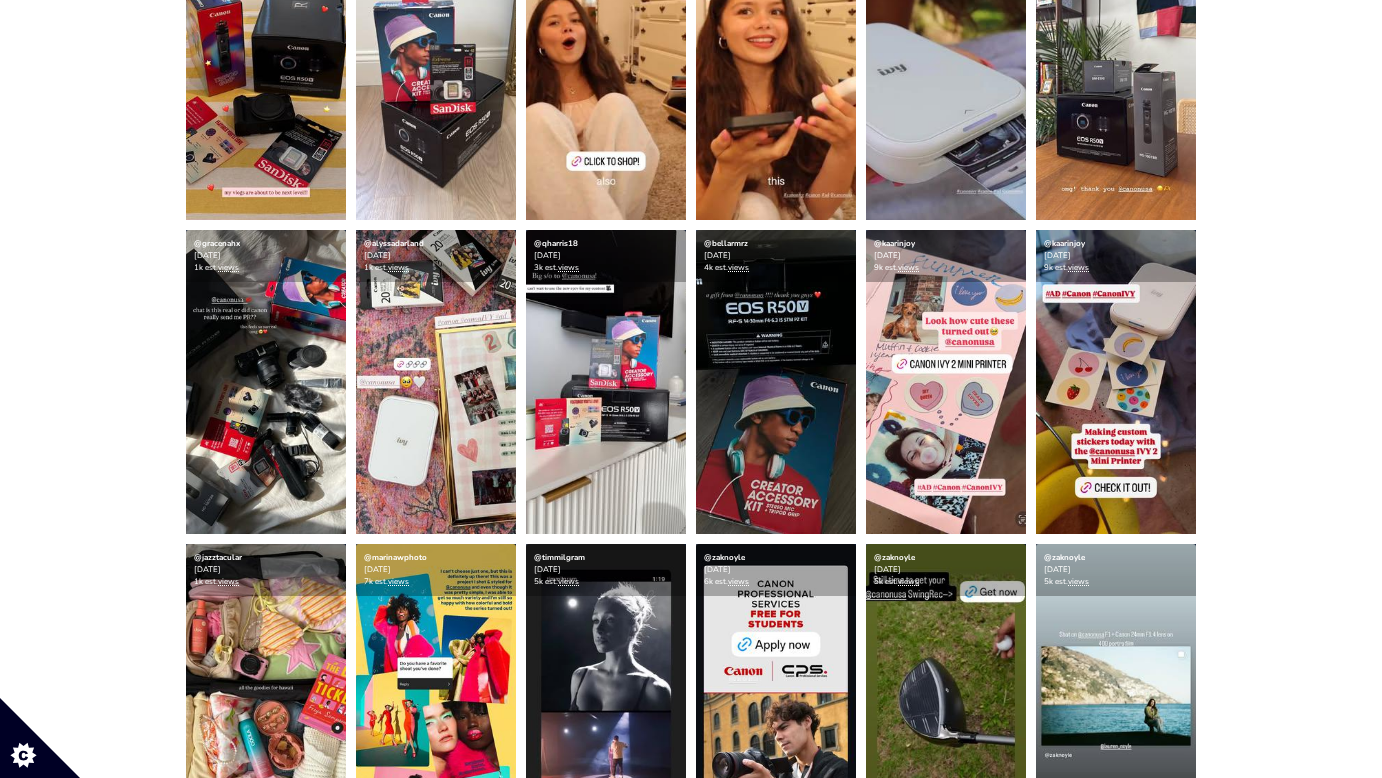 click at bounding box center [1116, 68] 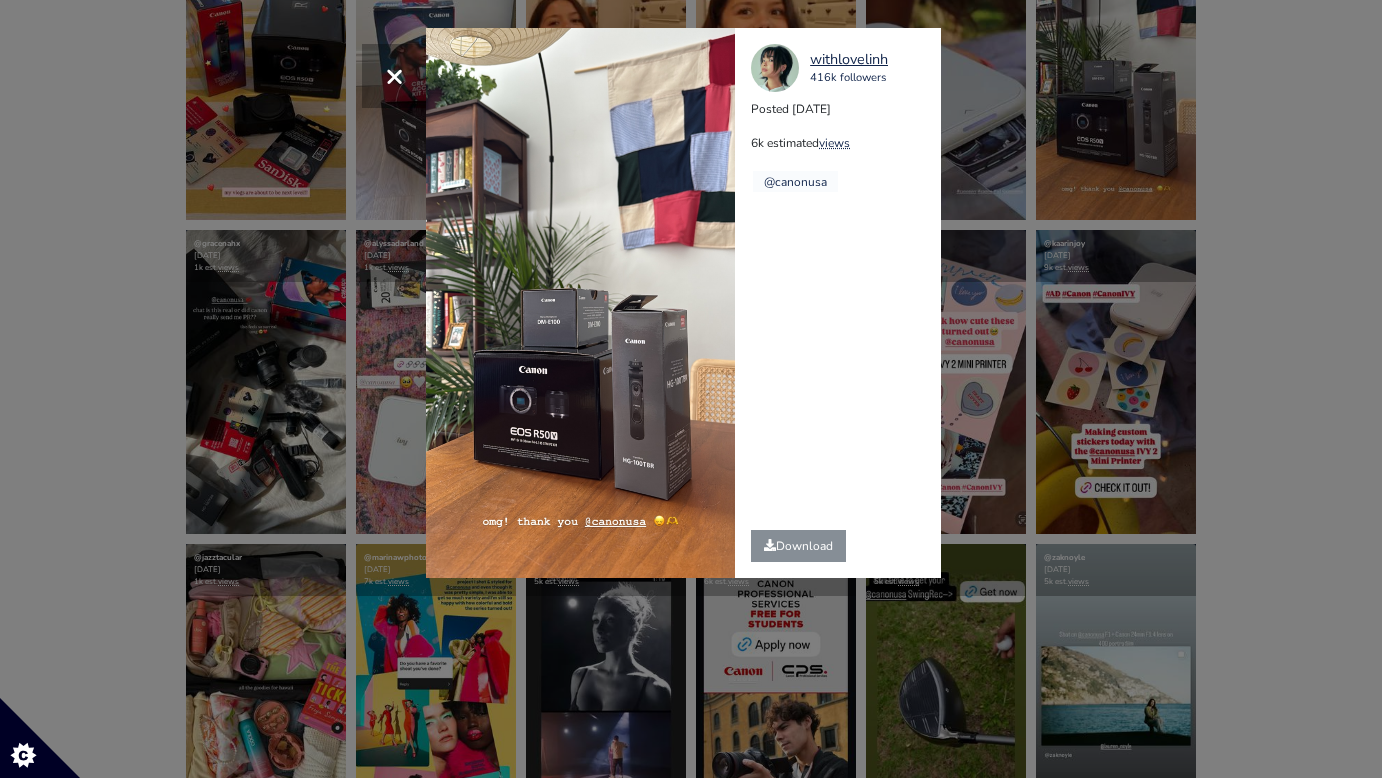 click on "×
withlovelinh
416k followers
Posted 2025-07-01
6k
estimated
views
@canonusa" at bounding box center (691, 389) 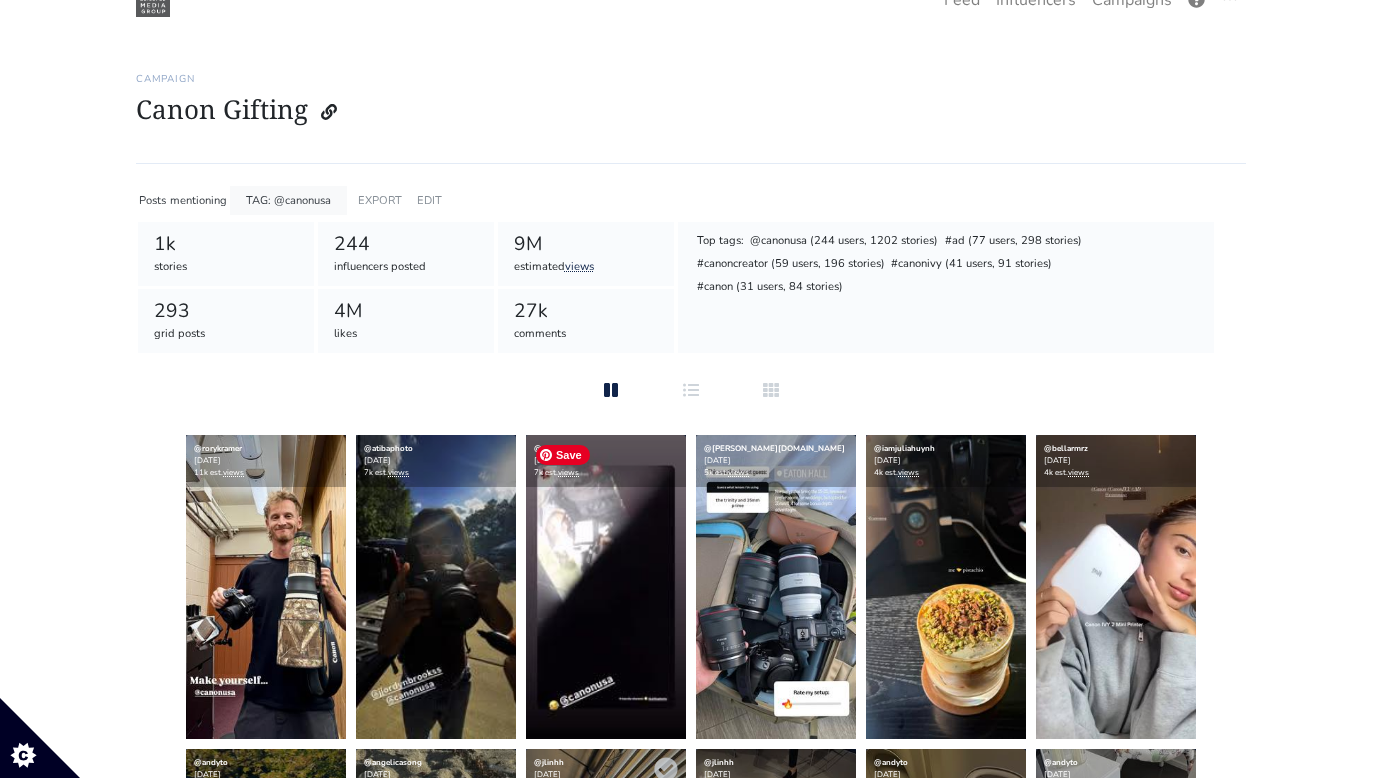 scroll, scrollTop: 0, scrollLeft: 0, axis: both 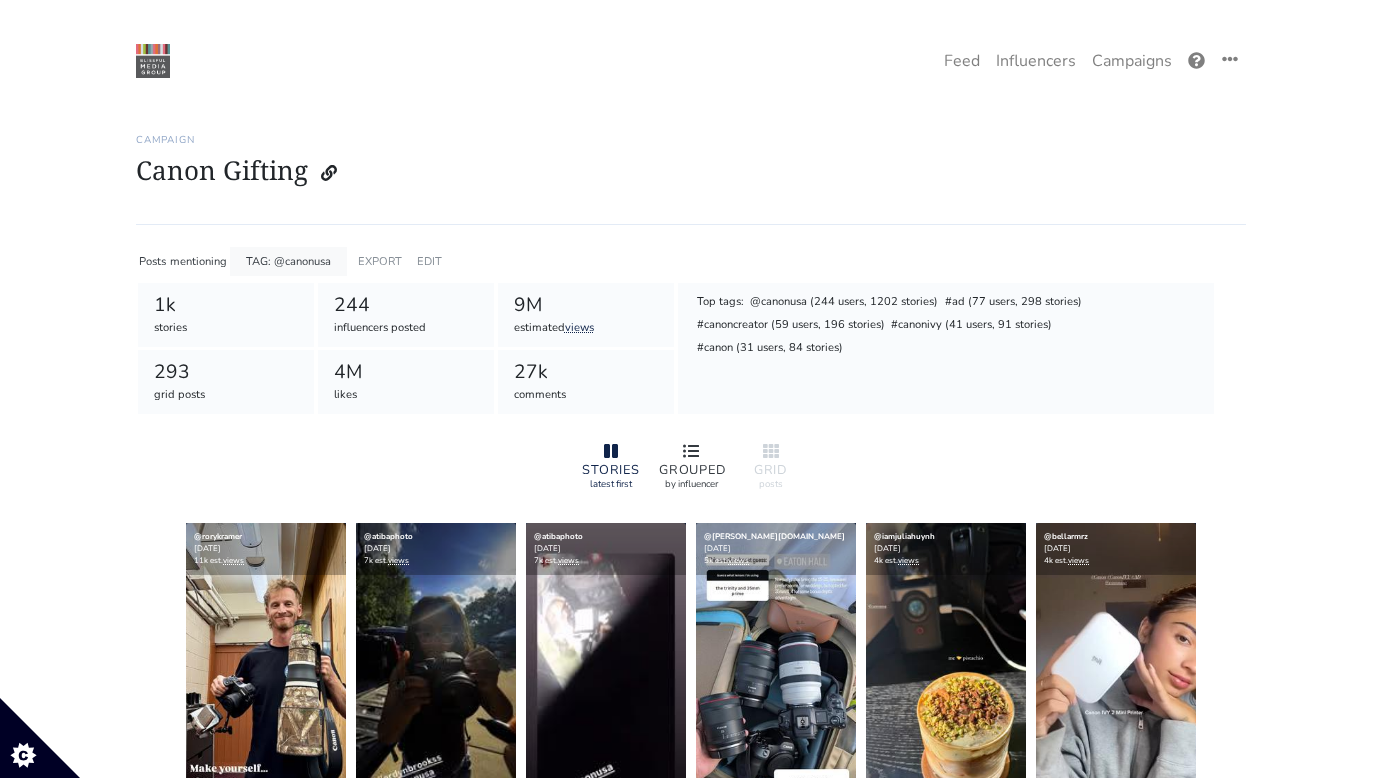 click on "GROUPED" at bounding box center [691, 470] 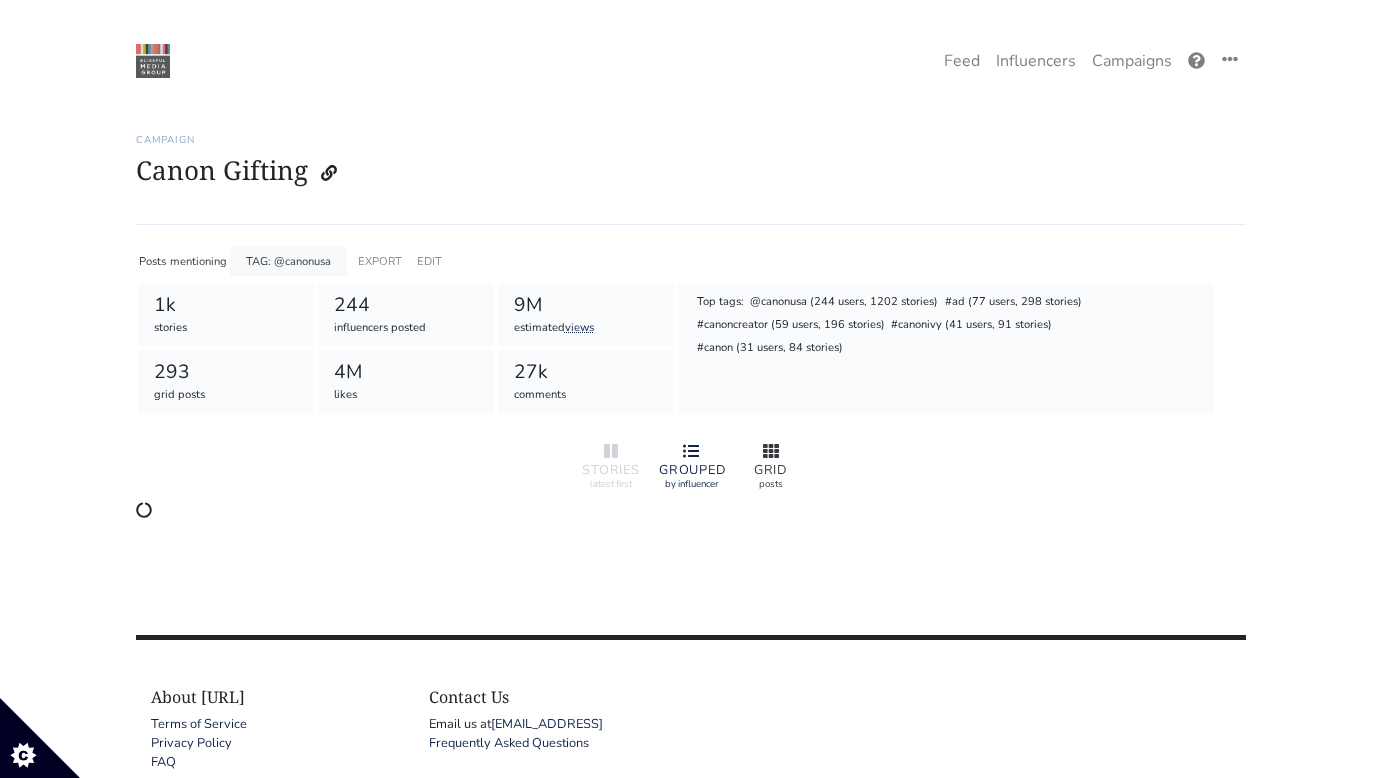 click on "GRID" at bounding box center [771, 470] 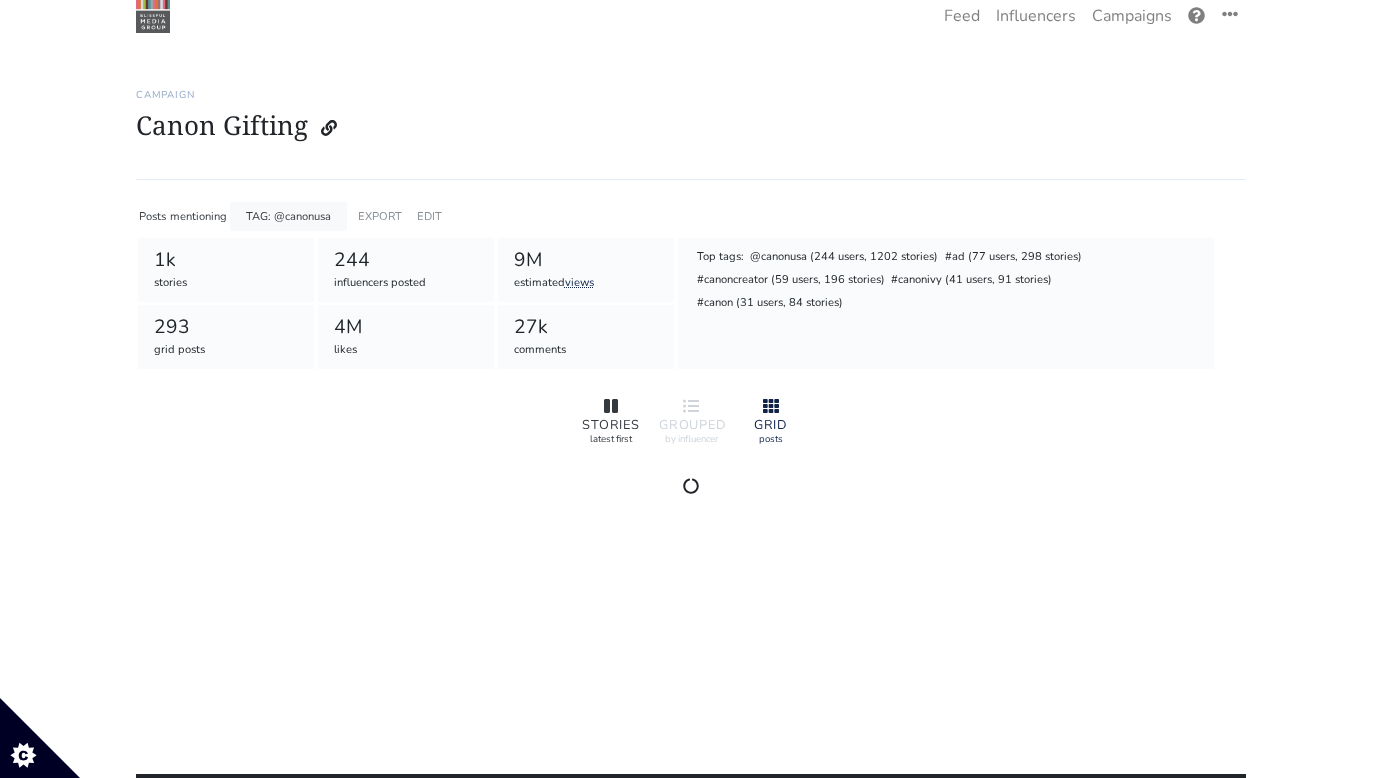 scroll, scrollTop: 97, scrollLeft: 0, axis: vertical 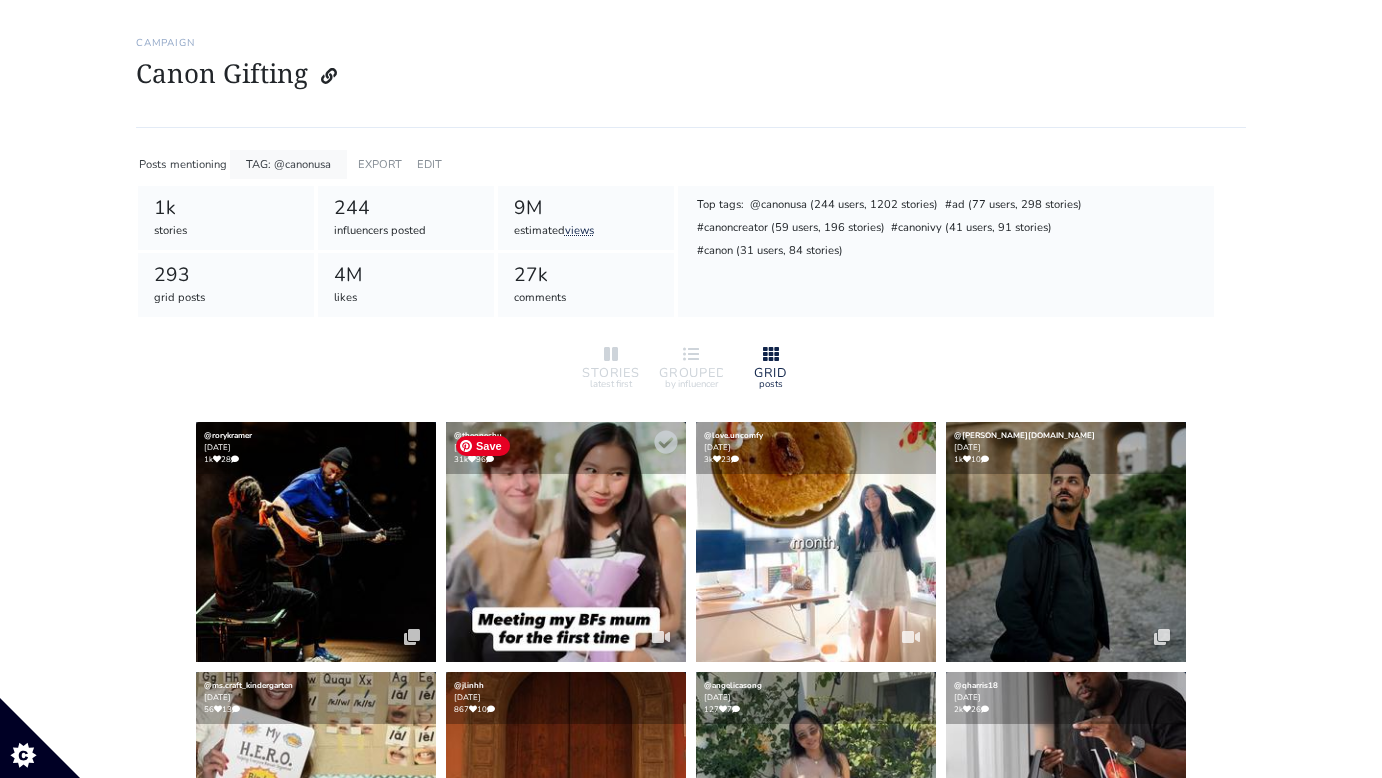 click at bounding box center [566, 542] 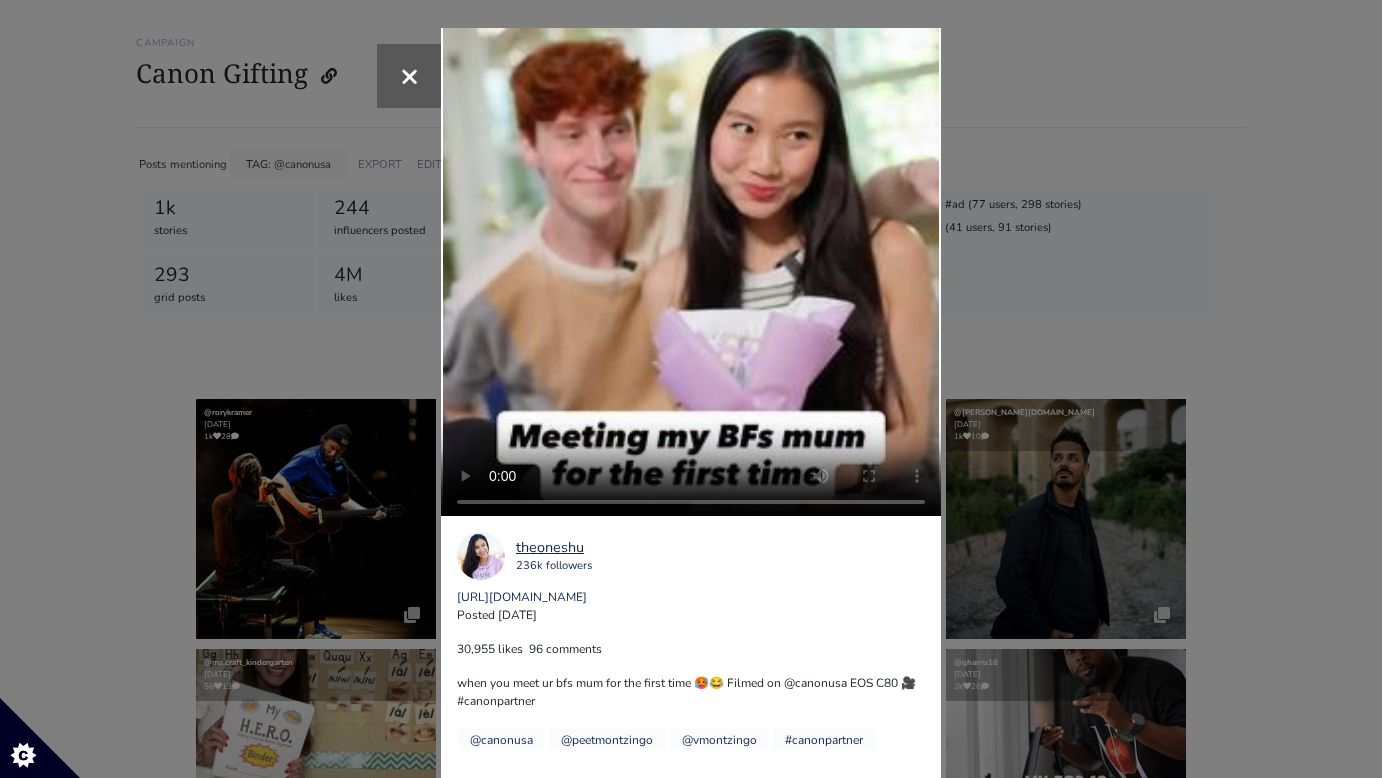 scroll, scrollTop: 3, scrollLeft: 0, axis: vertical 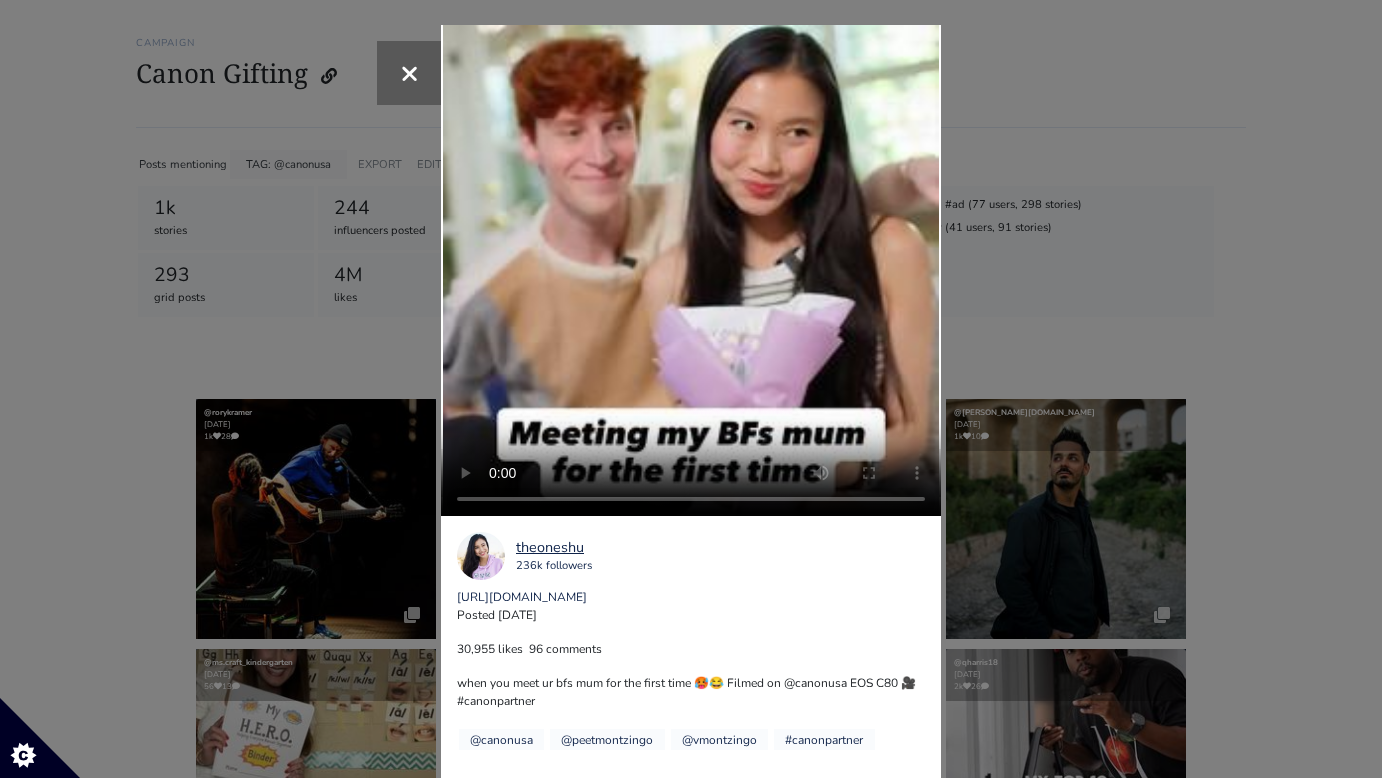 click on "Your browser does not support HTML5 video." at bounding box center (691, 273) 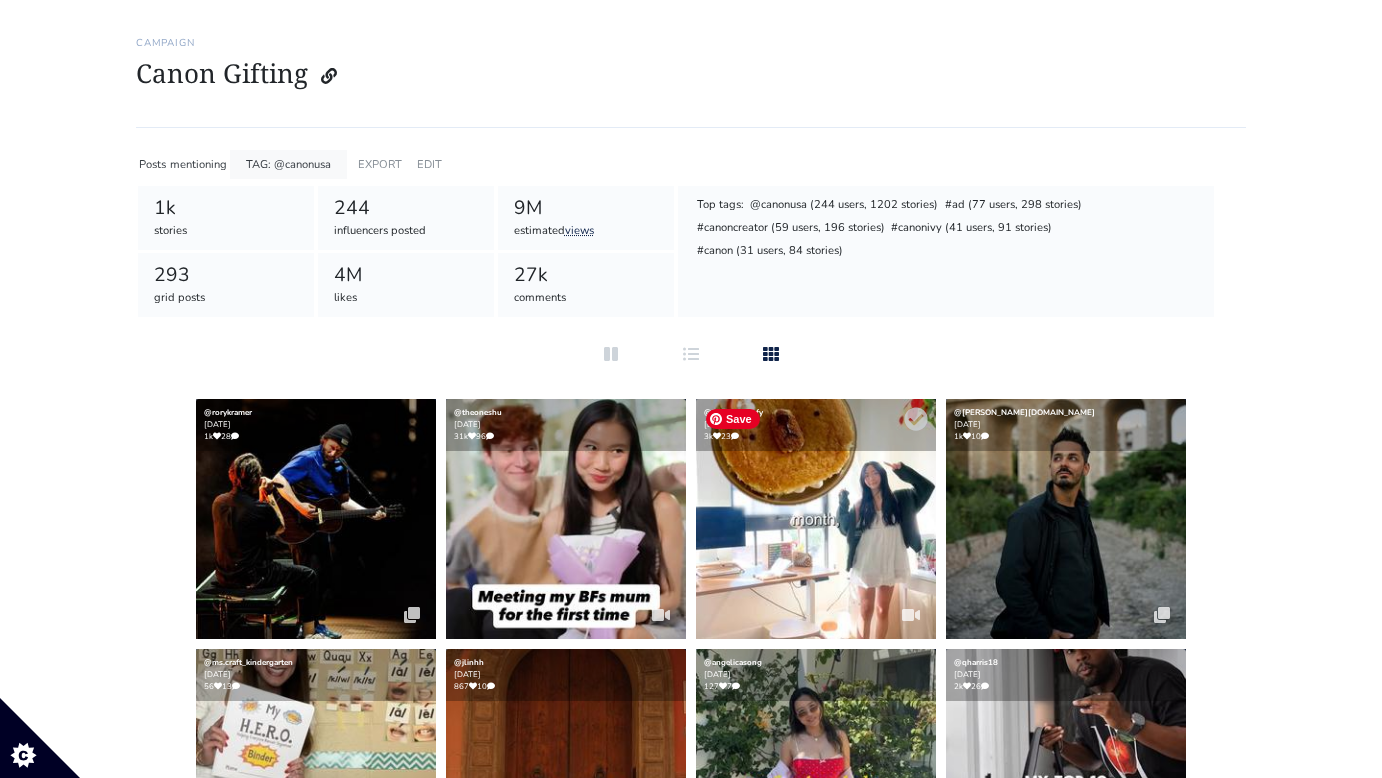 click at bounding box center [816, 519] 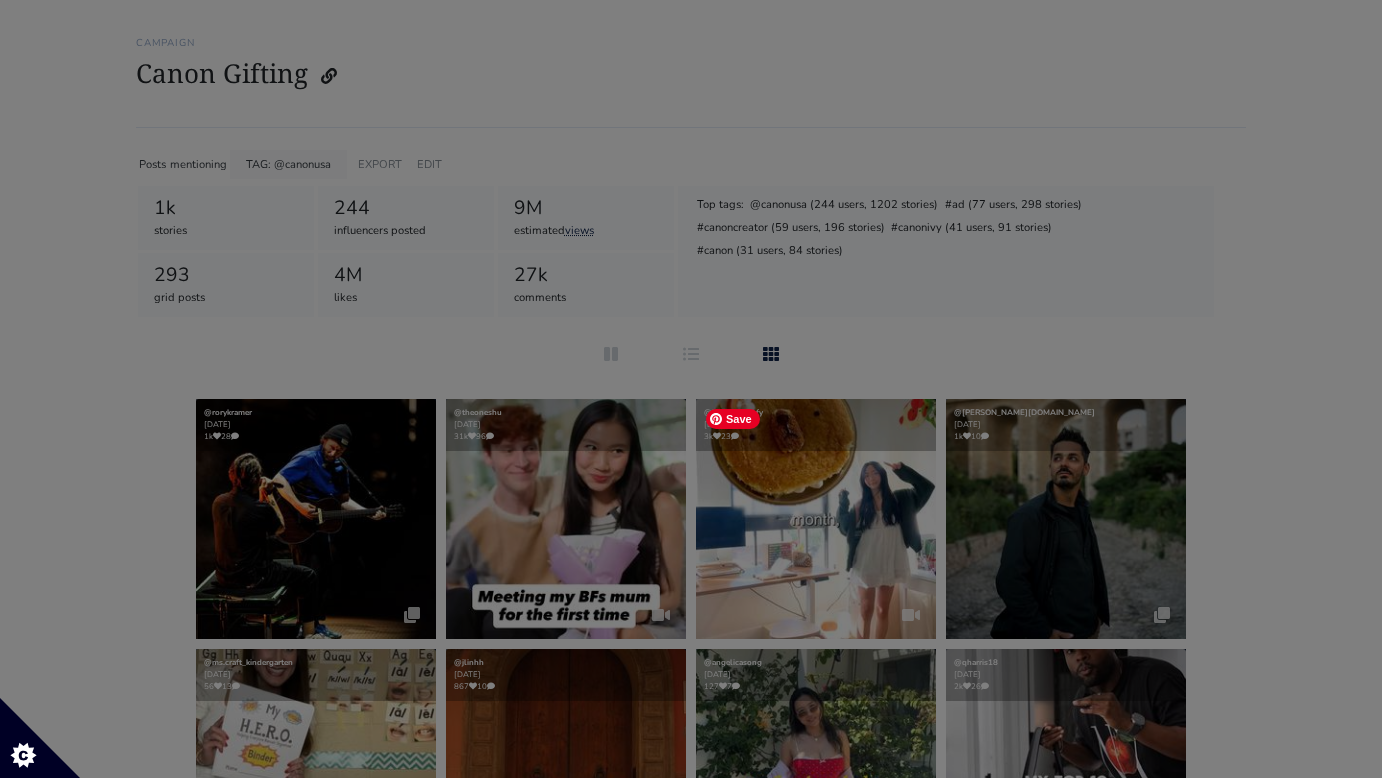scroll, scrollTop: 0, scrollLeft: 0, axis: both 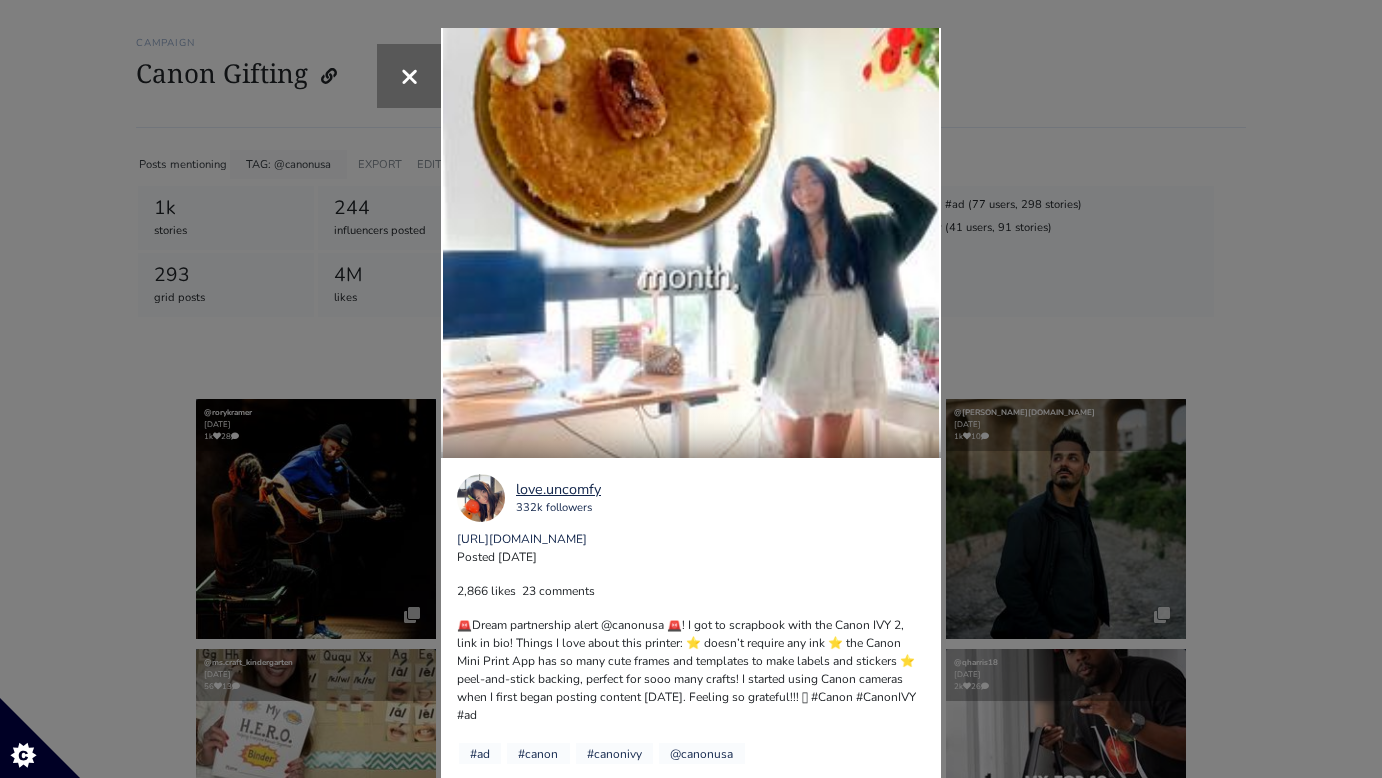 click on "×
Your browser does not support HTML5 video.
love.uncomfy
332k followers
https://www.instagram.com/p/DMA2KFXsMwE
Posted 2025-07-12" at bounding box center [691, 389] 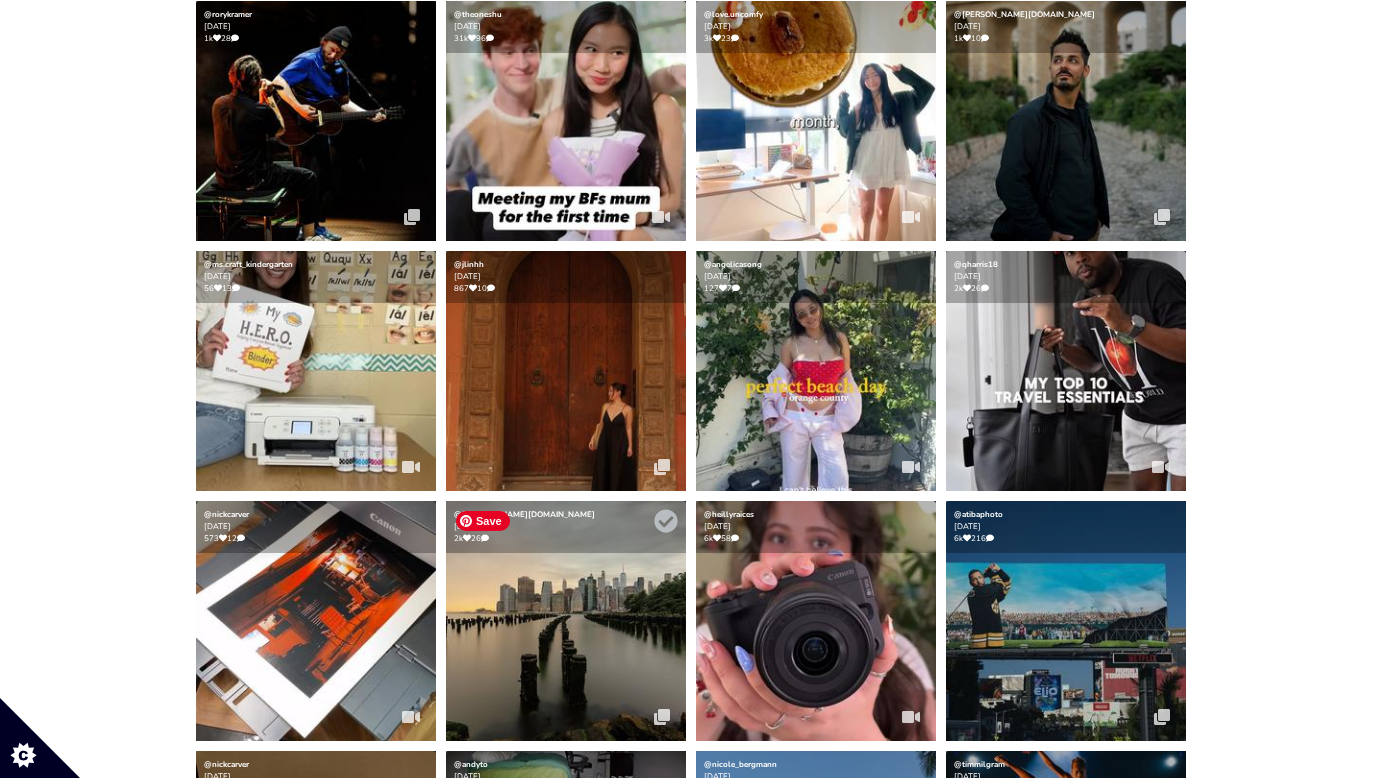 scroll, scrollTop: 481, scrollLeft: 0, axis: vertical 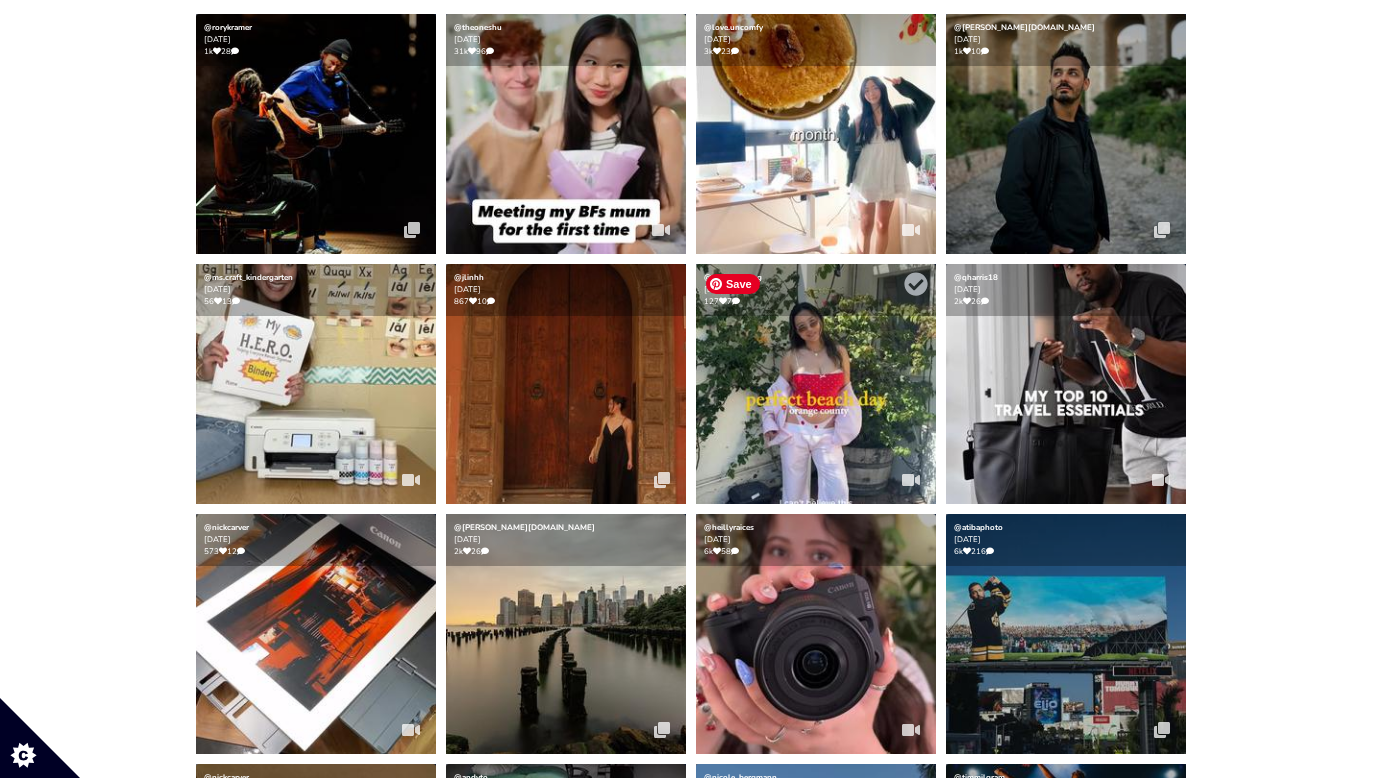 click at bounding box center [816, 384] 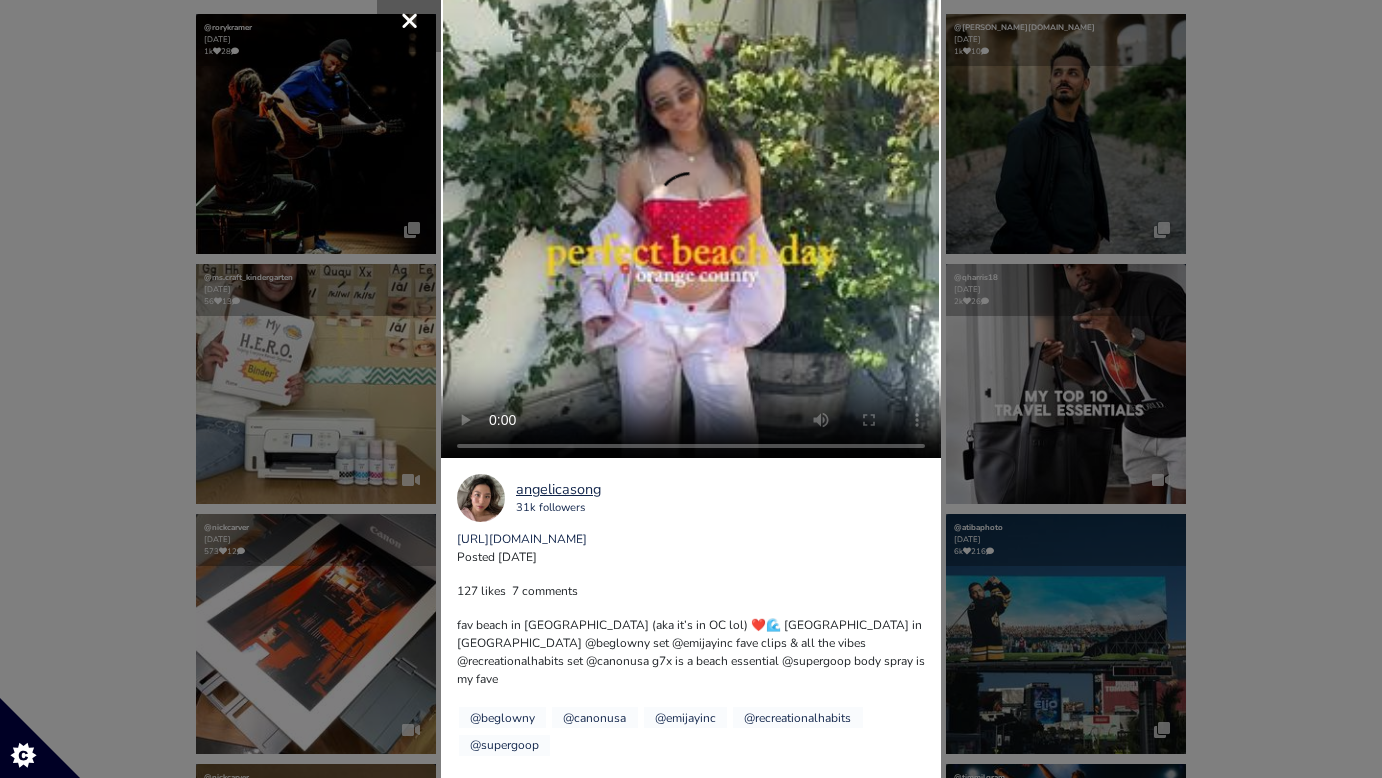 scroll, scrollTop: 0, scrollLeft: 0, axis: both 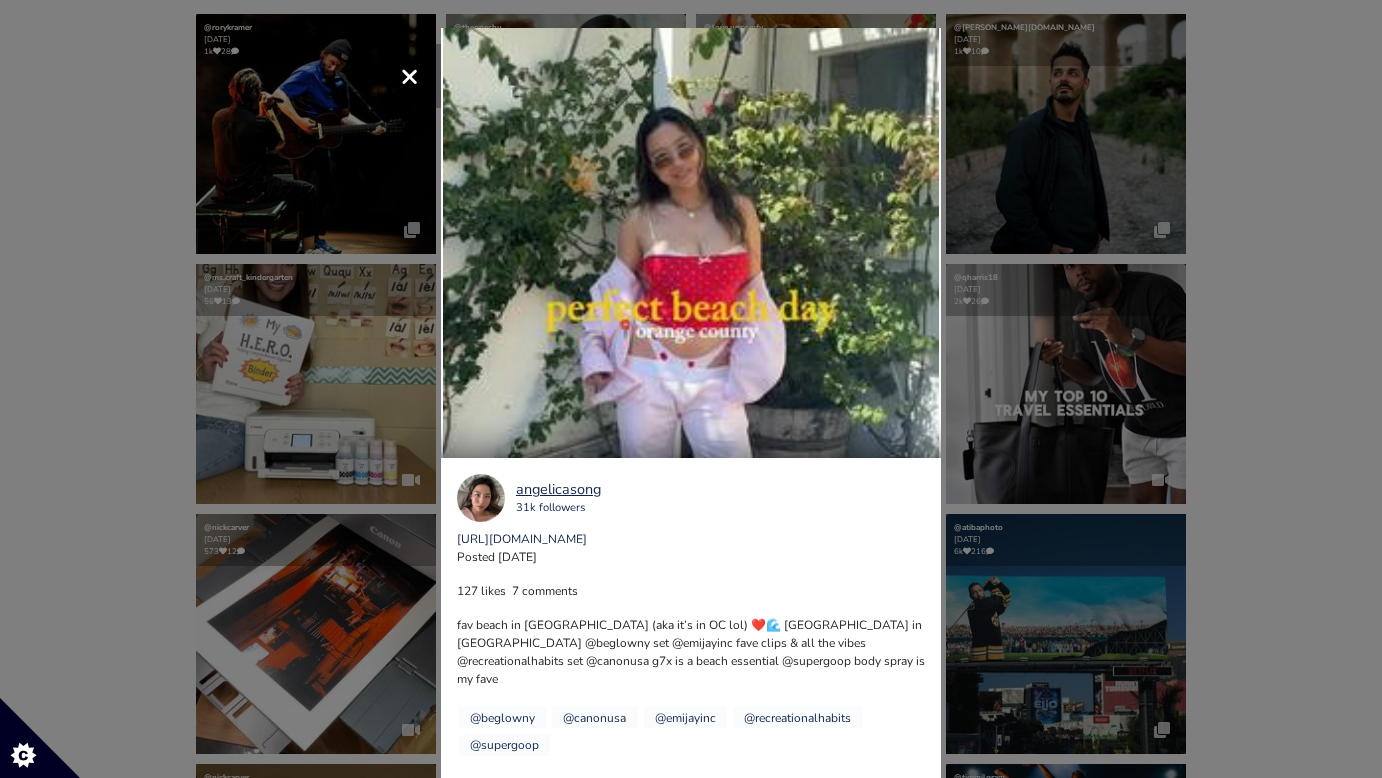 click on "×
Your browser does not support HTML5 video.
angelicasong
31k followers
https://www.instagram.com/p/DLz__kvOJpq
Posted 2025-07-07" at bounding box center (691, 389) 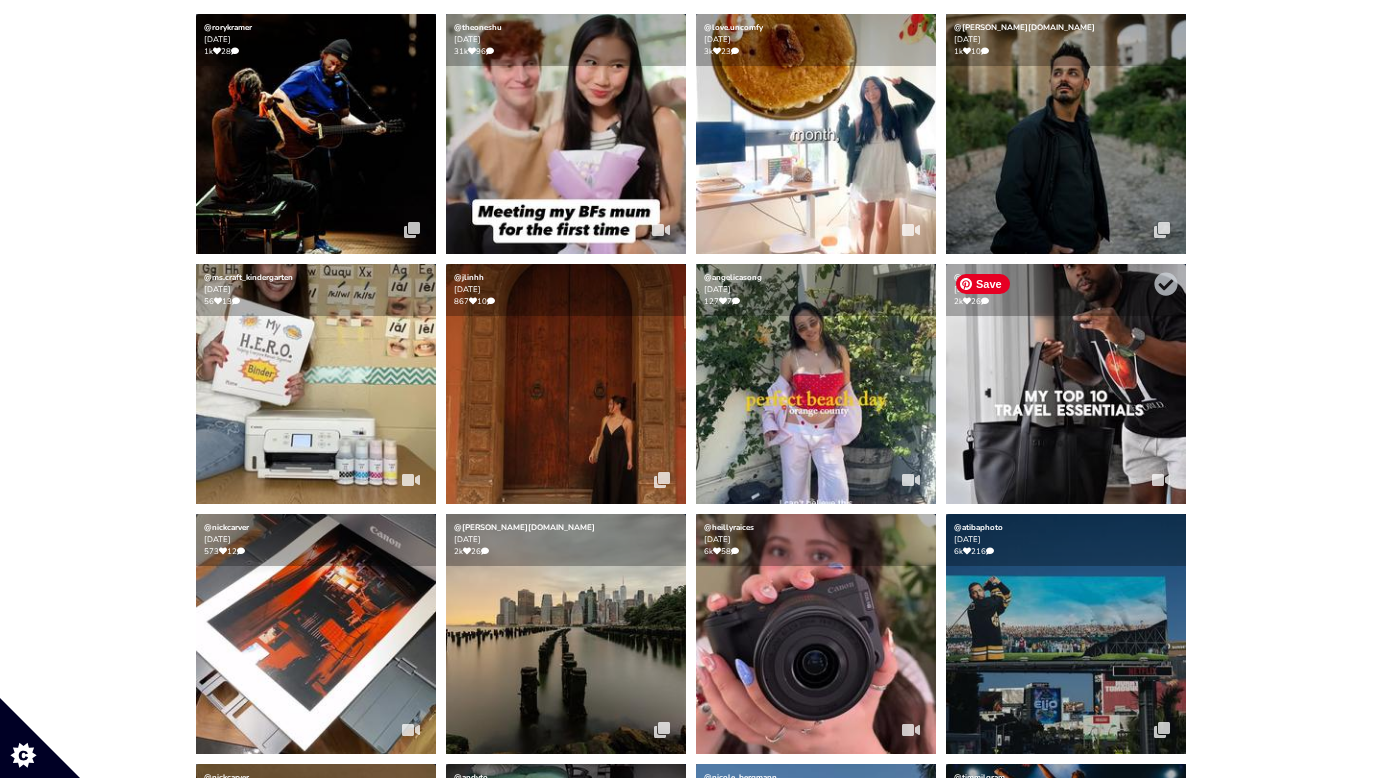 click at bounding box center [1066, 384] 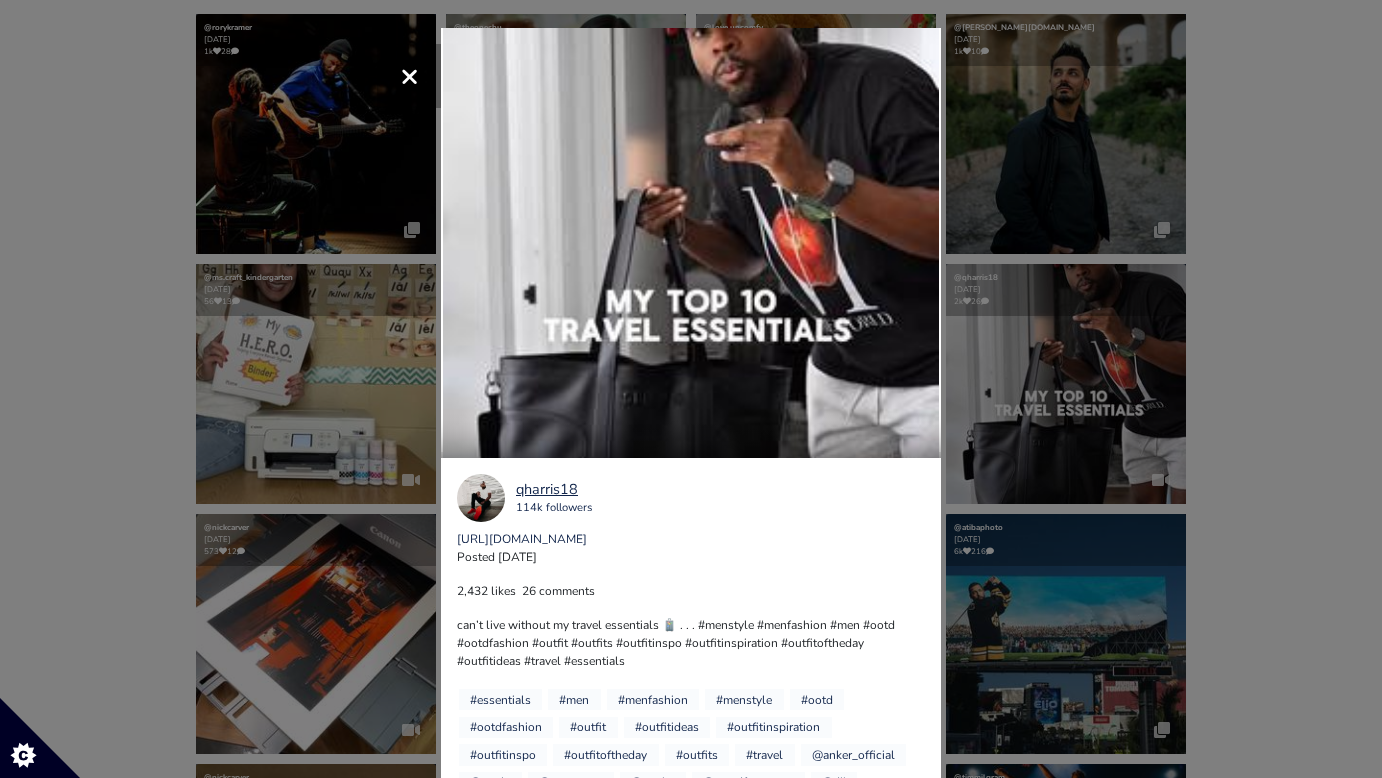 click on "×
Your browser does not support HTML5 video.
qharris18
114k followers
https://www.instagram.com/p/DLqcvGNPMd-
Posted 2025-07-03" at bounding box center [691, 389] 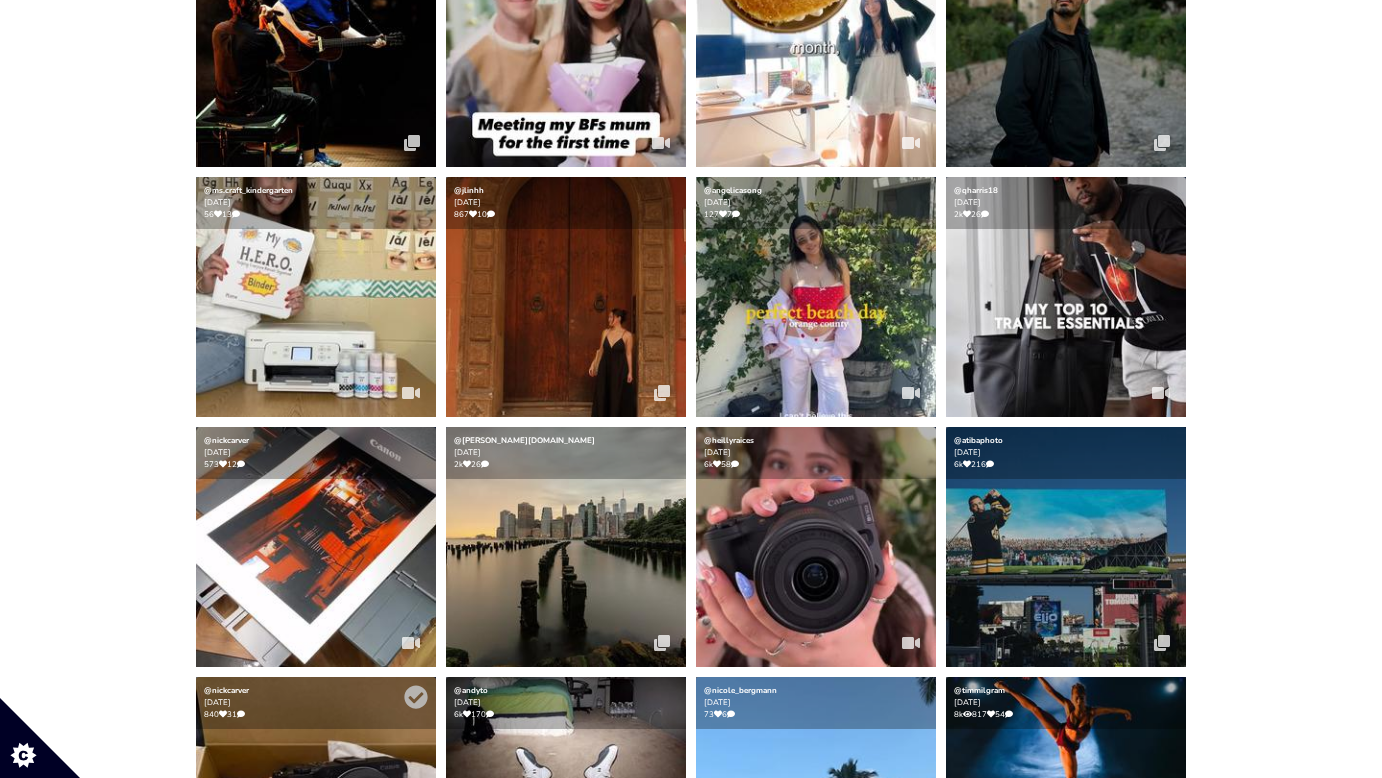 scroll, scrollTop: 560, scrollLeft: 0, axis: vertical 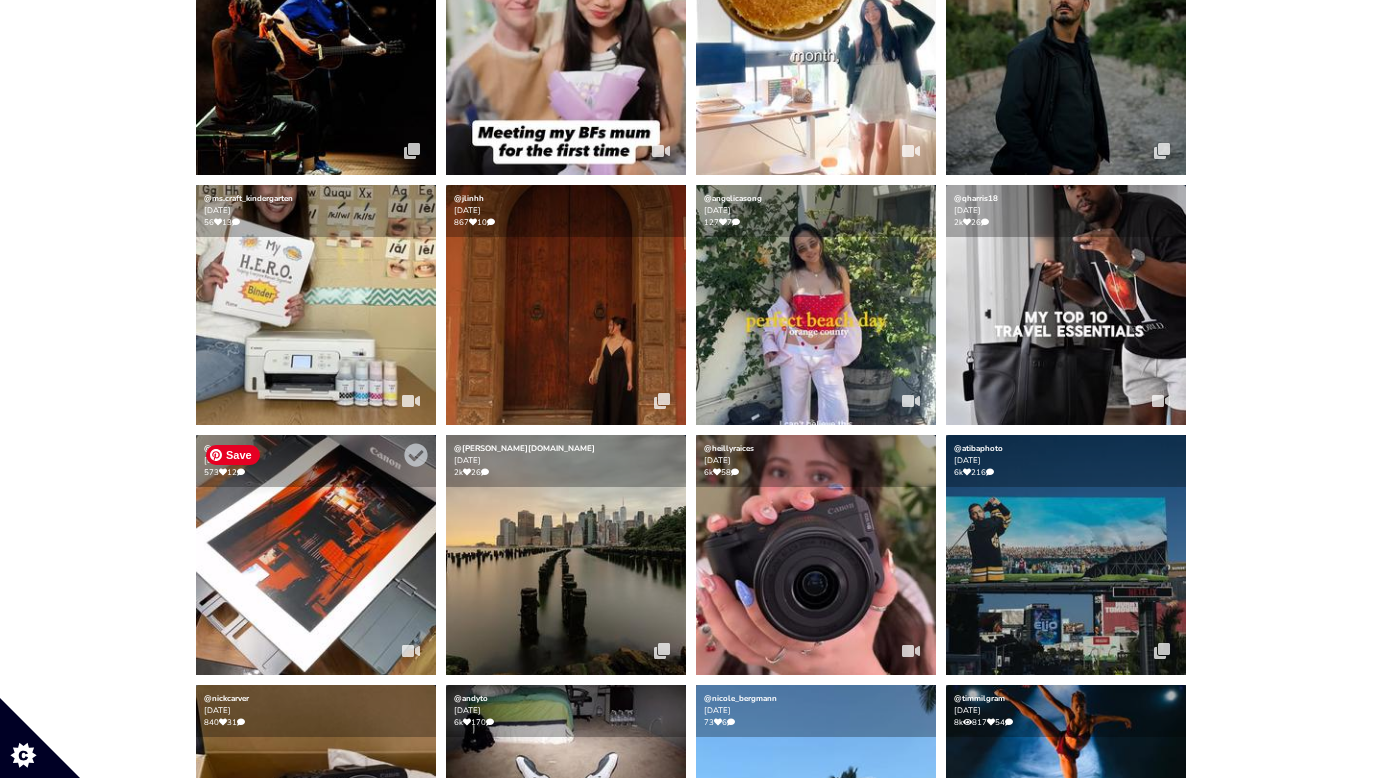 click at bounding box center (316, 555) 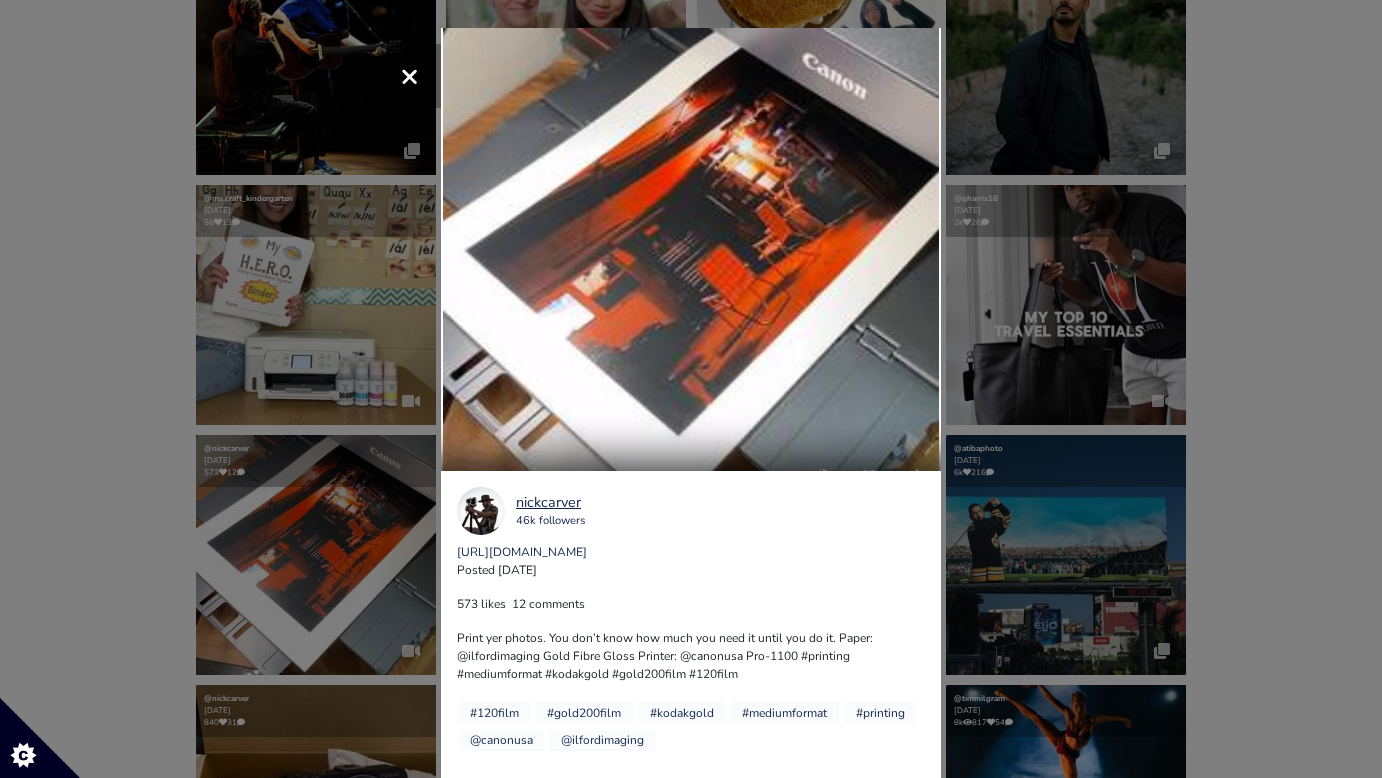click on "×
Your browser does not support HTML5 video.
nickcarver
46k followers
https://www.instagram.com/p/DLp1e56pk2e
Posted 2025-07-03" at bounding box center [691, 389] 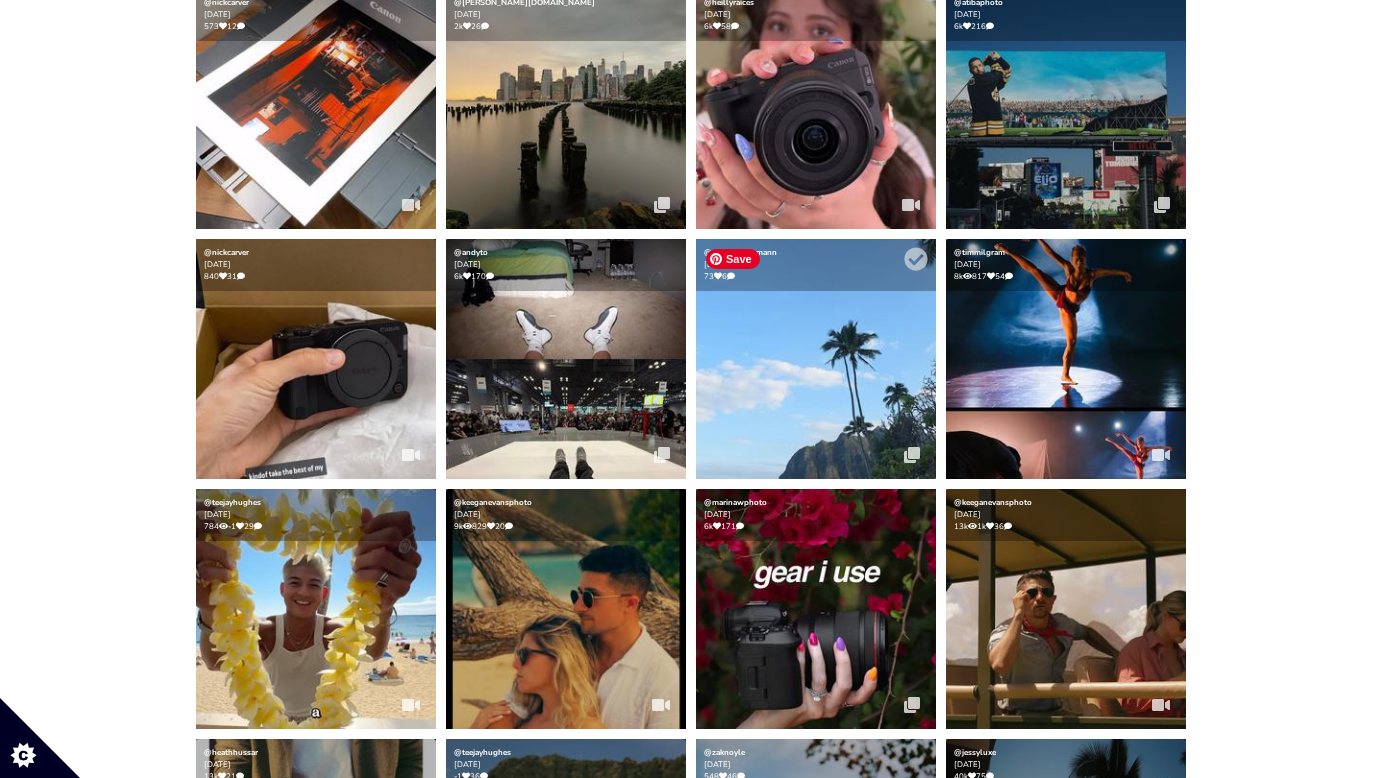 scroll, scrollTop: 1008, scrollLeft: 0, axis: vertical 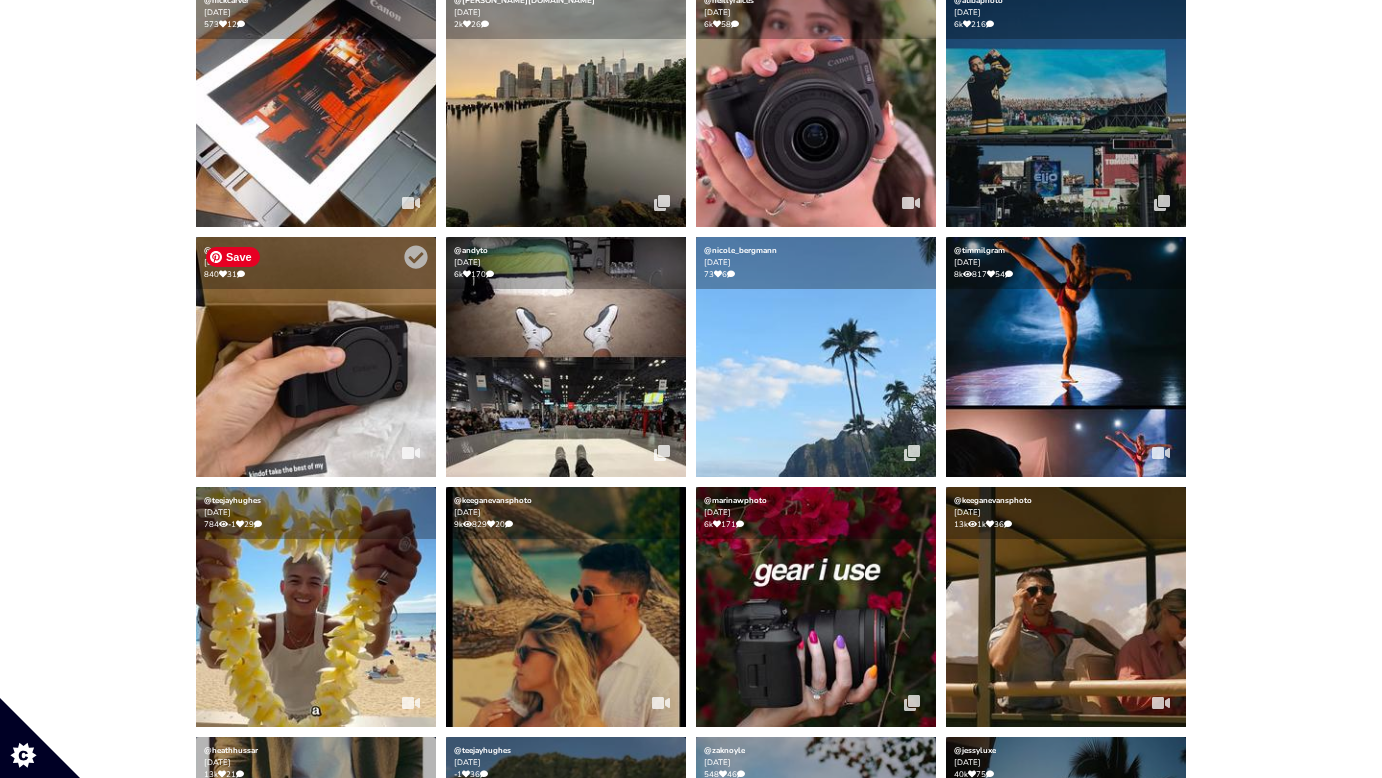 click at bounding box center (316, 357) 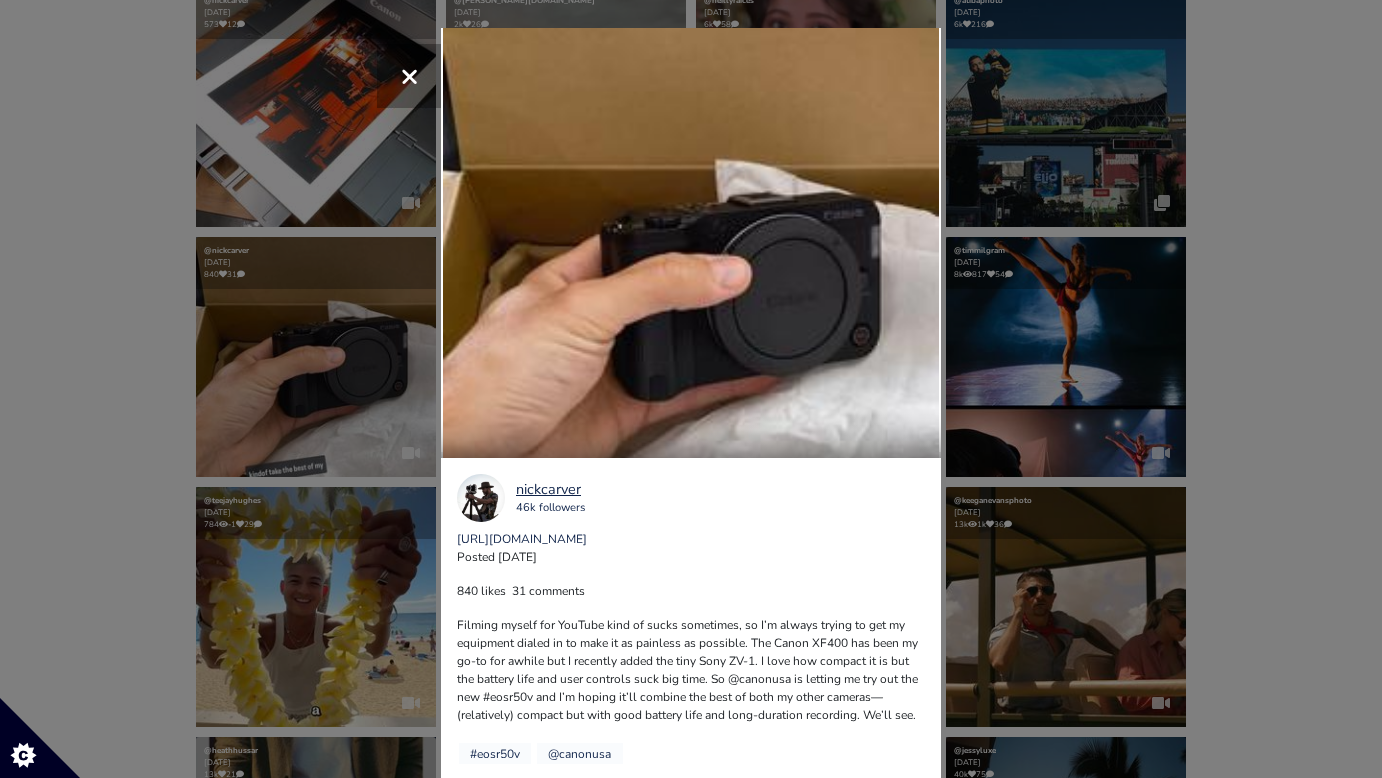 click on "Your browser does not support HTML5 video." at bounding box center [691, 276] 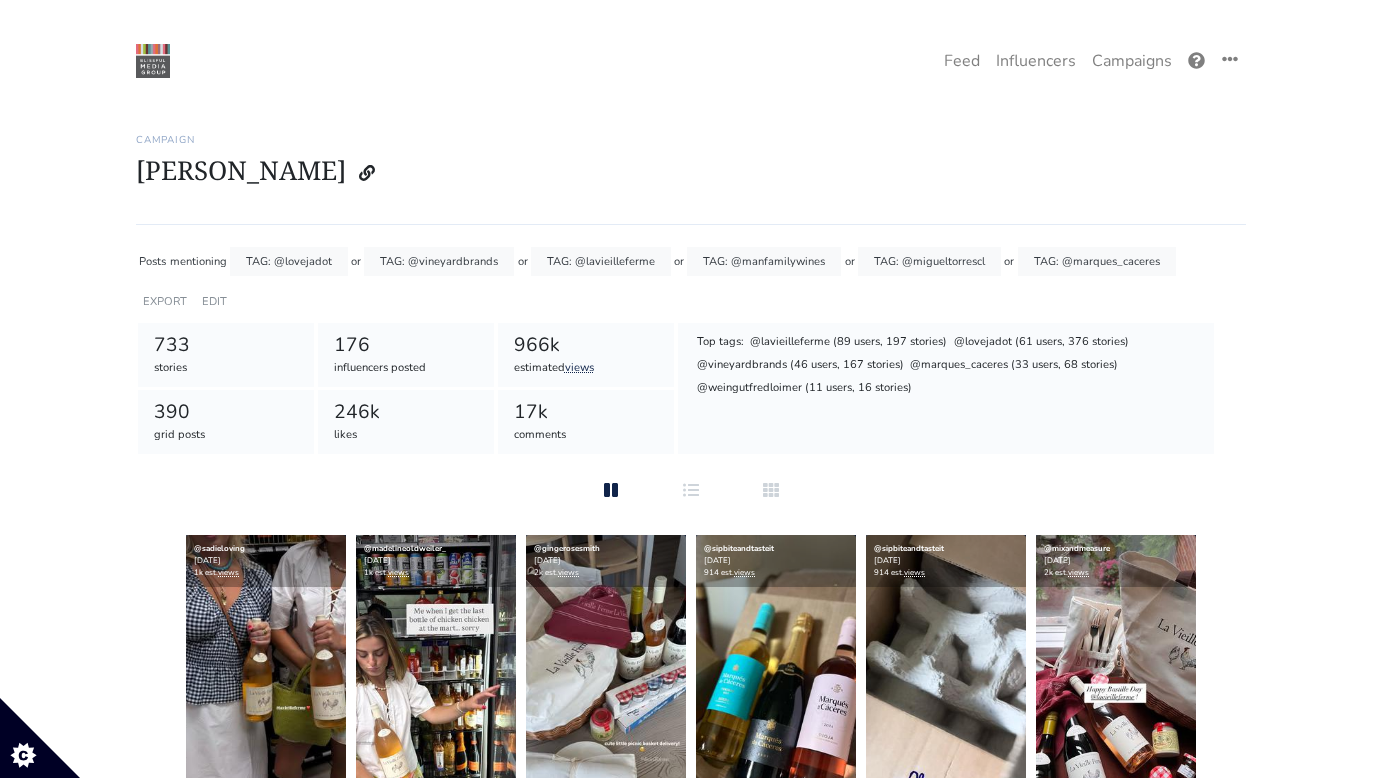 scroll, scrollTop: 243, scrollLeft: 0, axis: vertical 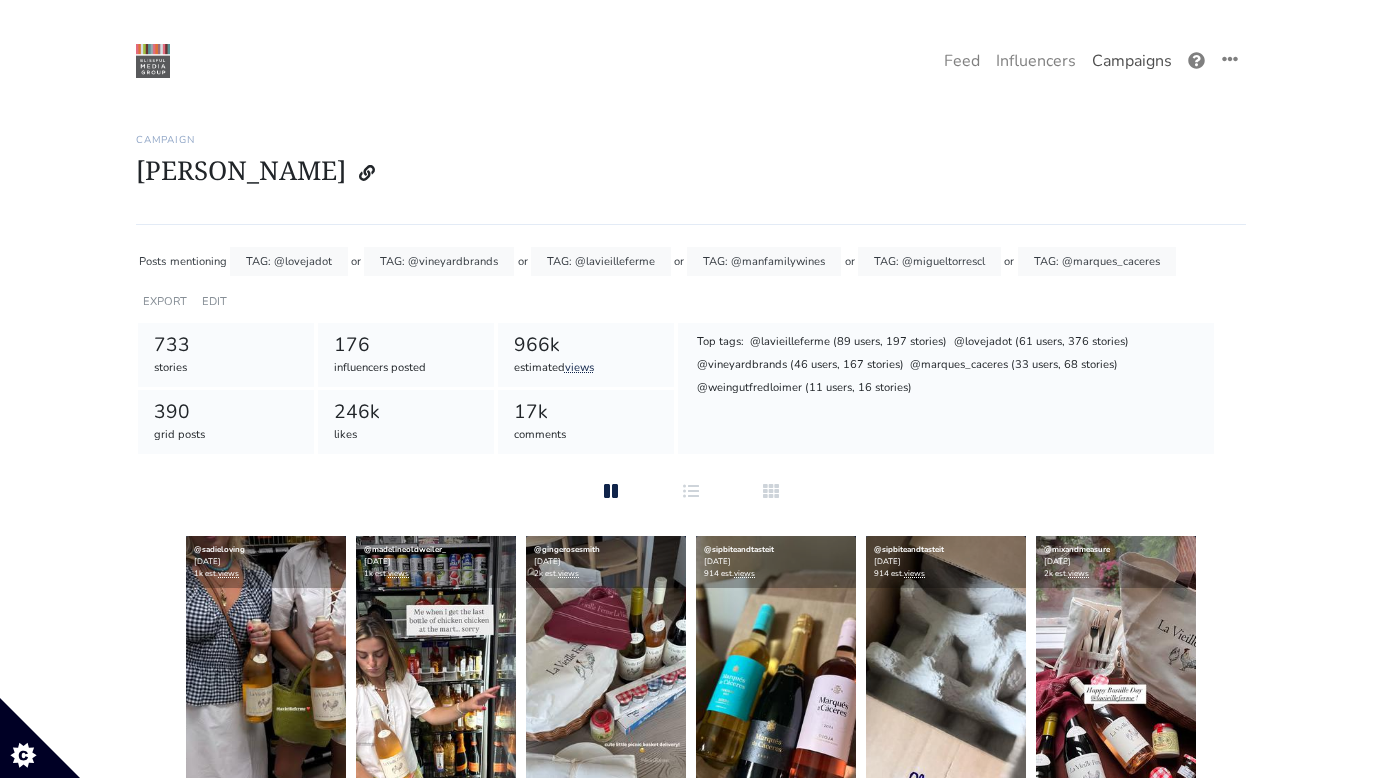 click on "Campaigns" at bounding box center (1132, 61) 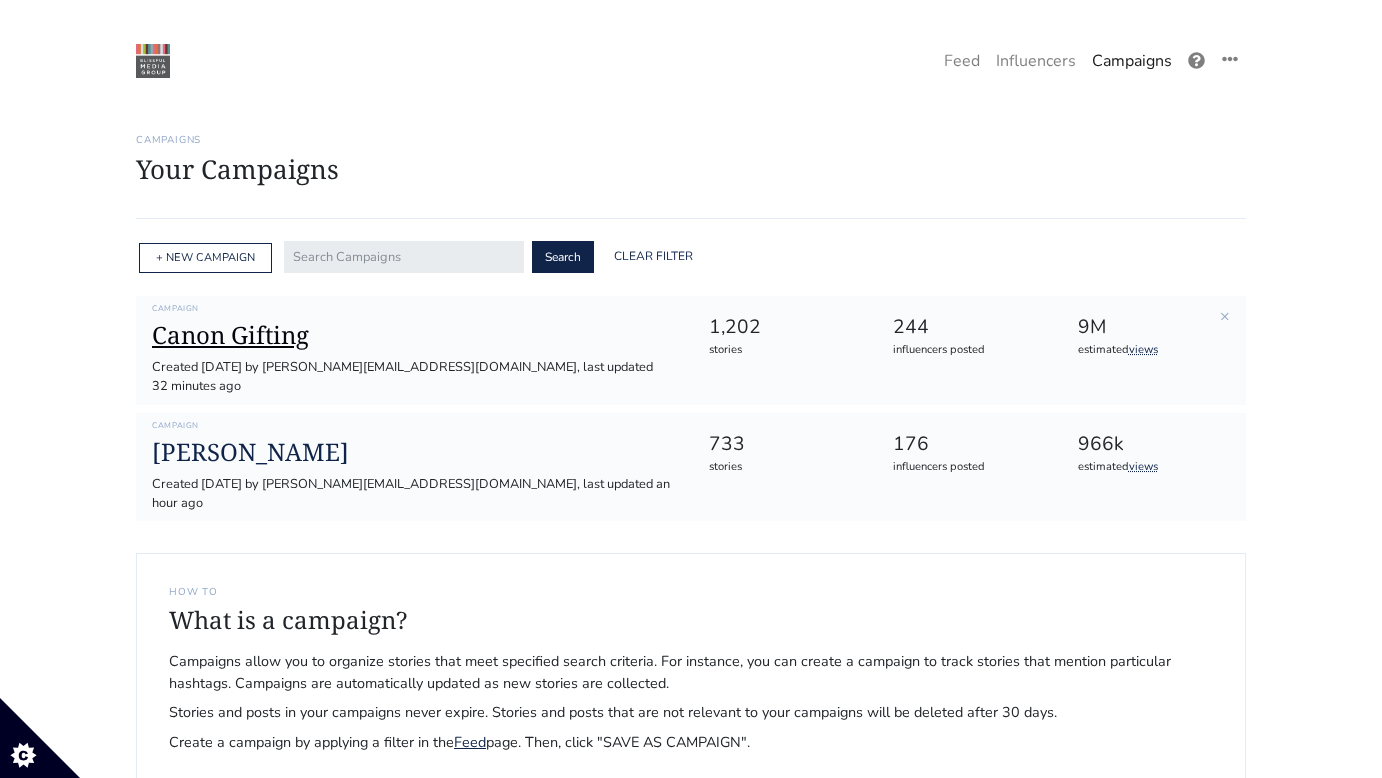 click on "Canon Gifting" at bounding box center [414, 335] 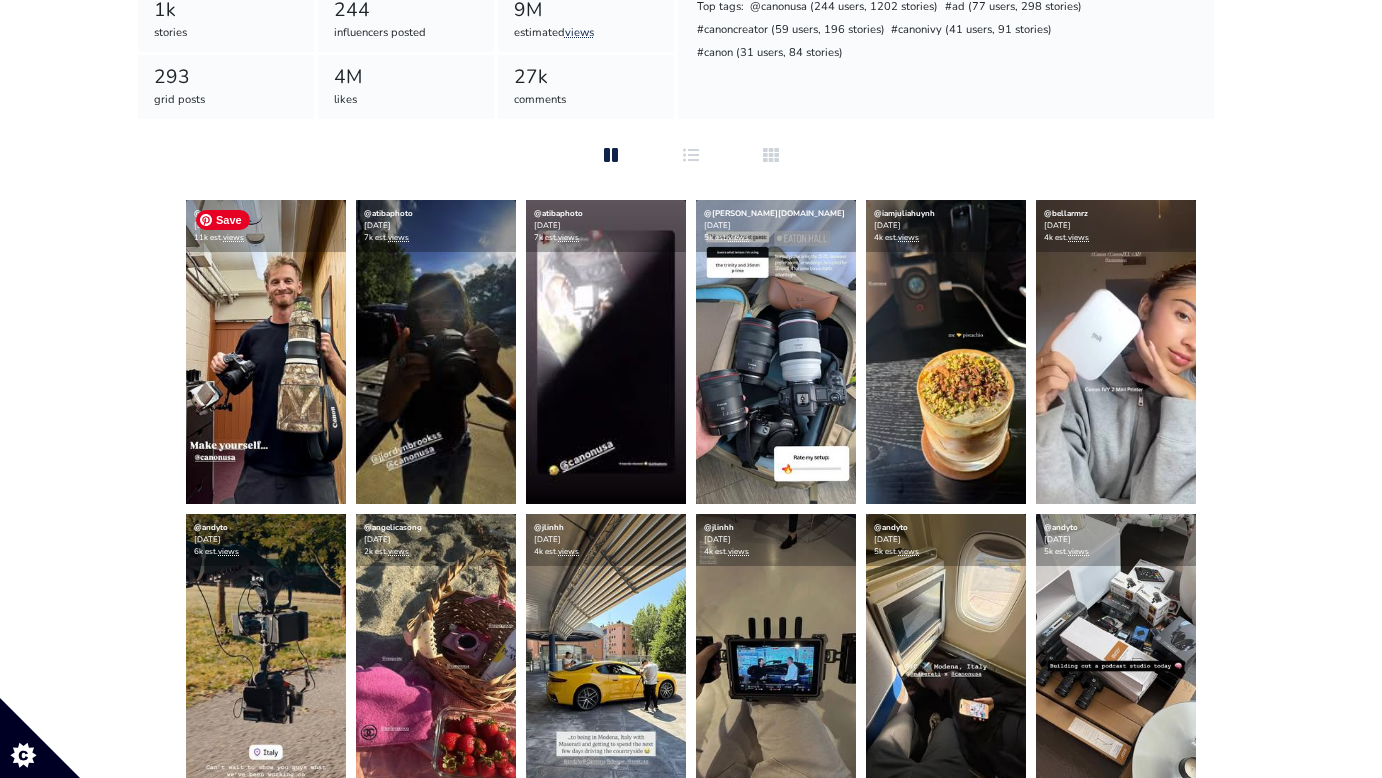 scroll, scrollTop: 0, scrollLeft: 0, axis: both 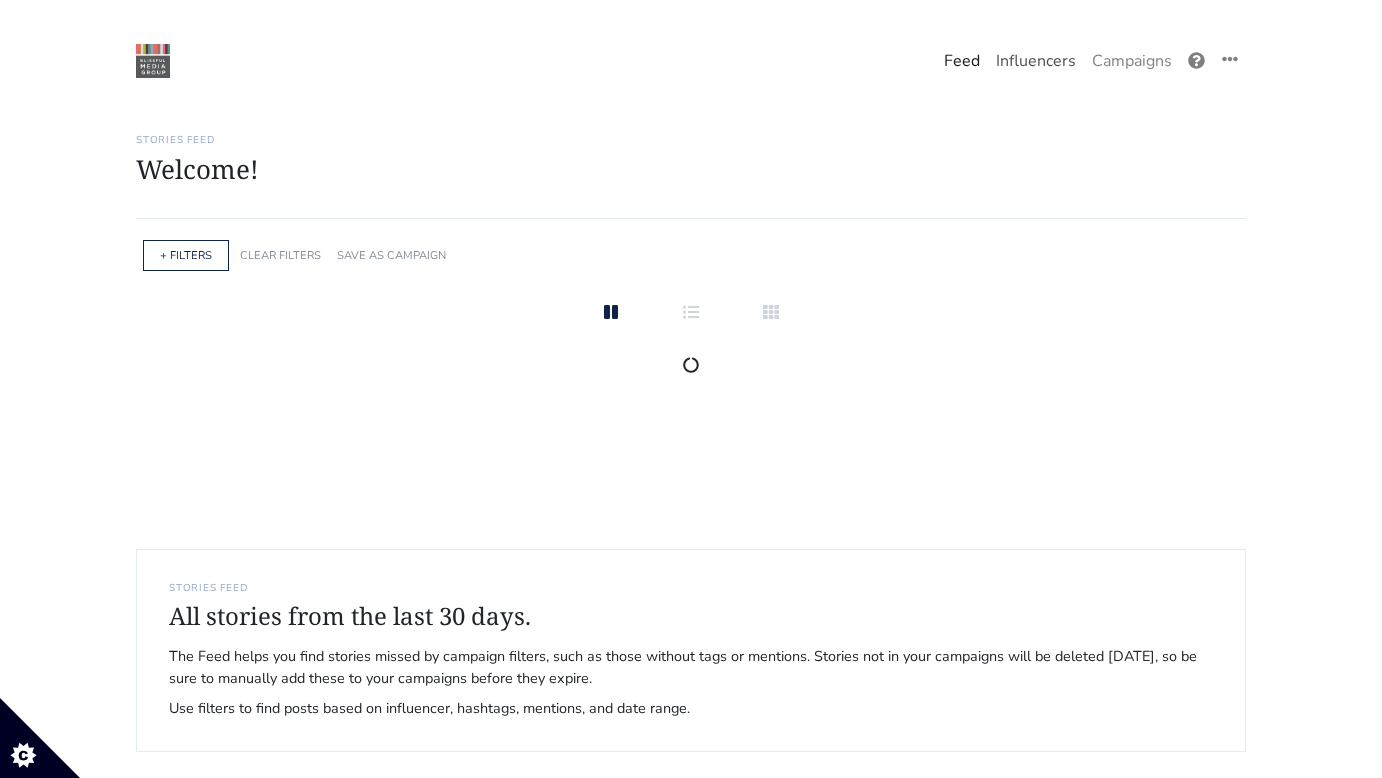 click on "Influencers" at bounding box center [1036, 61] 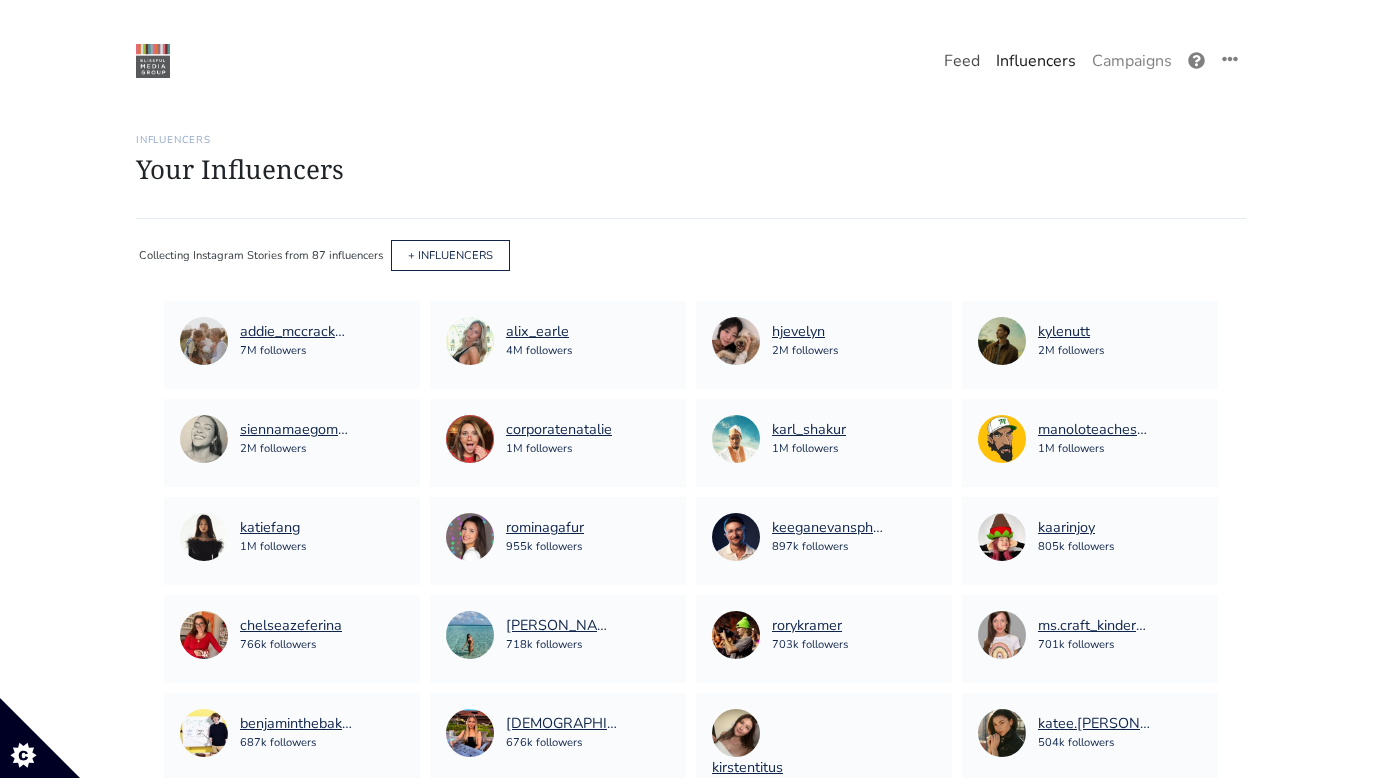 click on "Feed" at bounding box center (962, 61) 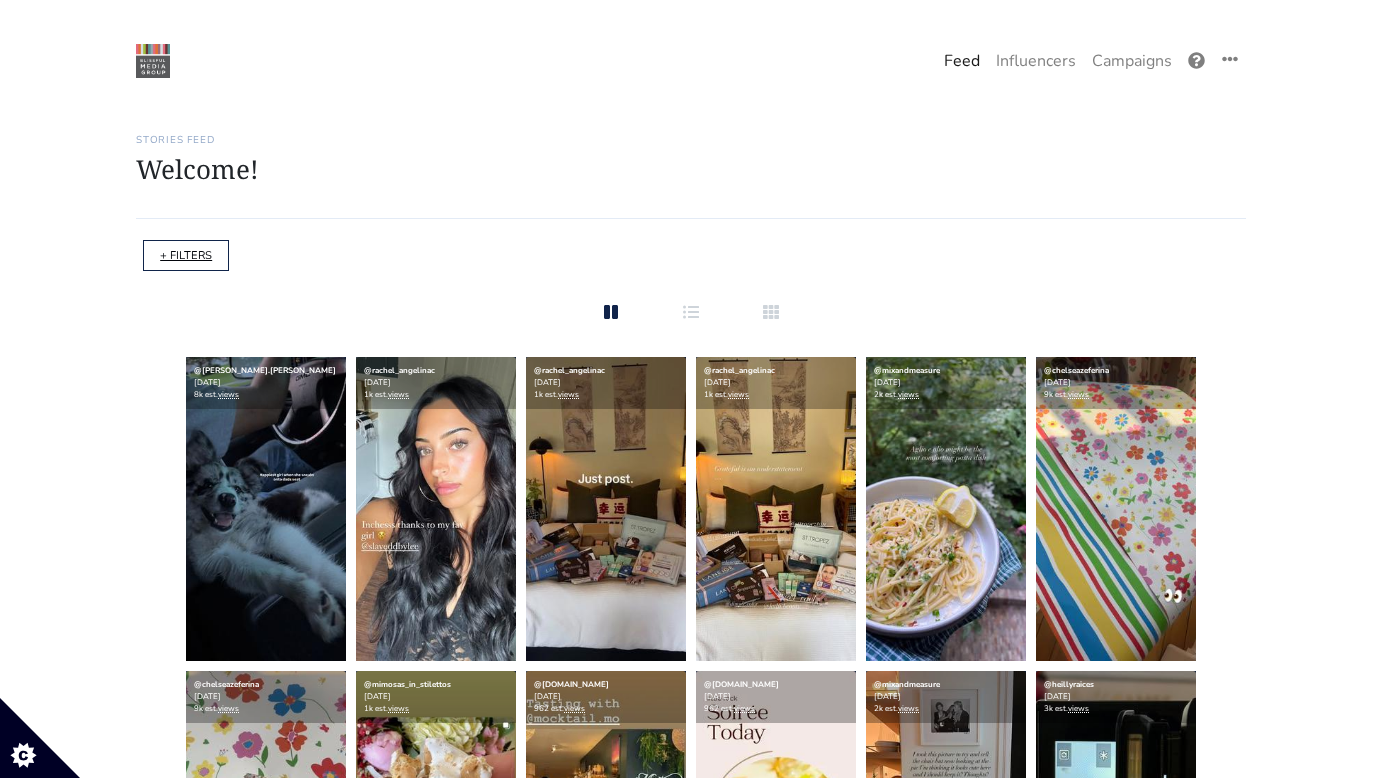 click on "+ FILTERS" at bounding box center (186, 255) 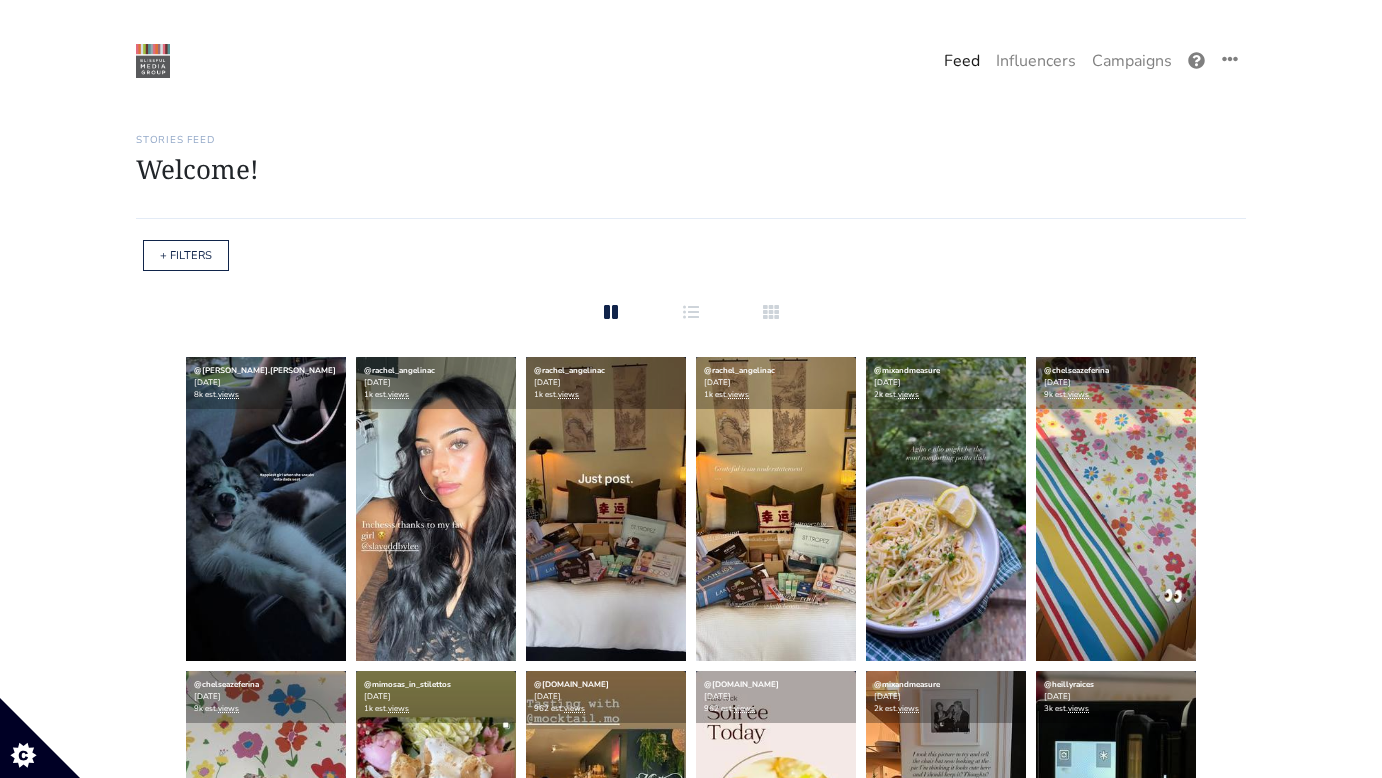 click on "+ FILTERS" at bounding box center (186, 255) 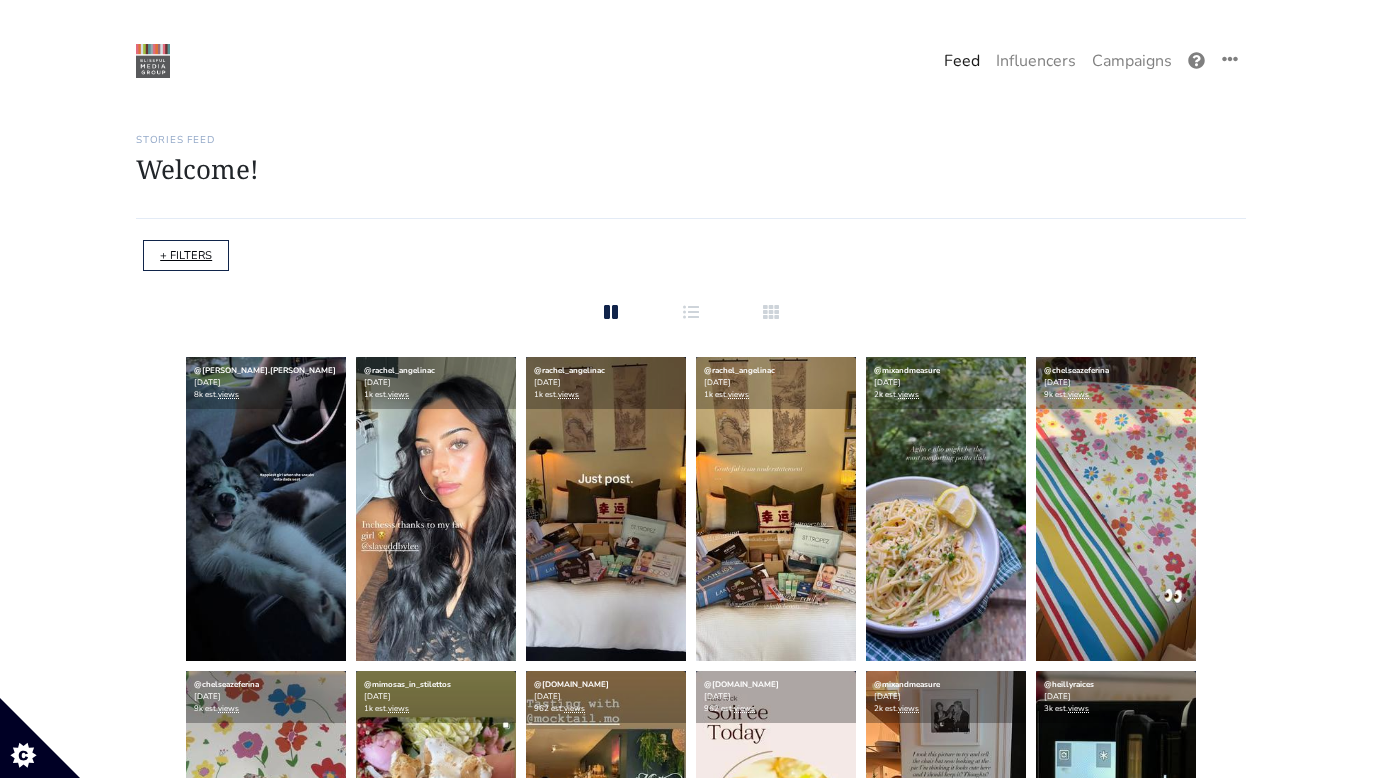 click on "+ FILTERS" at bounding box center [186, 255] 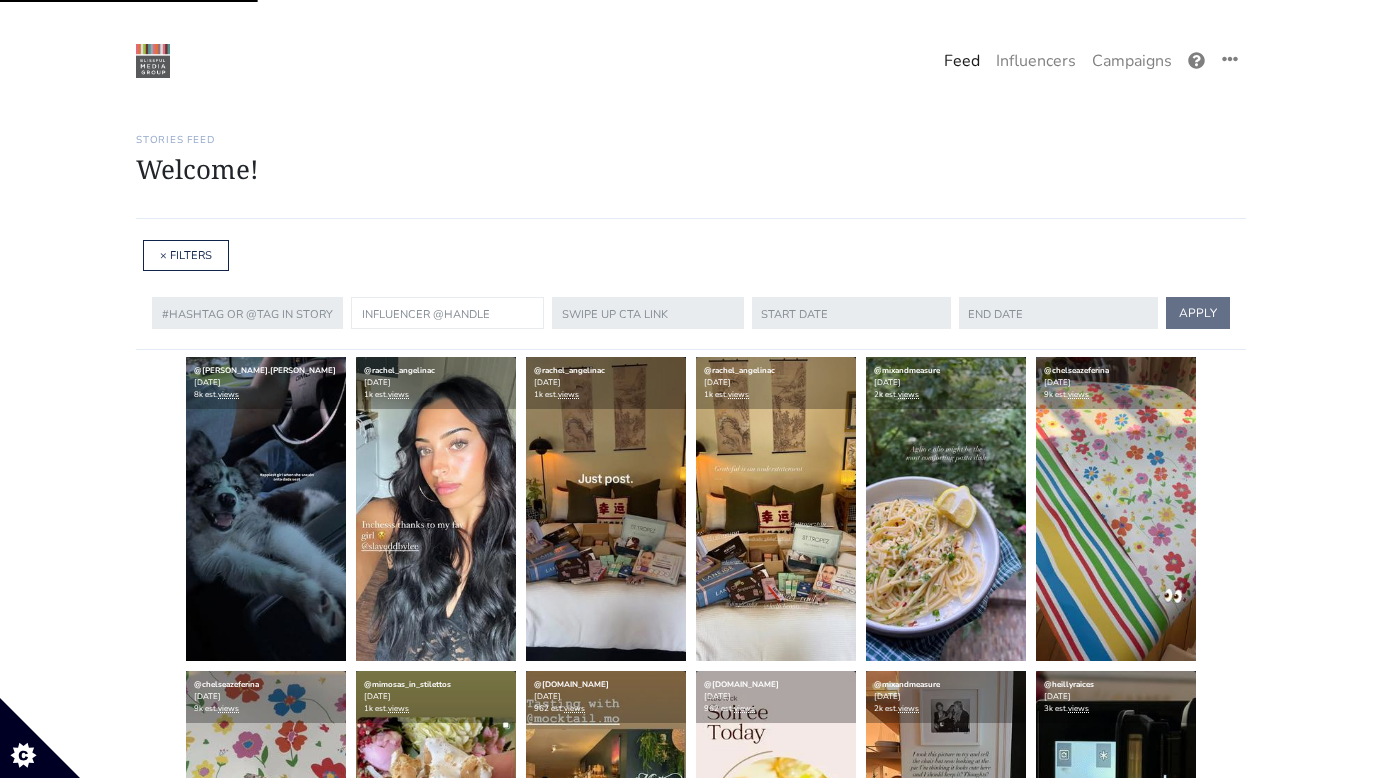 click at bounding box center [447, 313] 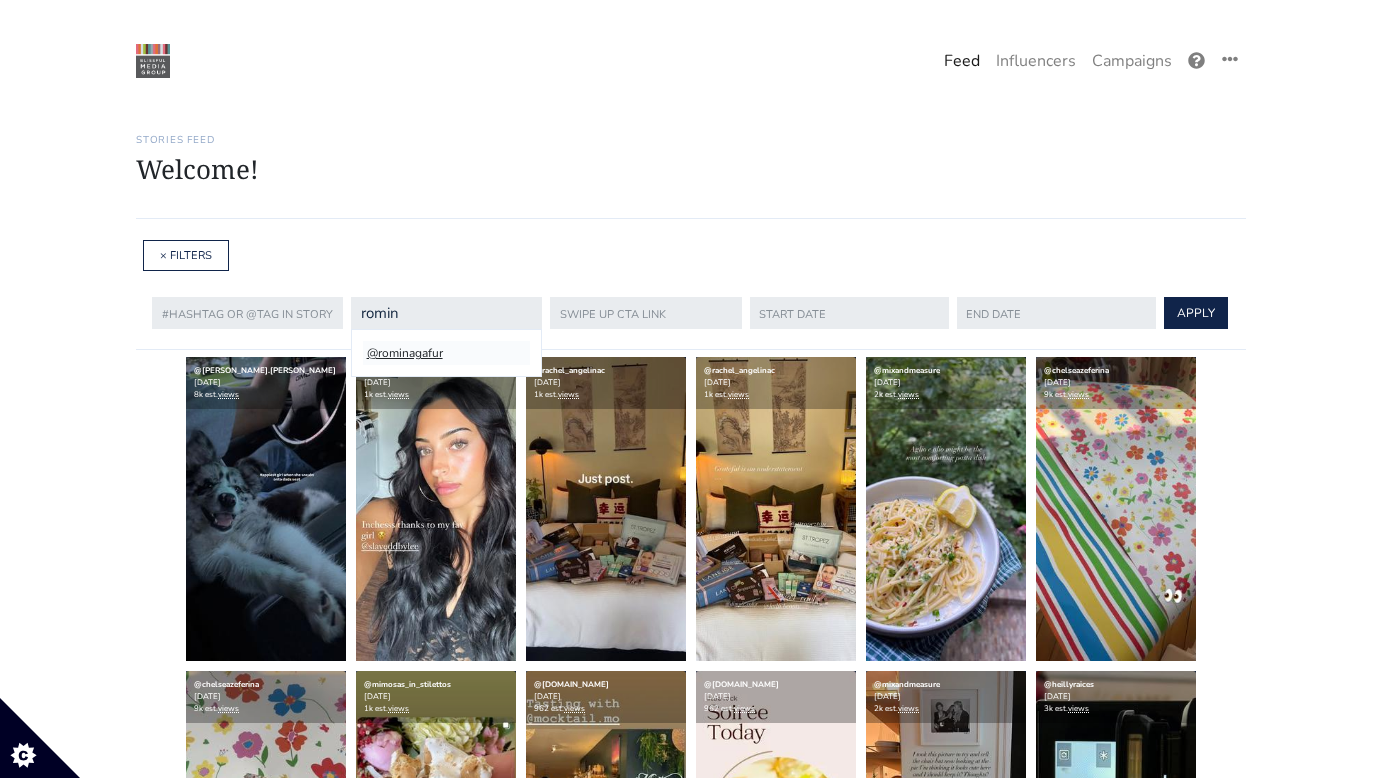 click on "@rominagafur" at bounding box center (446, 353) 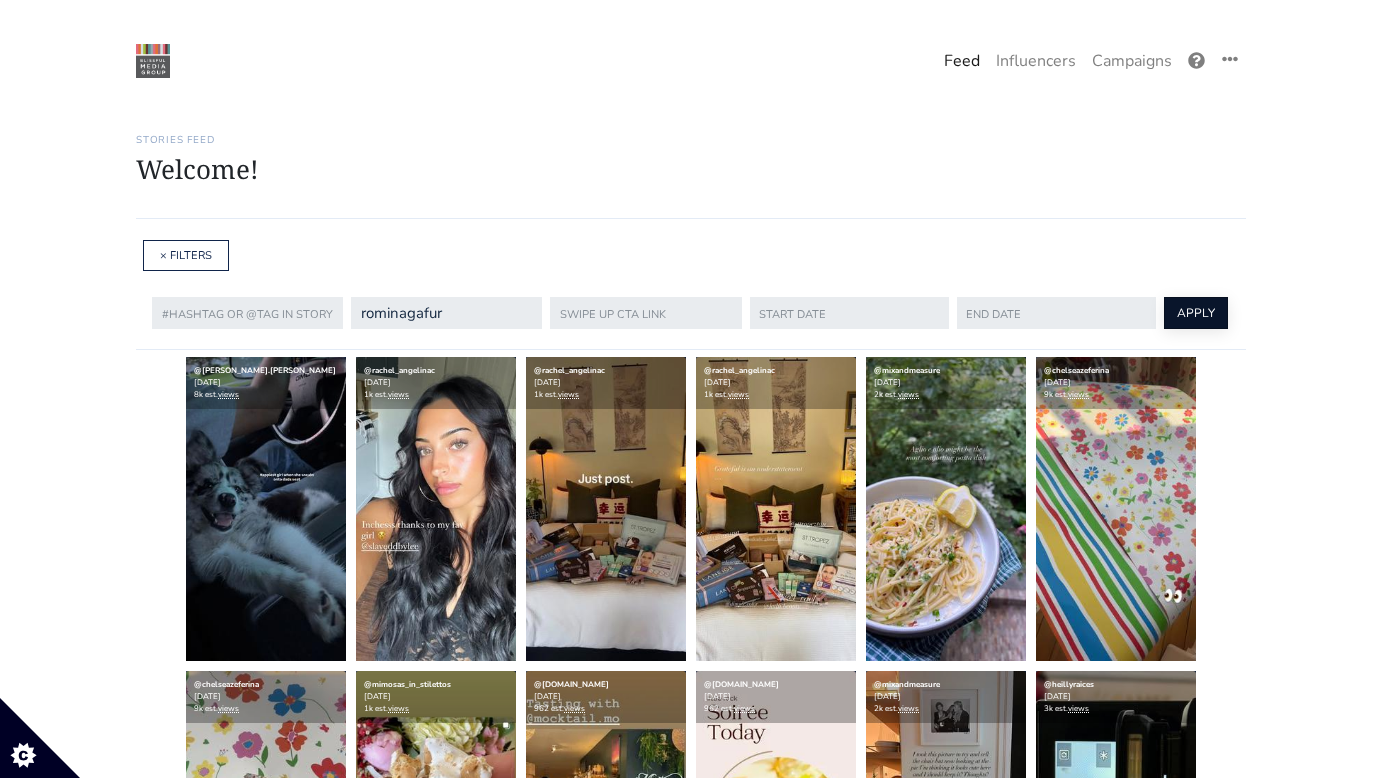 click on "APPLY" at bounding box center [1196, 313] 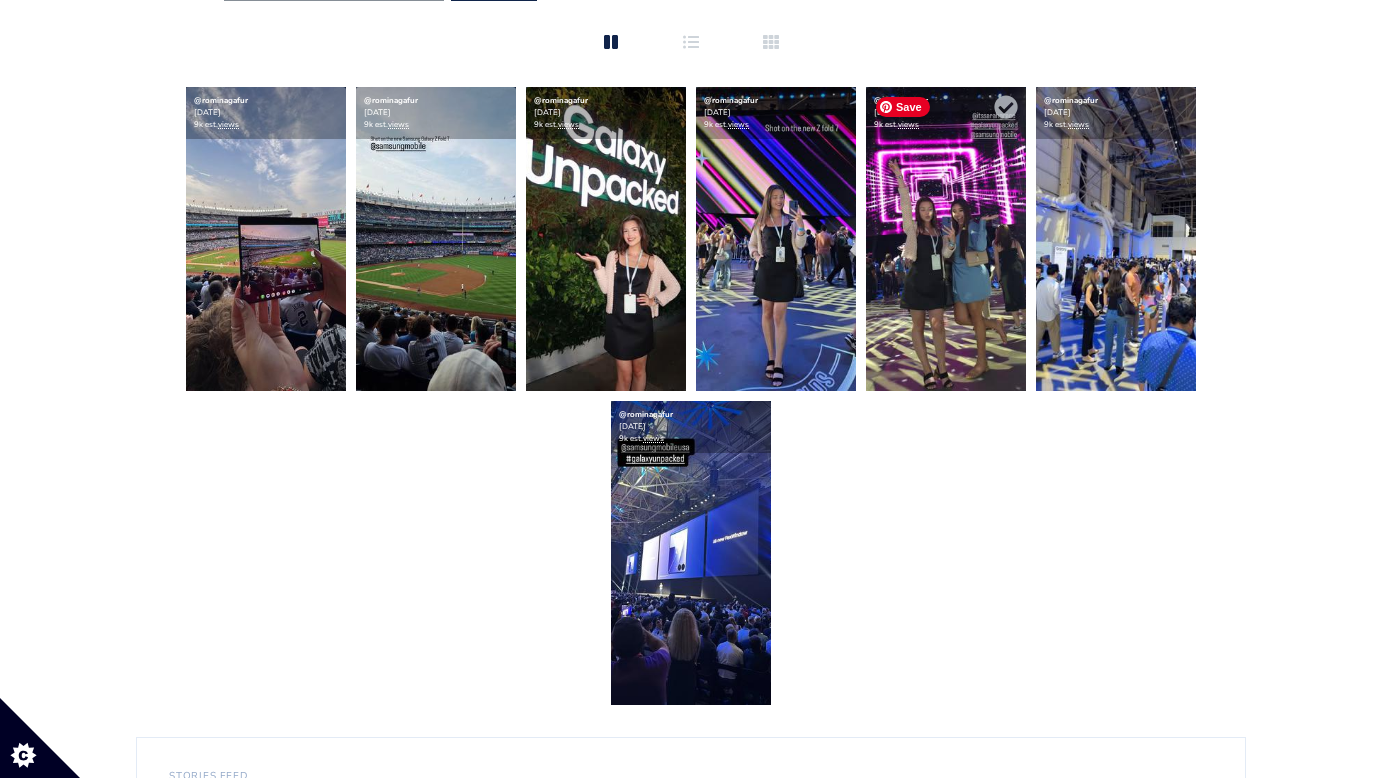 scroll, scrollTop: 279, scrollLeft: 0, axis: vertical 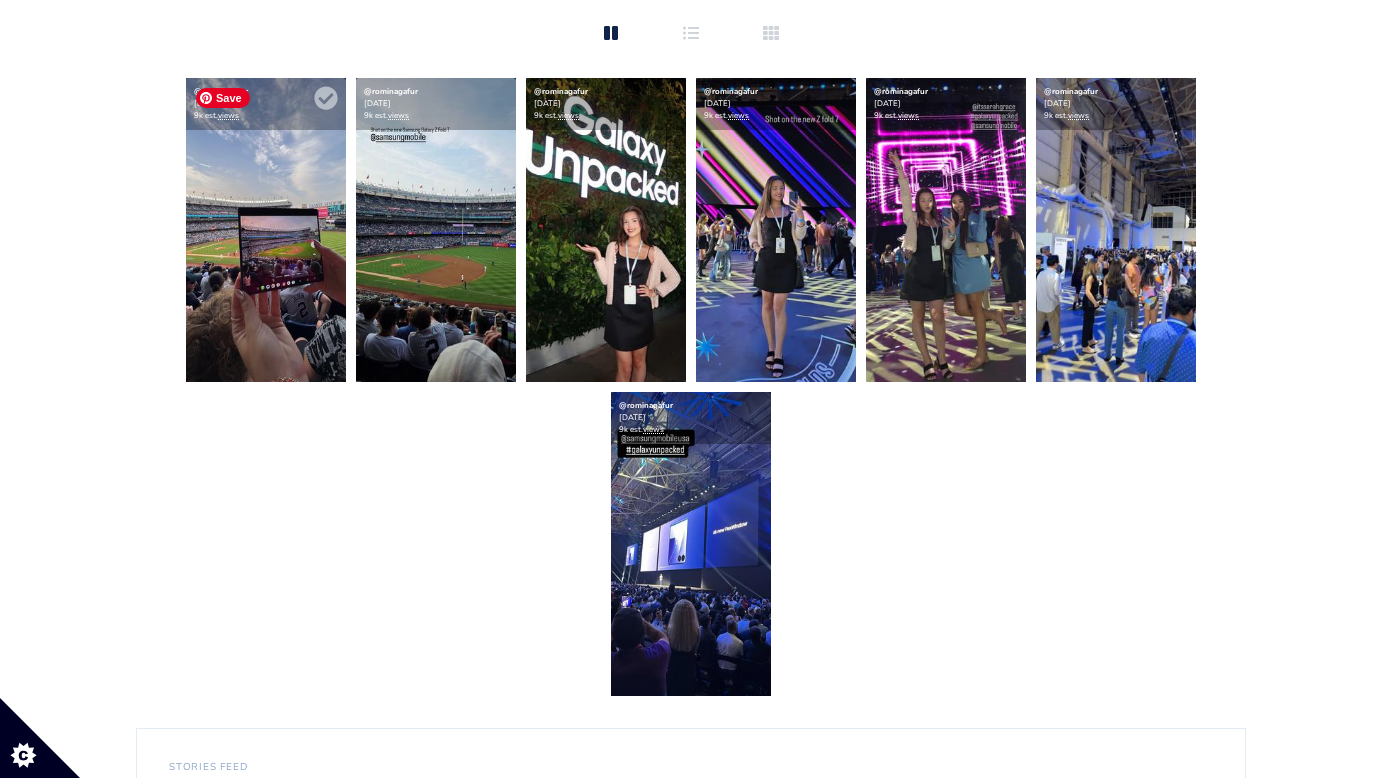 click at bounding box center (266, 230) 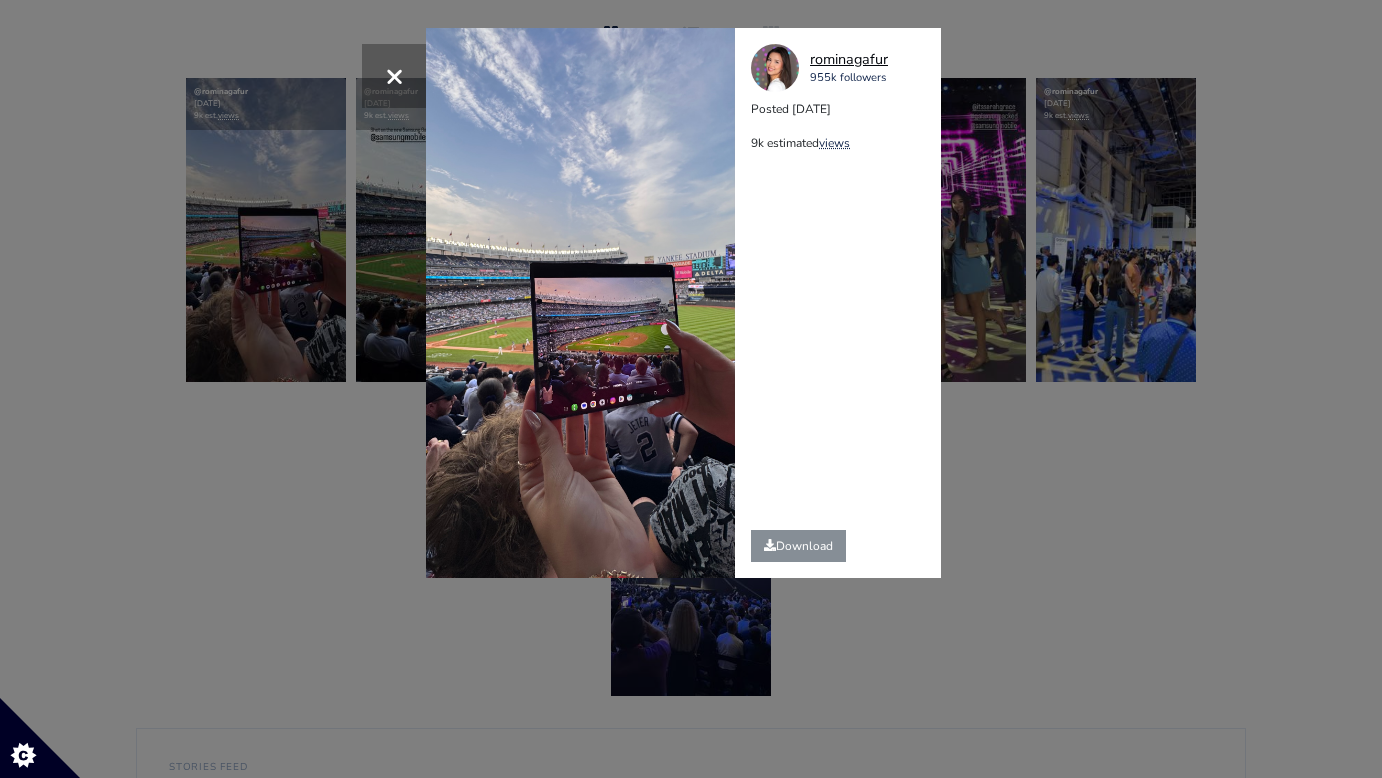 click on "rominagafur" at bounding box center (849, 60) 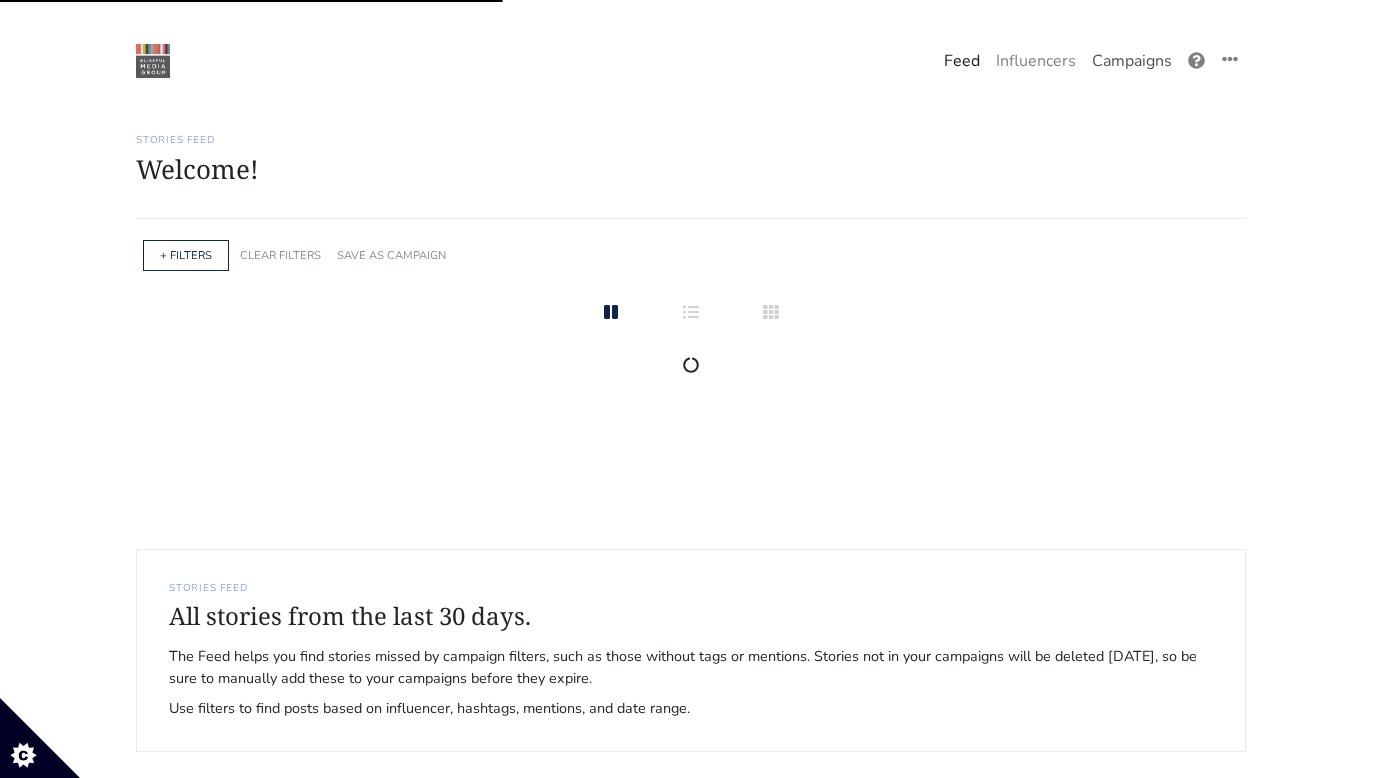 scroll, scrollTop: 0, scrollLeft: 0, axis: both 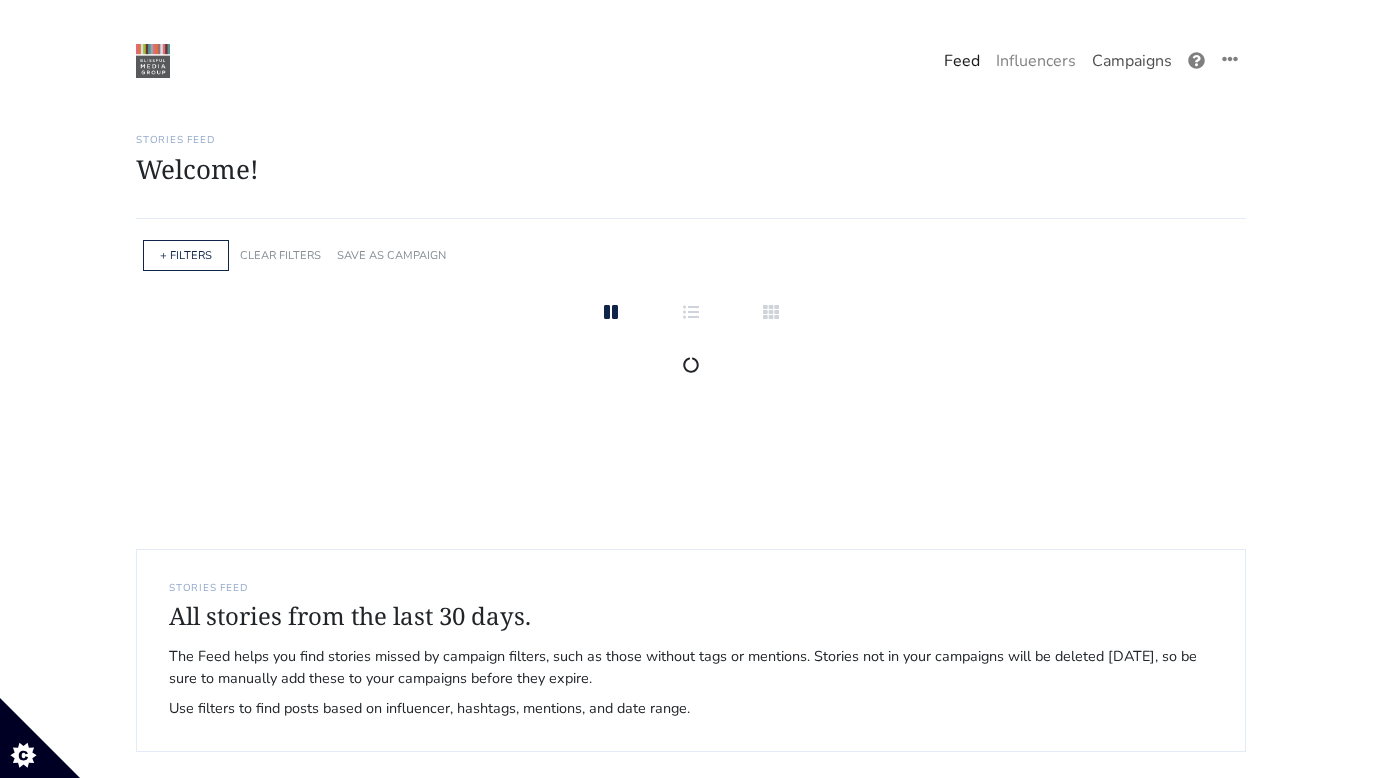 click on "Campaigns" at bounding box center (1132, 61) 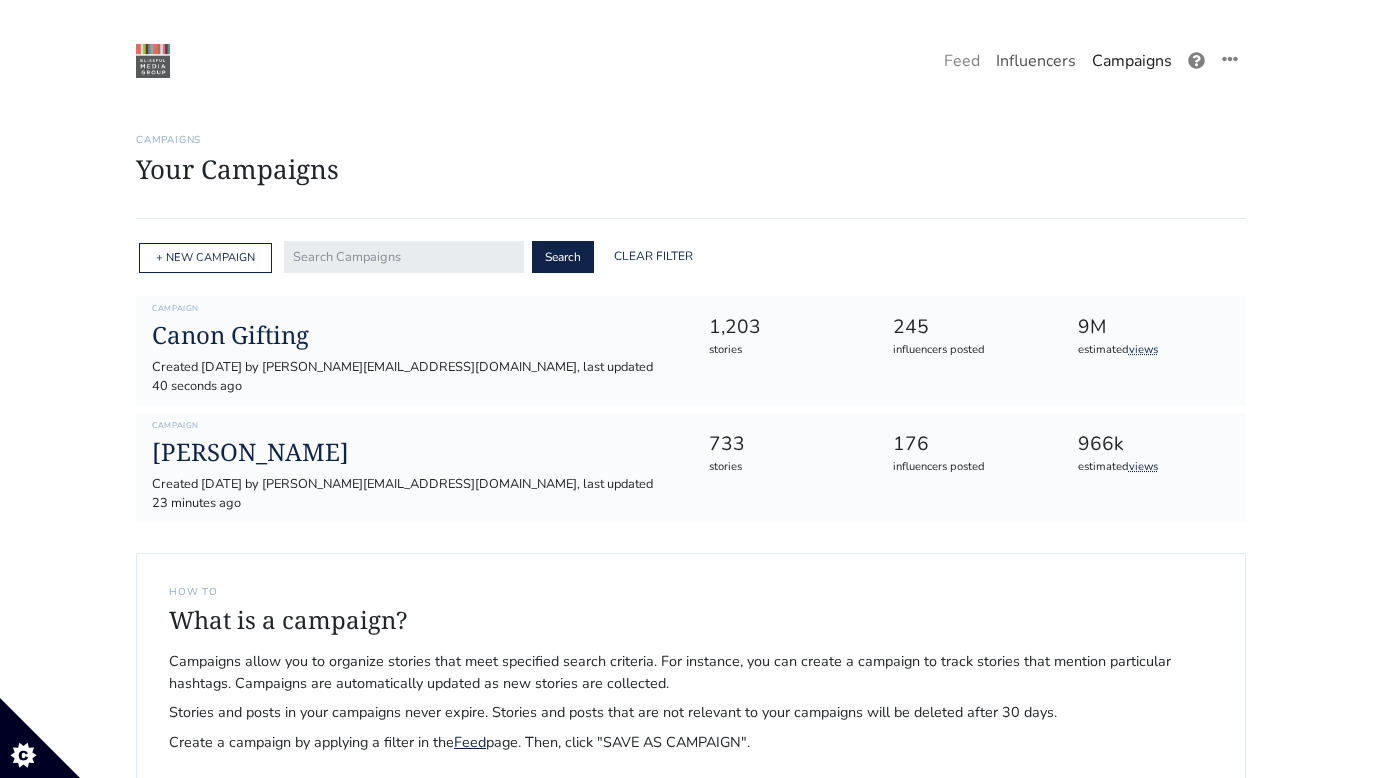 click on "Influencers" at bounding box center [1036, 61] 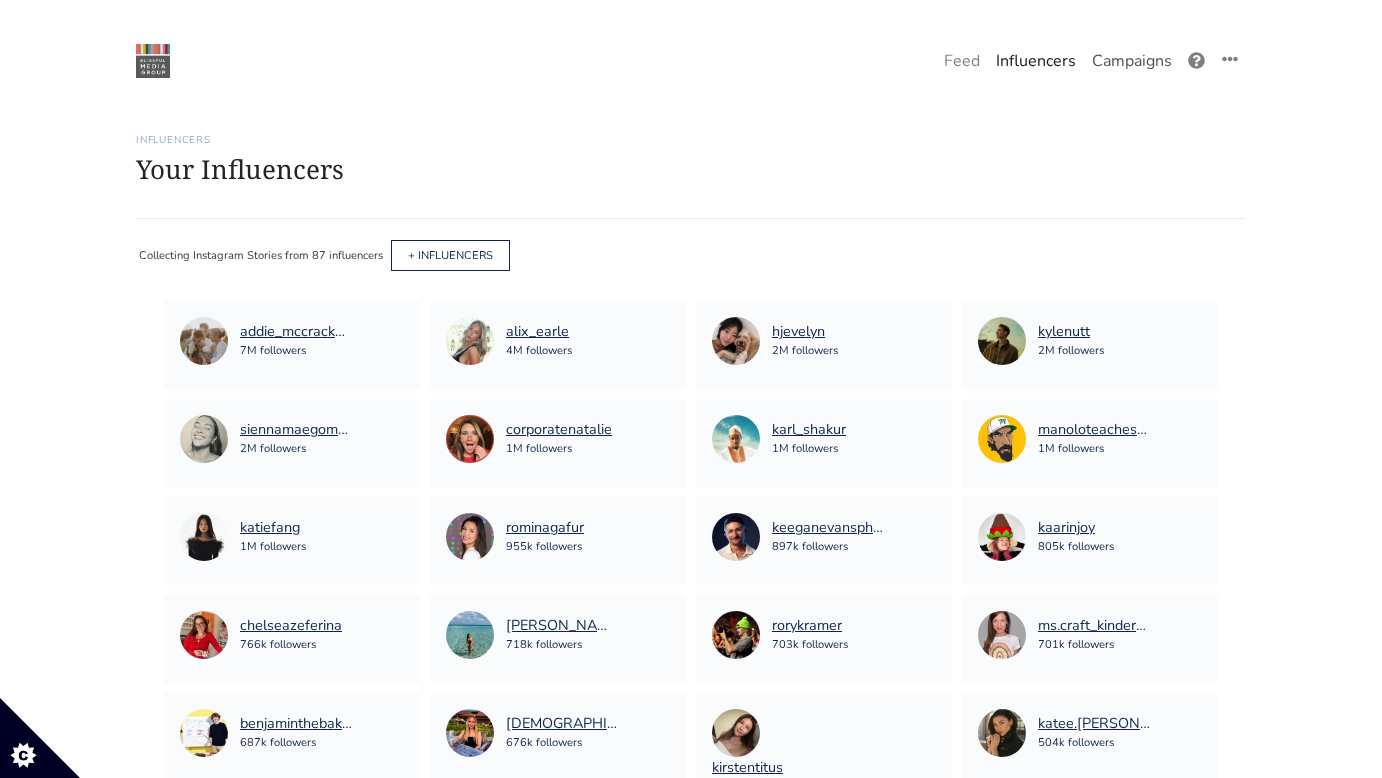 click on "Campaigns" at bounding box center (1132, 61) 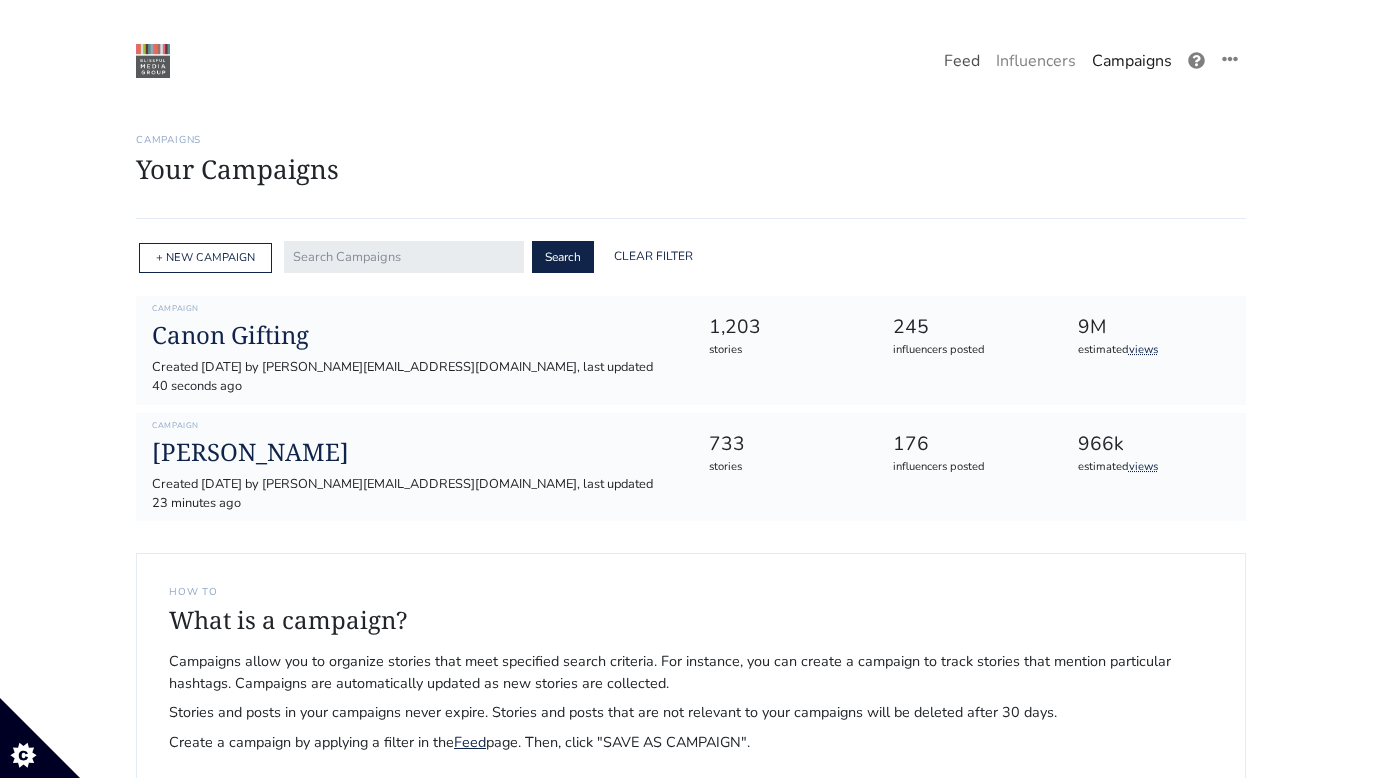 click on "Feed" at bounding box center [962, 61] 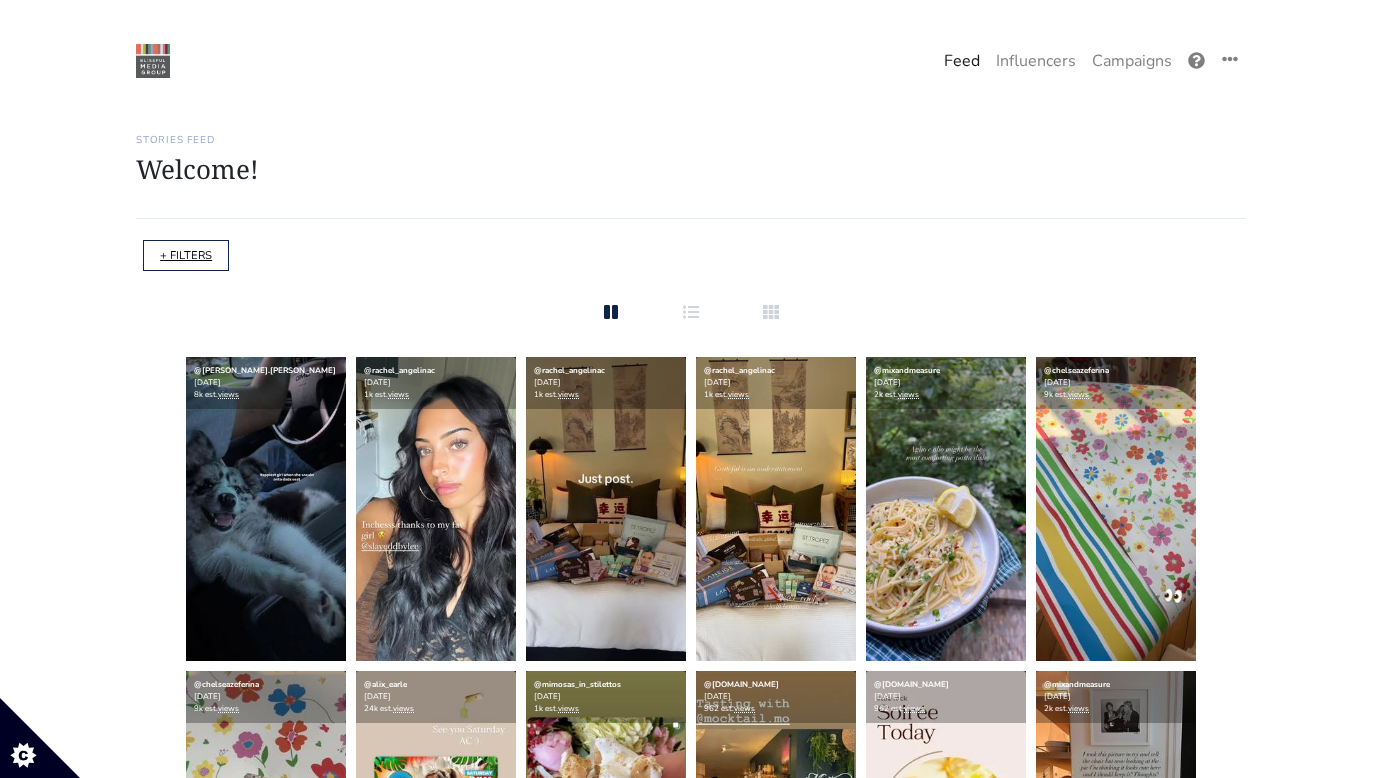 click on "+ FILTERS" at bounding box center [186, 255] 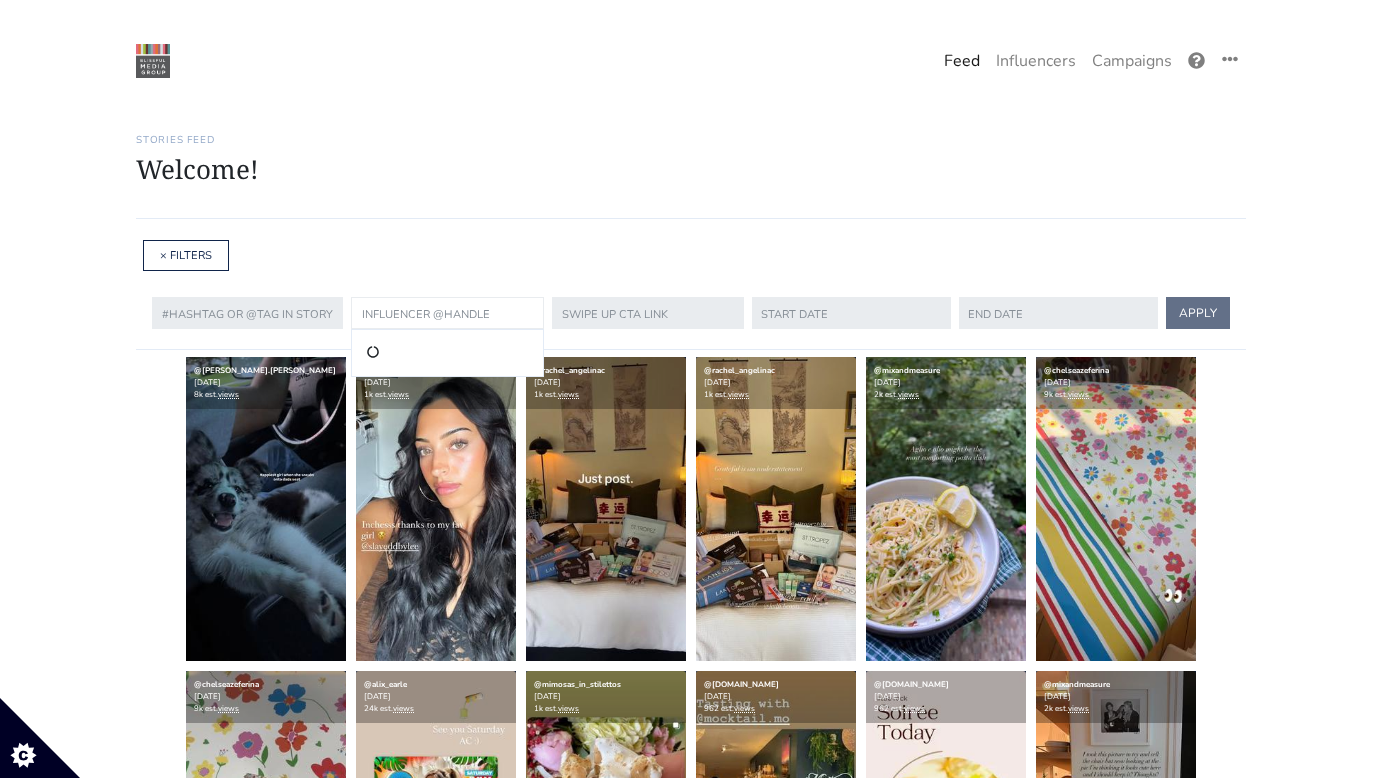 click at bounding box center (447, 313) 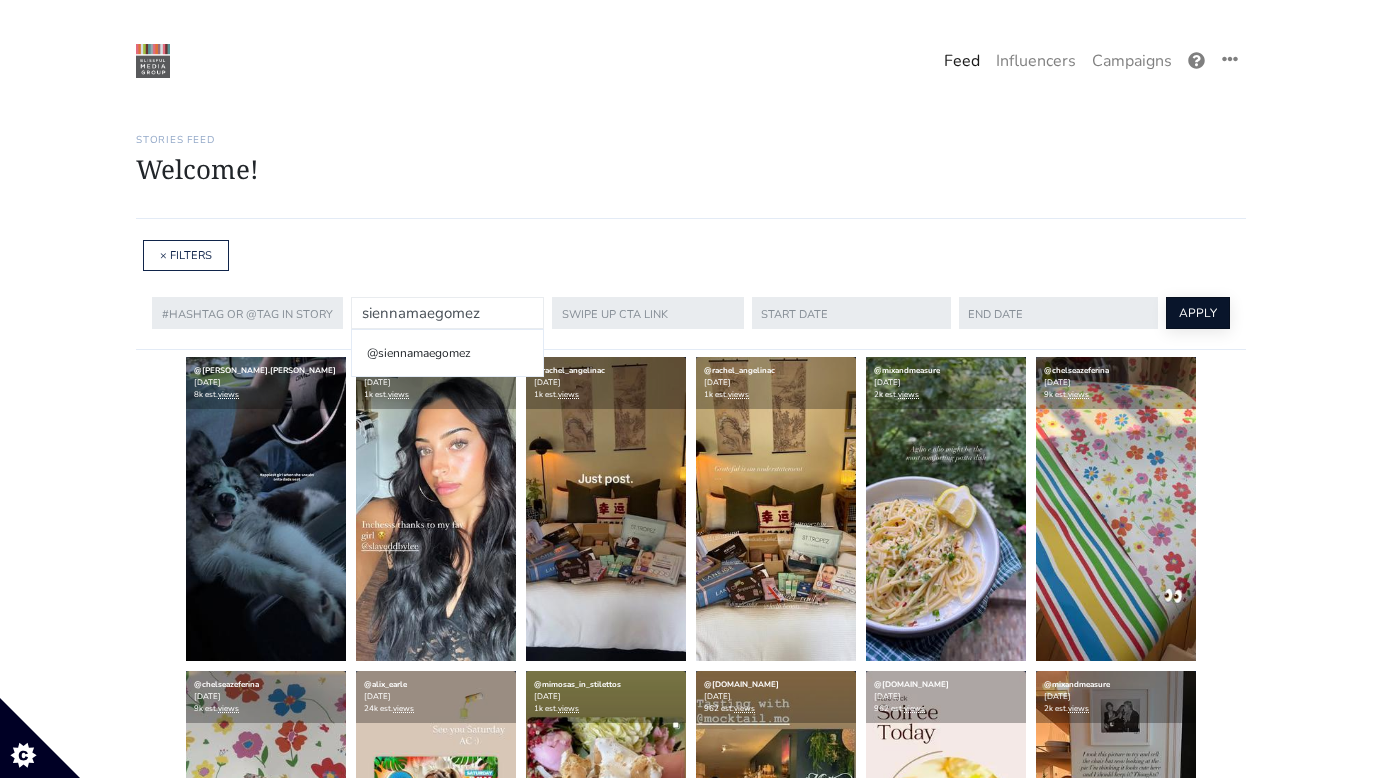 type on "siennamaegomez" 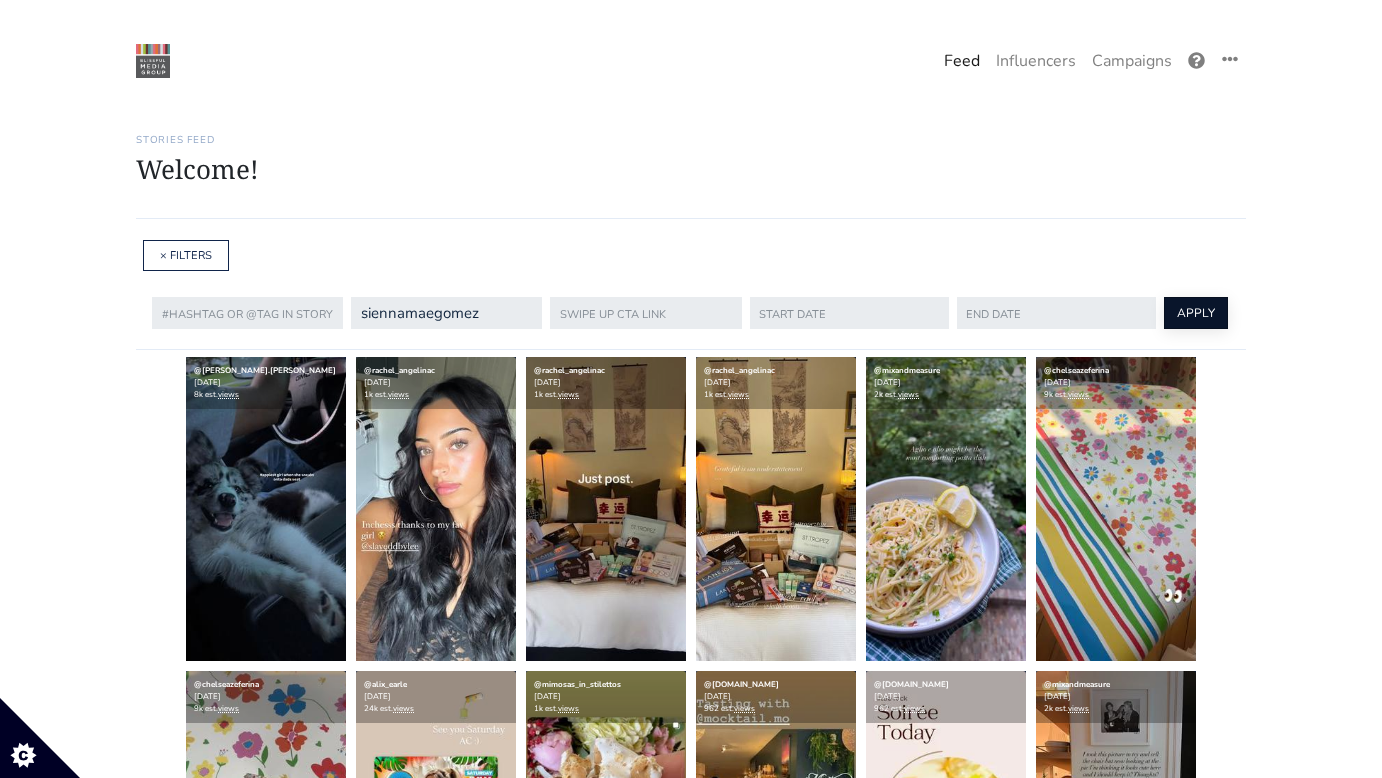 click on "APPLY" at bounding box center (1196, 313) 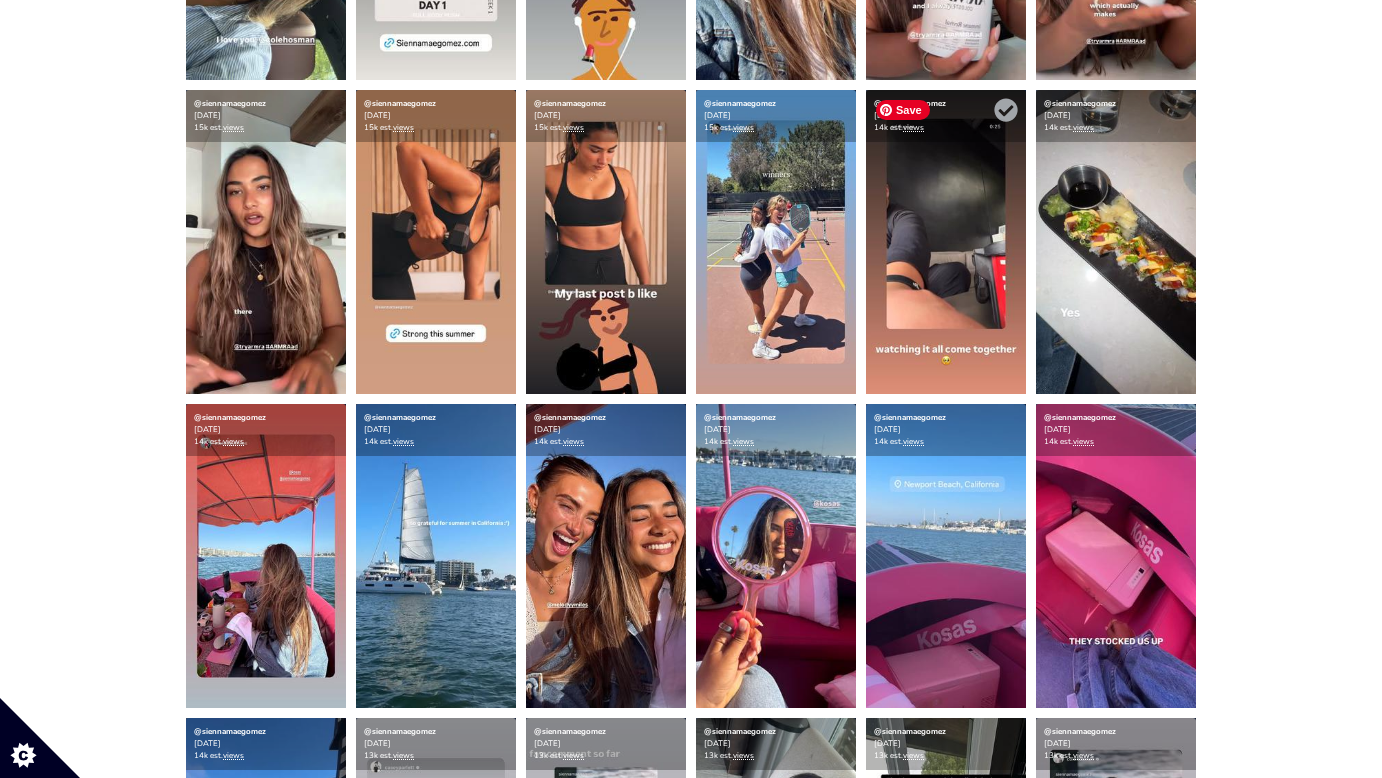 scroll, scrollTop: 585, scrollLeft: 0, axis: vertical 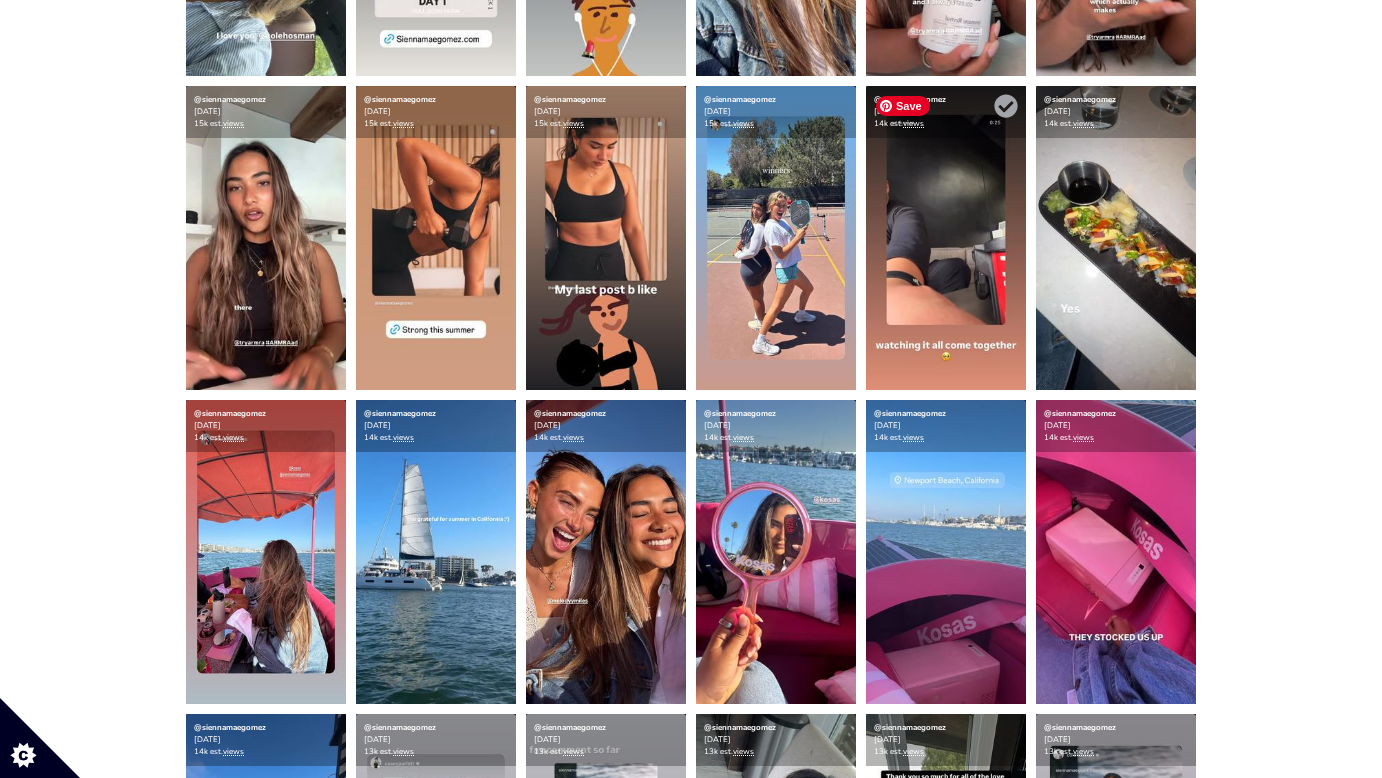 click at bounding box center [946, 238] 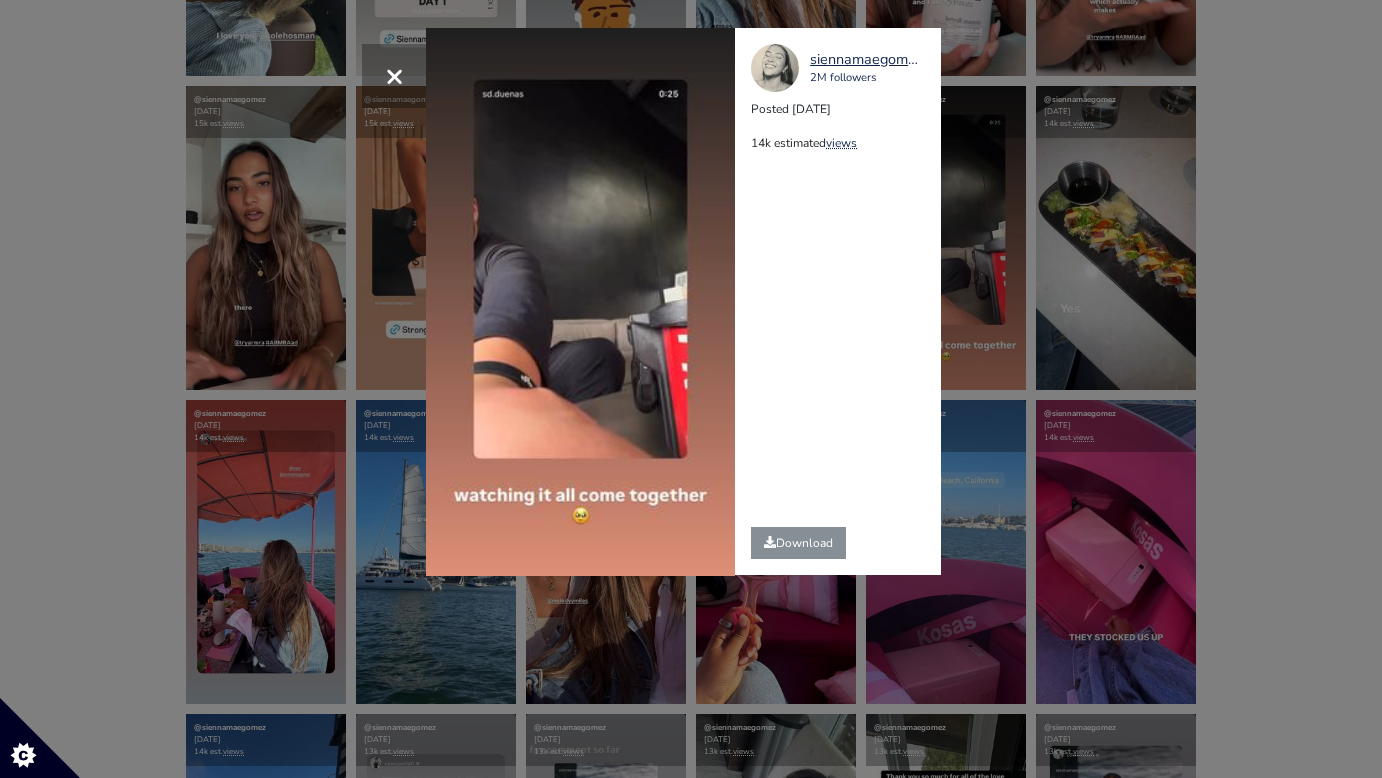 click on "×
Your browser does not support HTML5 video.
siennamaegomez
2M followers
Posted 2025-07-12
14k
estimated
views" at bounding box center (691, 389) 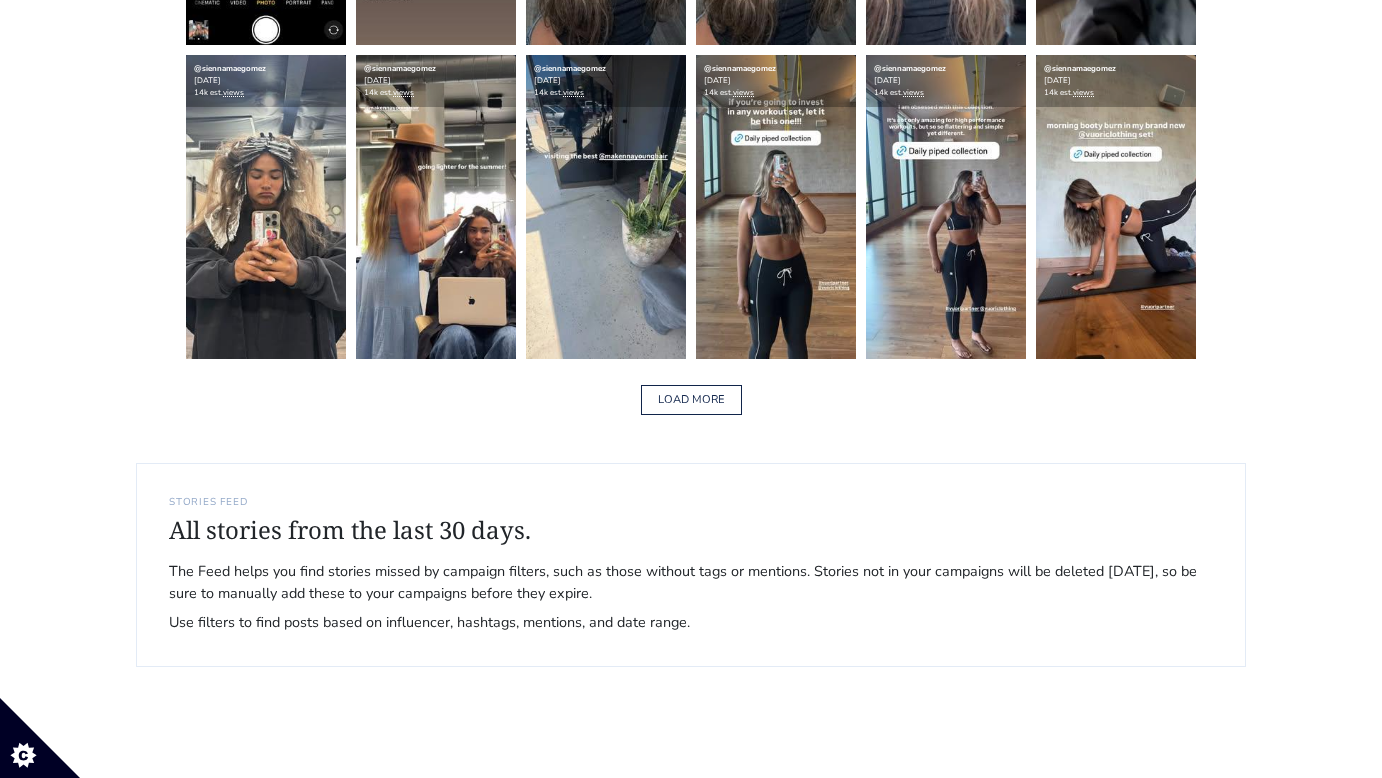 scroll, scrollTop: 3187, scrollLeft: 0, axis: vertical 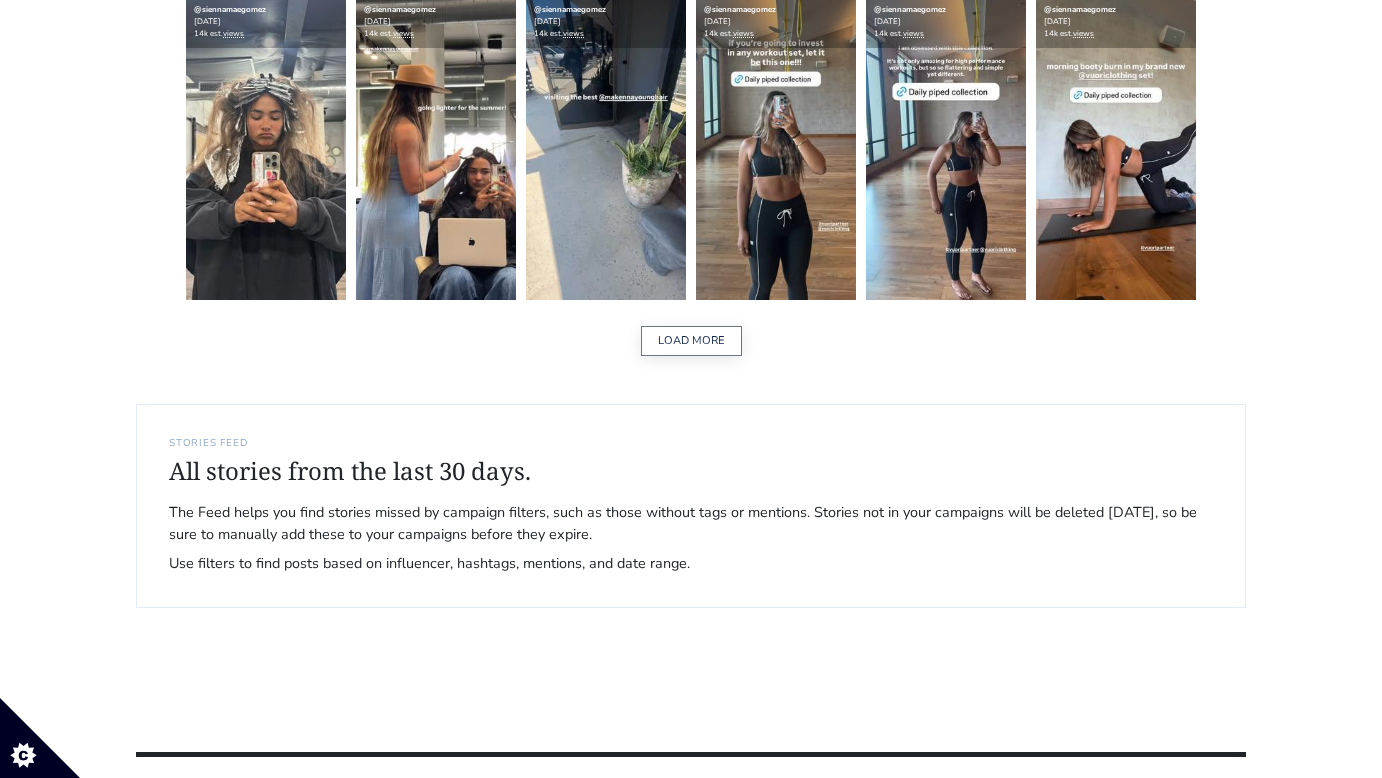 click on "LOAD MORE" at bounding box center [691, 341] 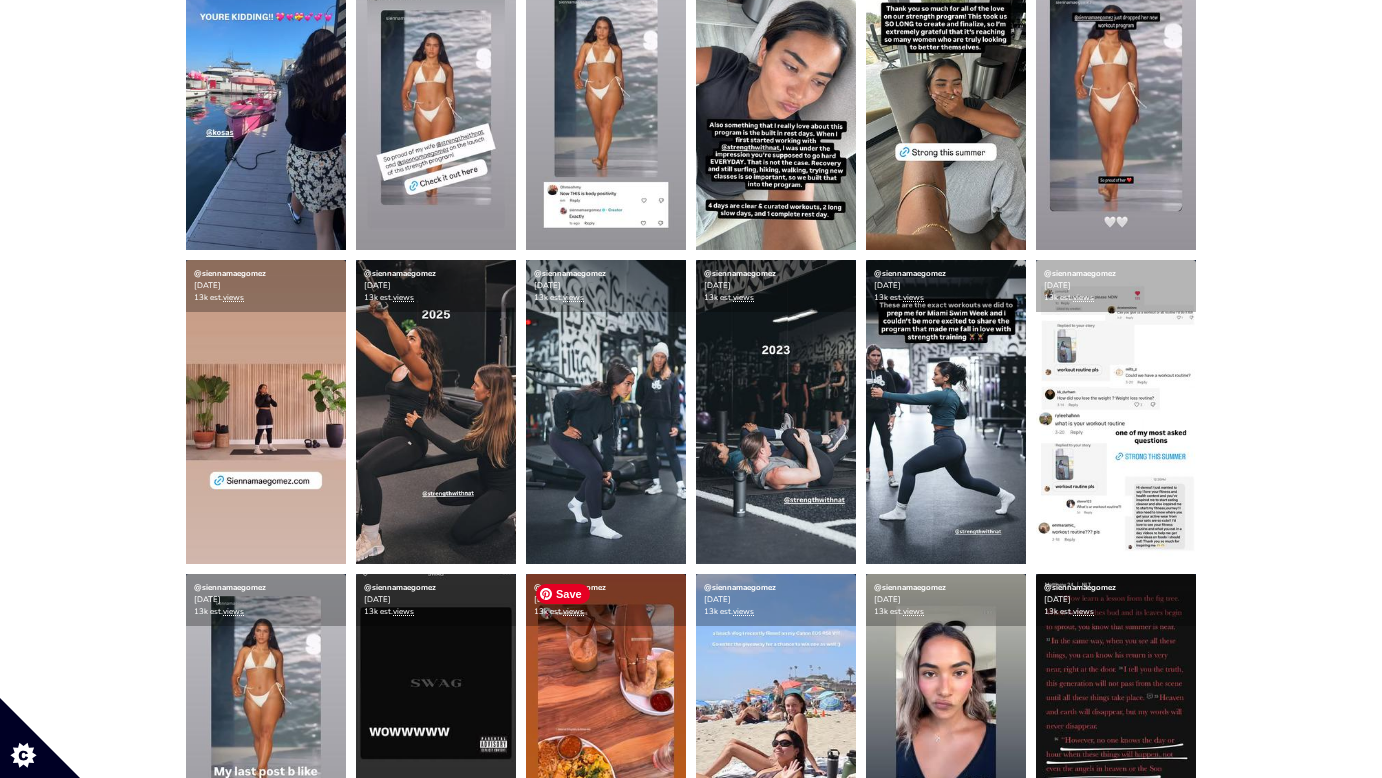 scroll, scrollTop: 1303, scrollLeft: 0, axis: vertical 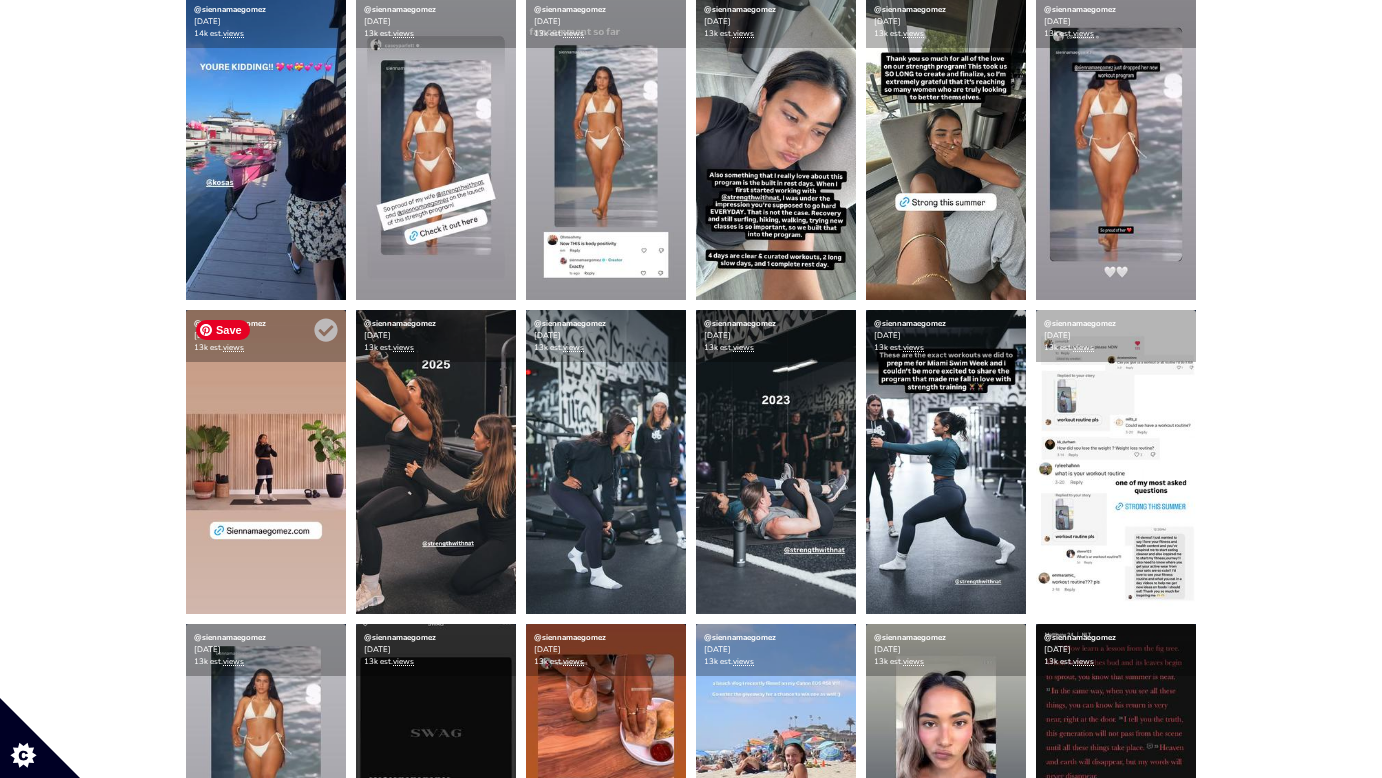 click at bounding box center (266, 462) 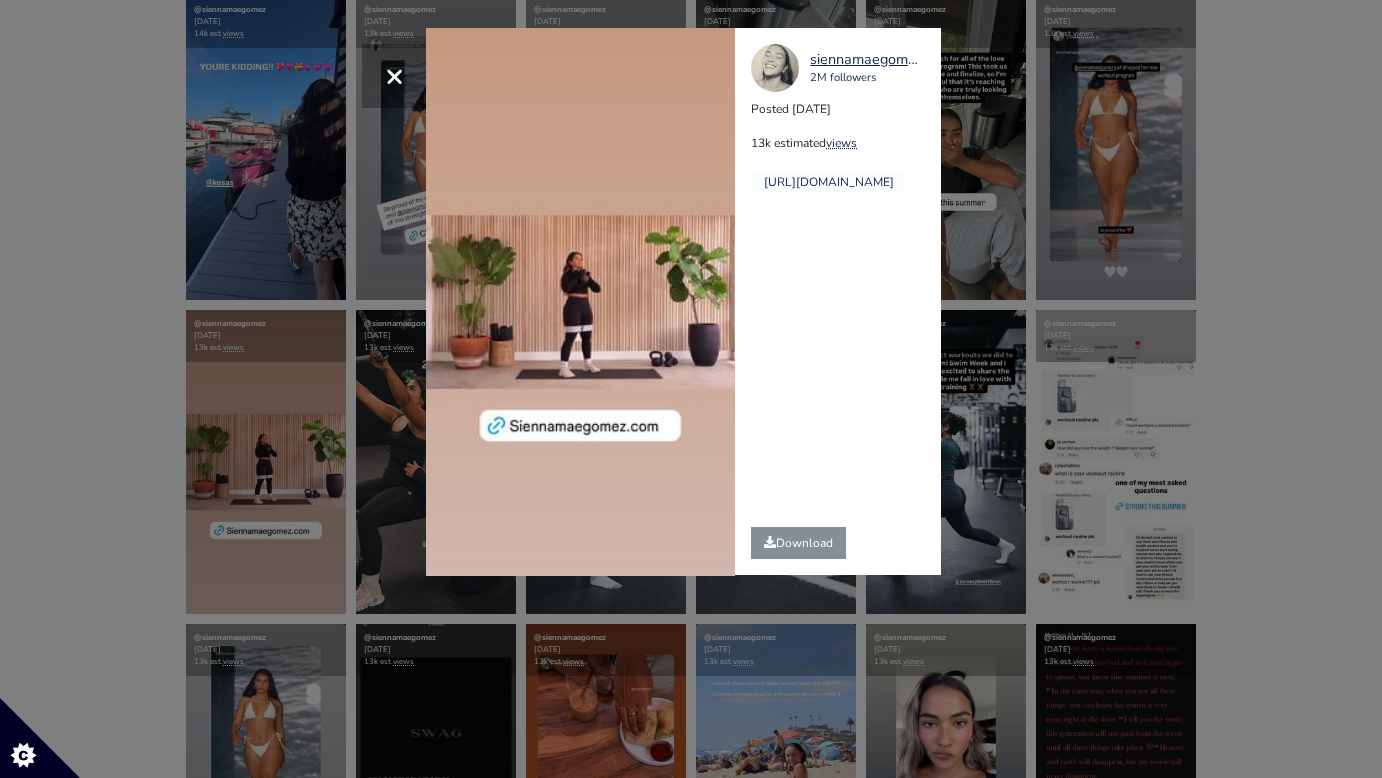 click on "×
Your browser does not support HTML5 video.
siennamaegomez
2M followers
Posted 2025-07-11
13k
estimated
views" at bounding box center [691, 389] 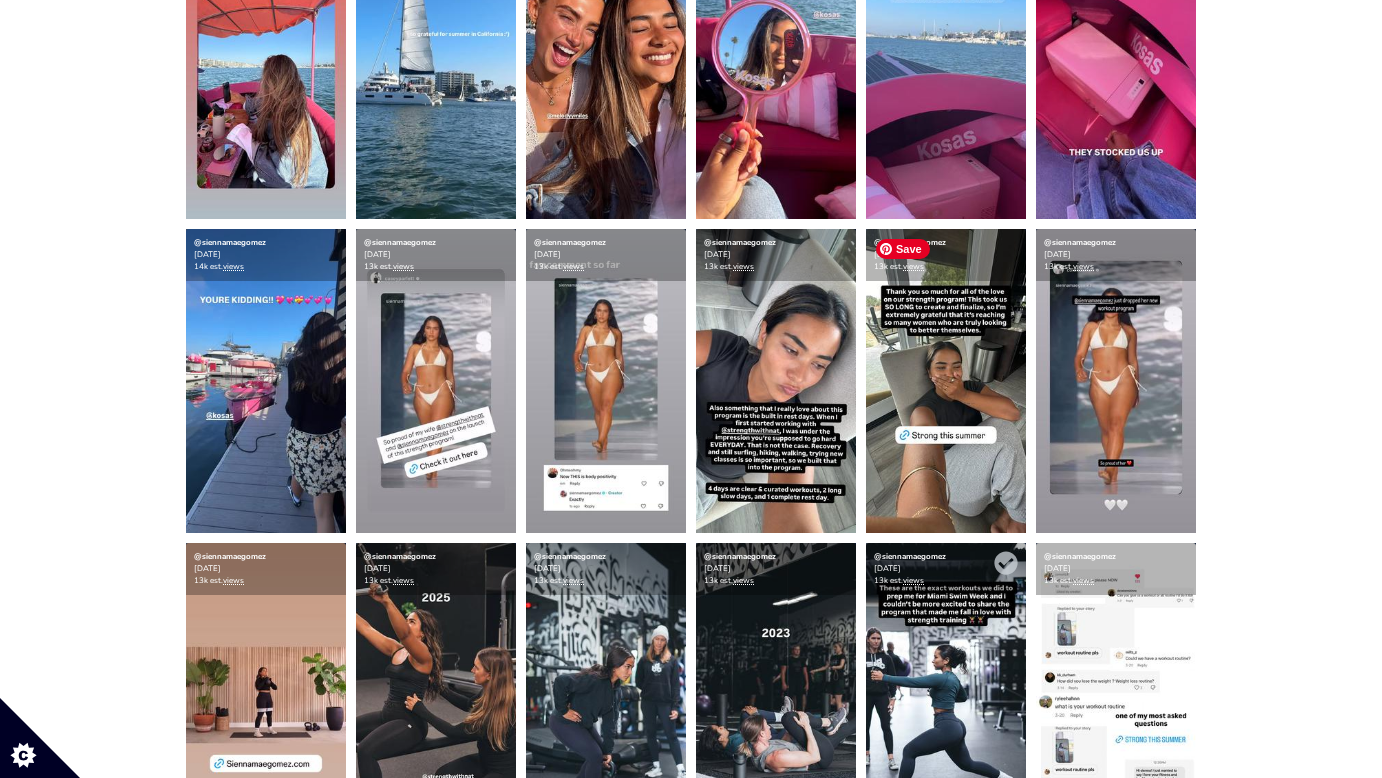 scroll, scrollTop: 1062, scrollLeft: 0, axis: vertical 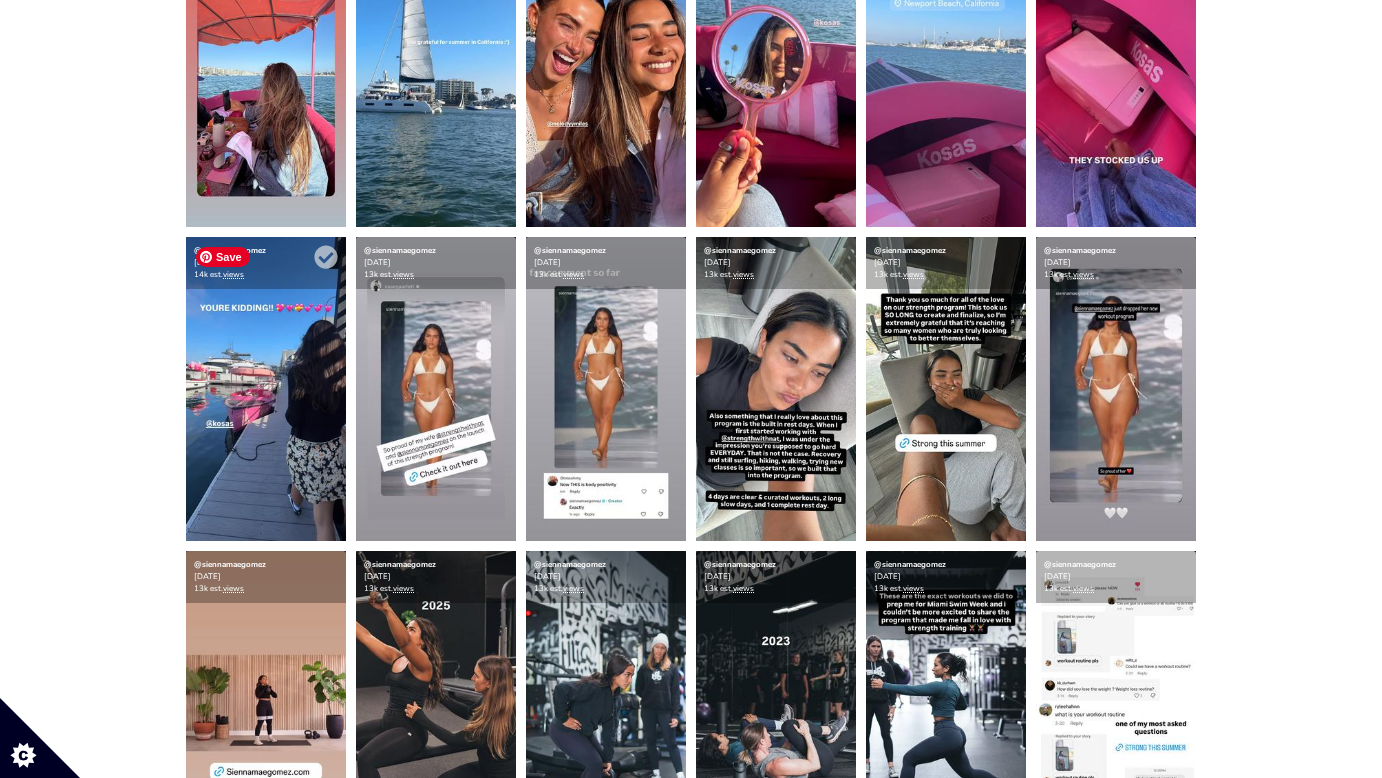 click at bounding box center (266, 389) 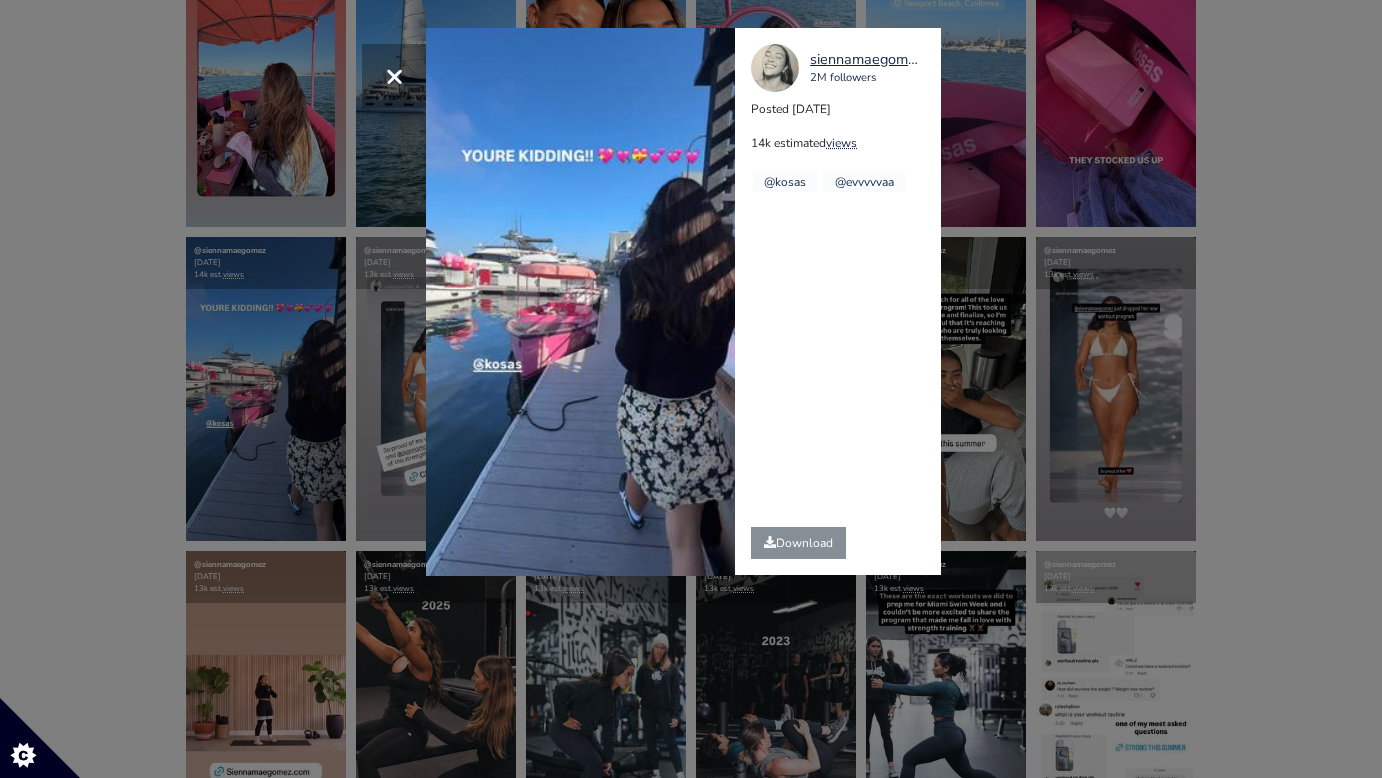 click on "×
Your browser does not support HTML5 video.
siennamaegomez
2M followers
Posted 2025-07-12
14k
estimated
views
@kosas" at bounding box center (691, 389) 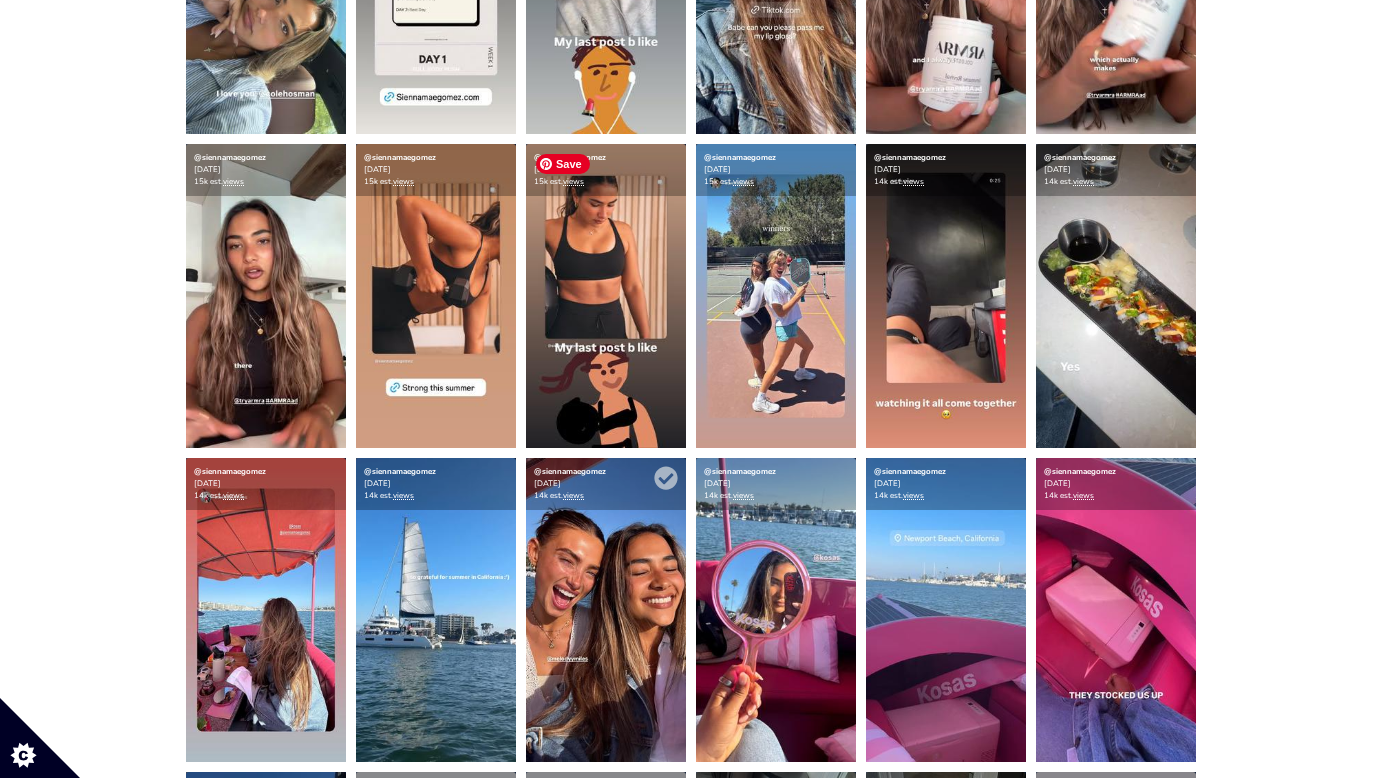 scroll, scrollTop: 487, scrollLeft: 0, axis: vertical 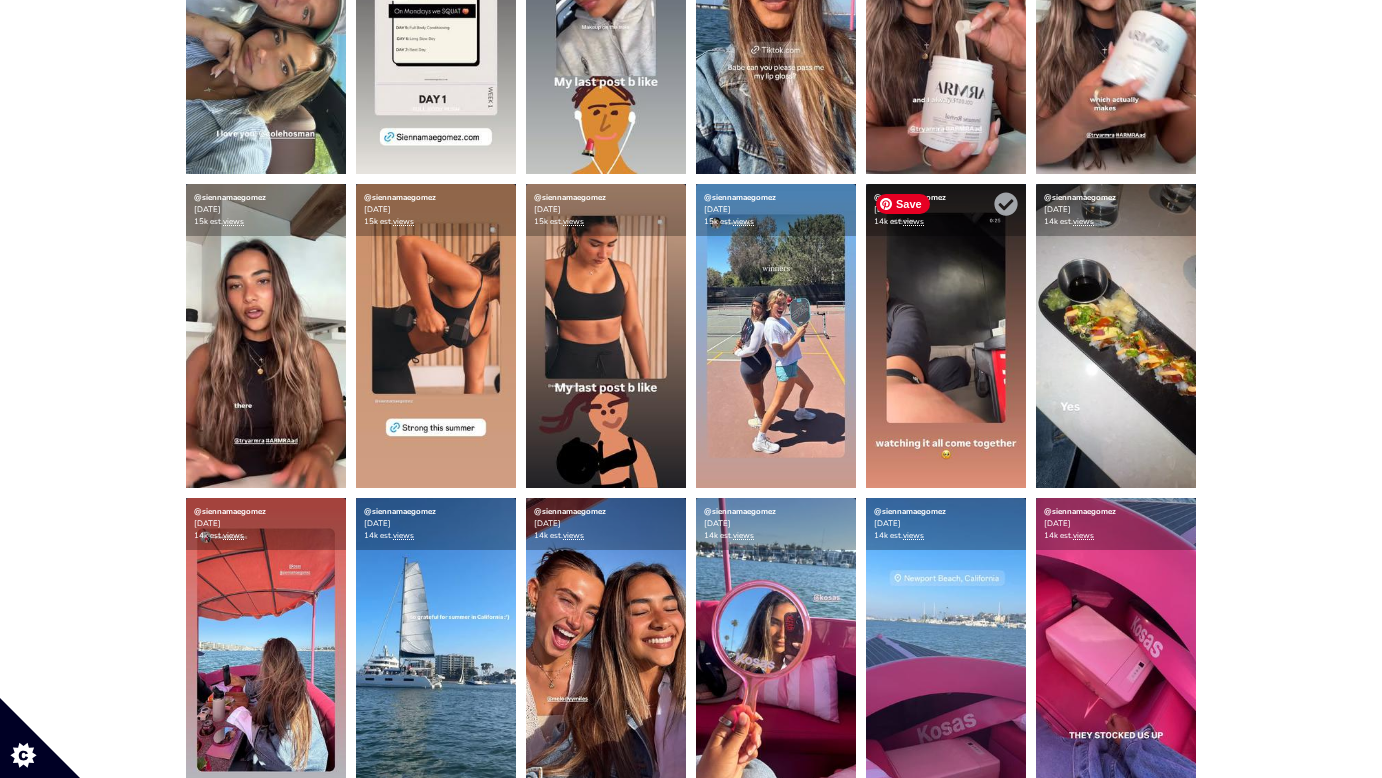 click at bounding box center (946, 336) 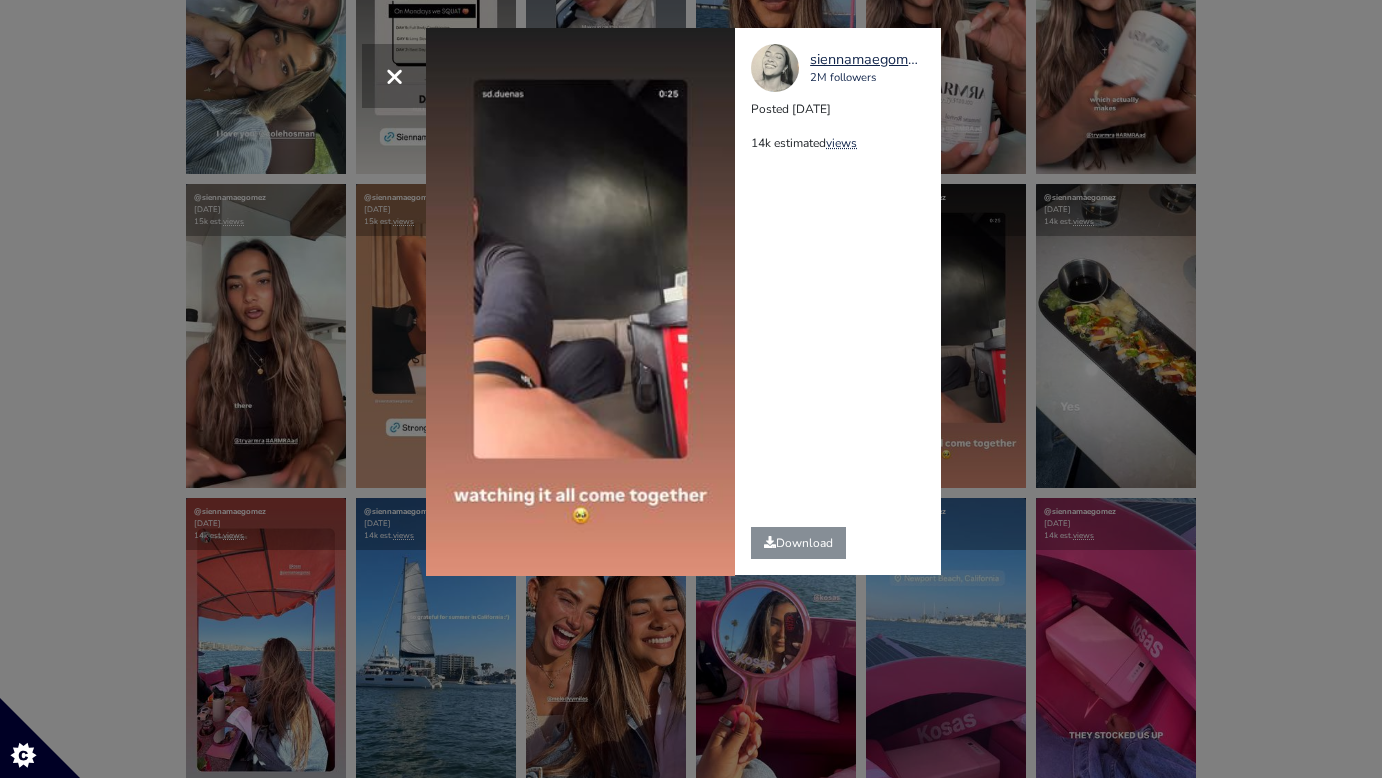click on "×
Your browser does not support HTML5 video.
siennamaegomez
2M followers
Posted 2025-07-12
14k
estimated
views" at bounding box center (691, 389) 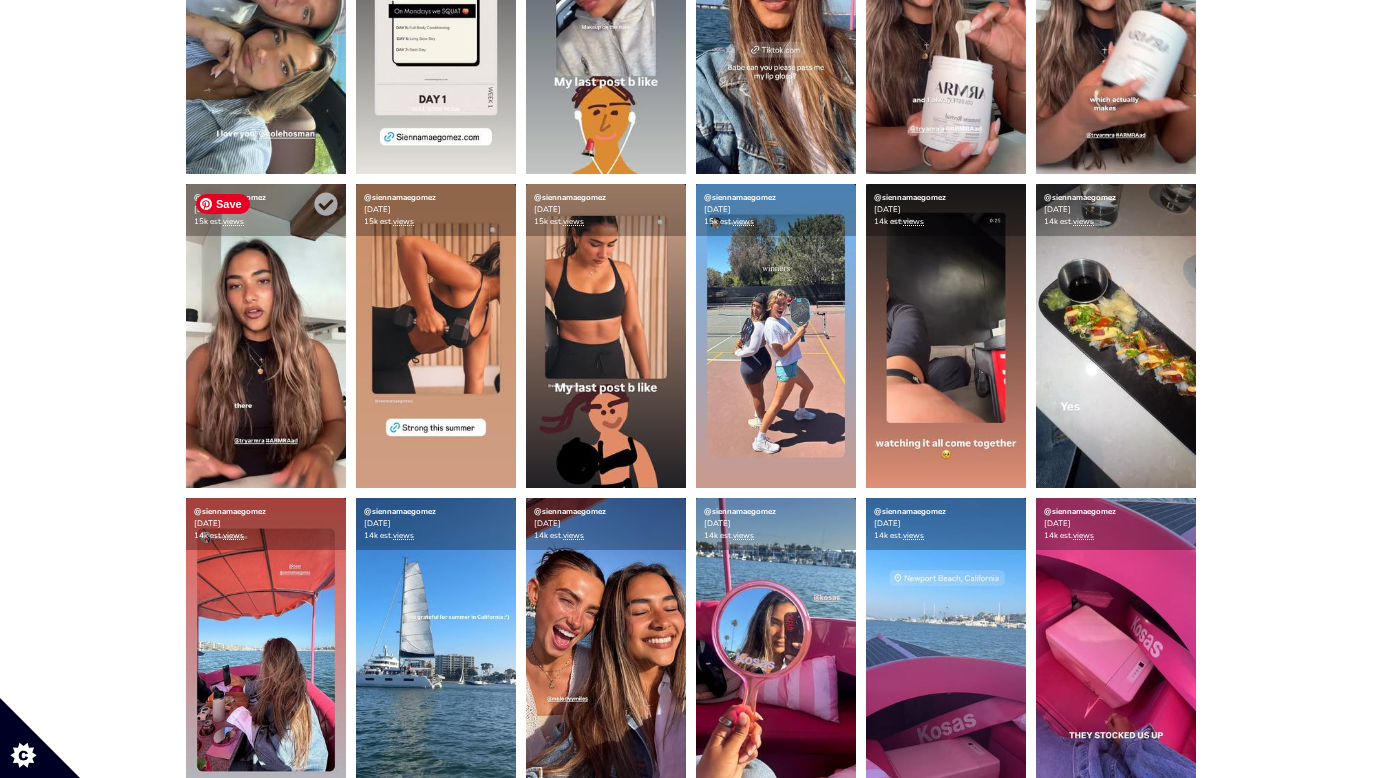 click at bounding box center (266, 336) 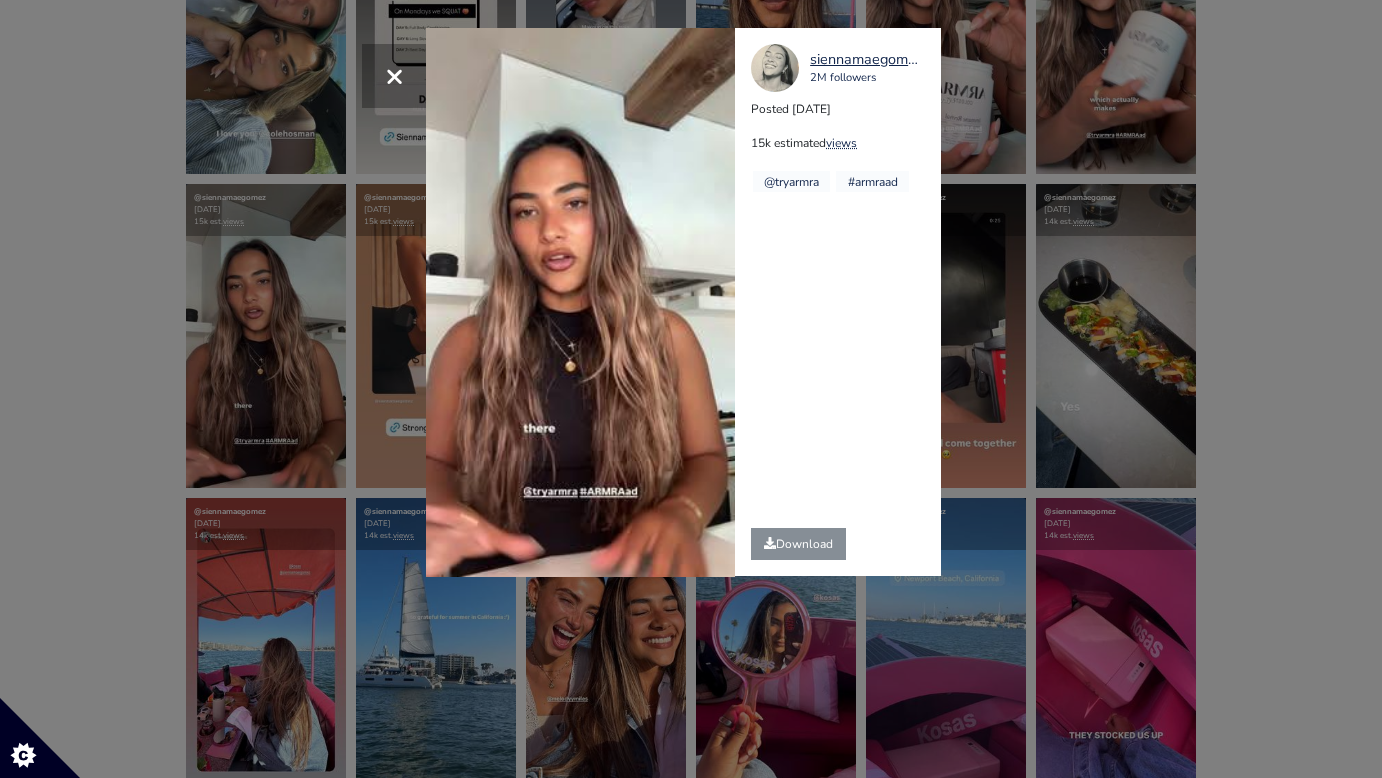 click on "×
Your browser does not support HTML5 video.
siennamaegomez
2M followers
Posted 2025-07-13
15k
estimated
views
@tryarmra" at bounding box center [691, 389] 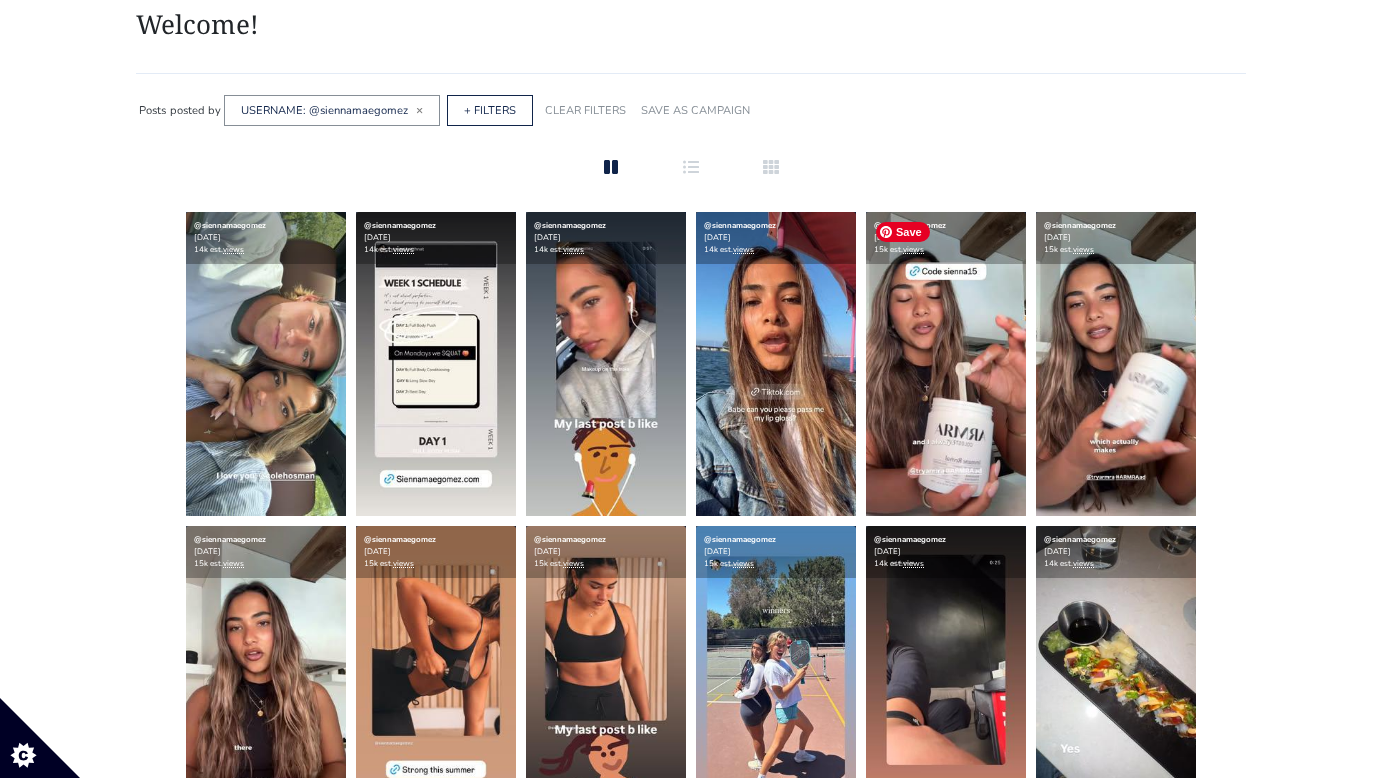 scroll, scrollTop: 142, scrollLeft: 0, axis: vertical 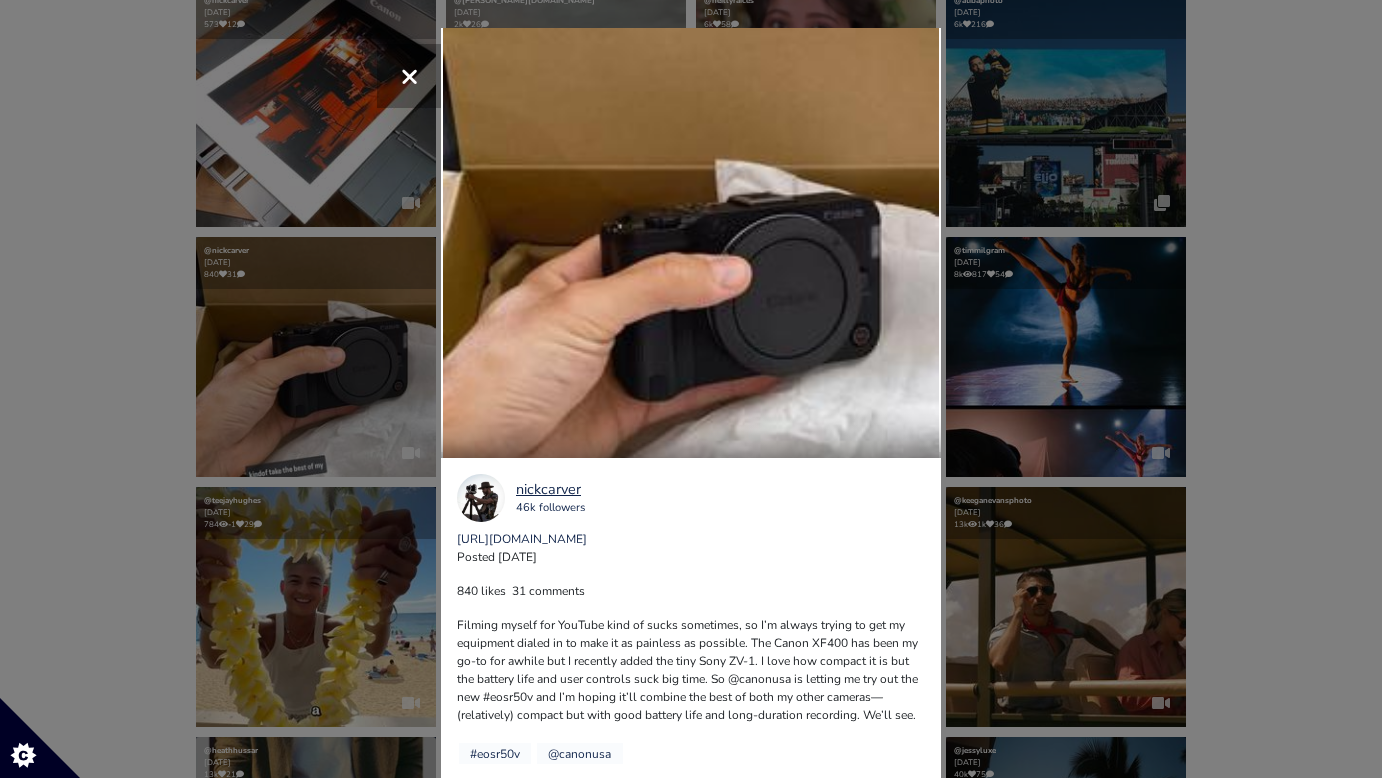click on "×
Your browser does not support HTML5 video.
nickcarver
46k followers
[URL][DOMAIN_NAME]
Posted [DATE]" at bounding box center (691, 389) 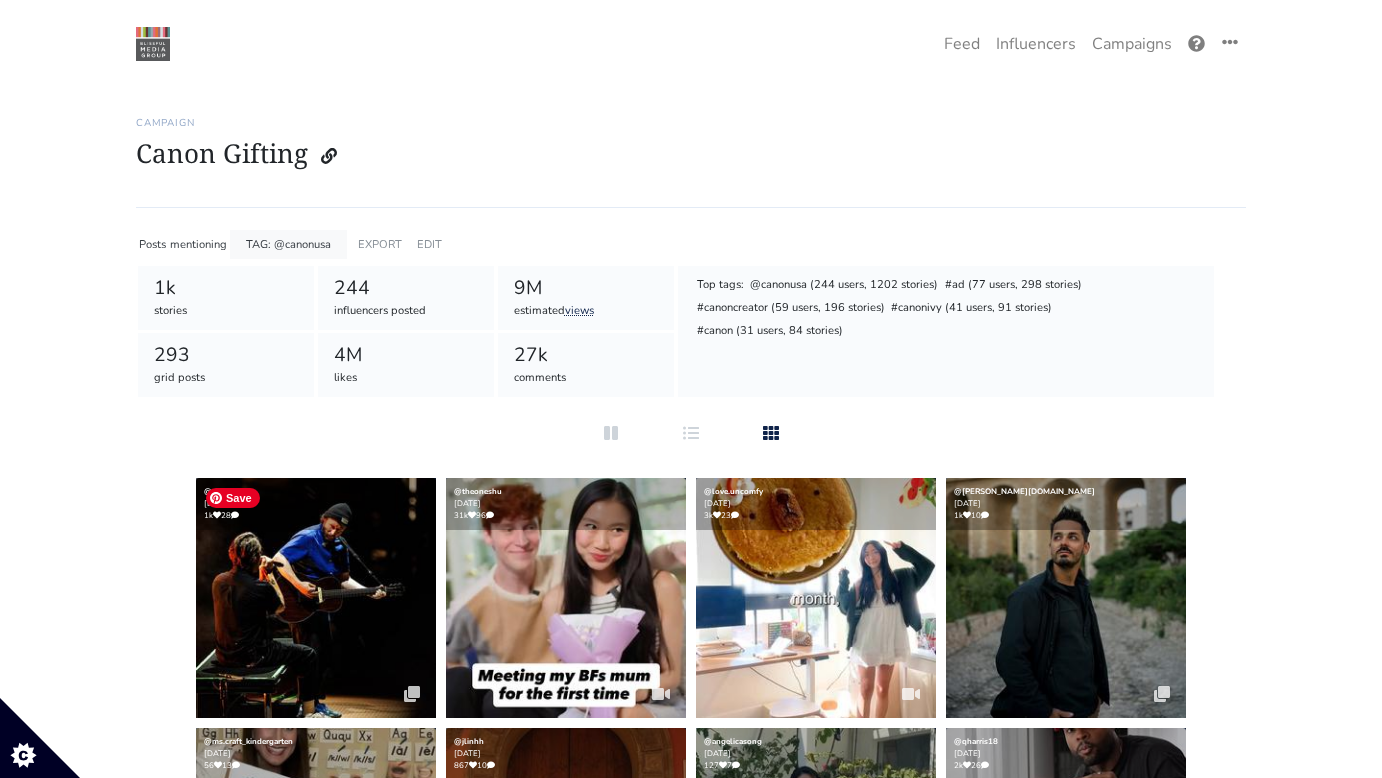 scroll, scrollTop: 0, scrollLeft: 0, axis: both 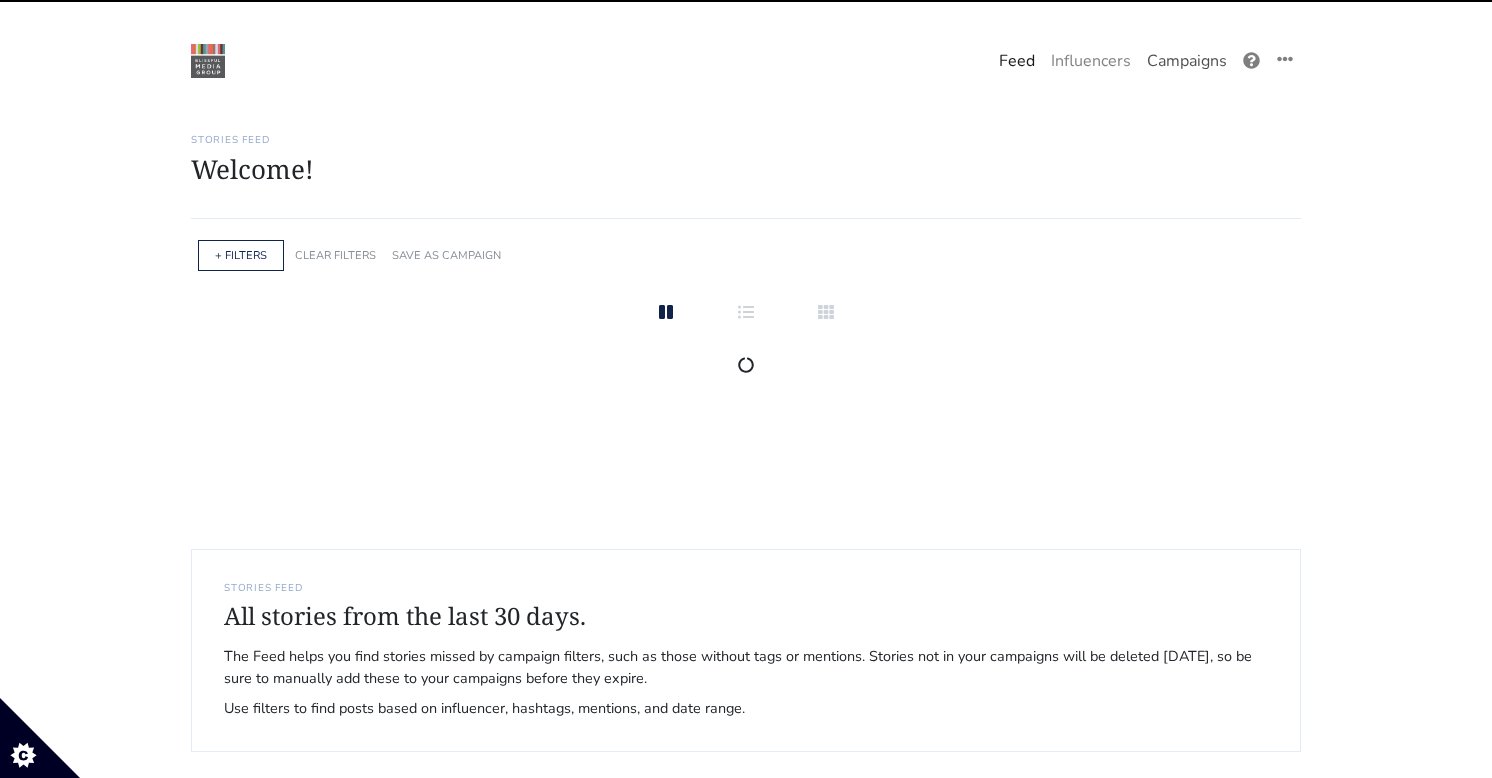 click on "Campaigns" at bounding box center (1187, 61) 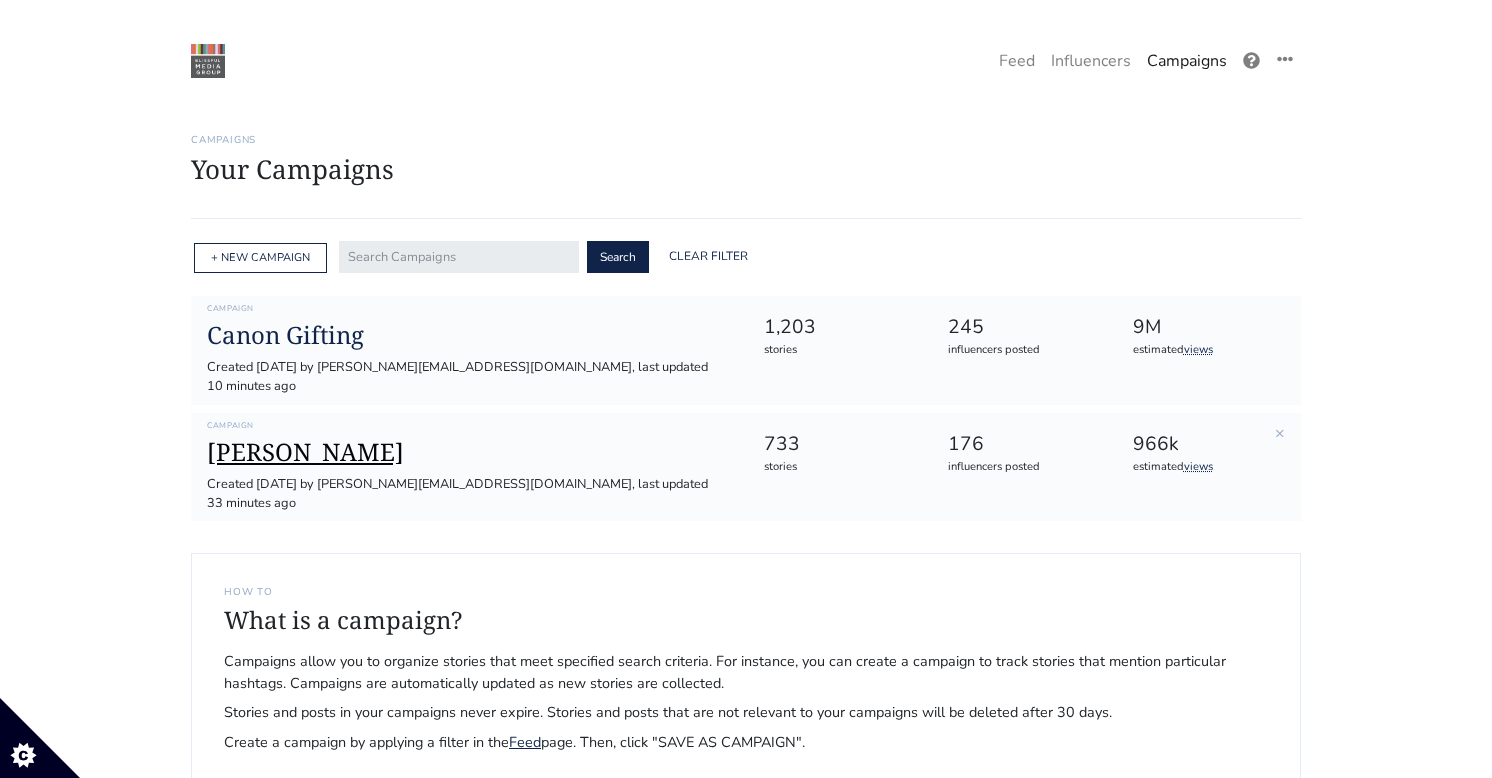 click on "[PERSON_NAME]" at bounding box center [469, 452] 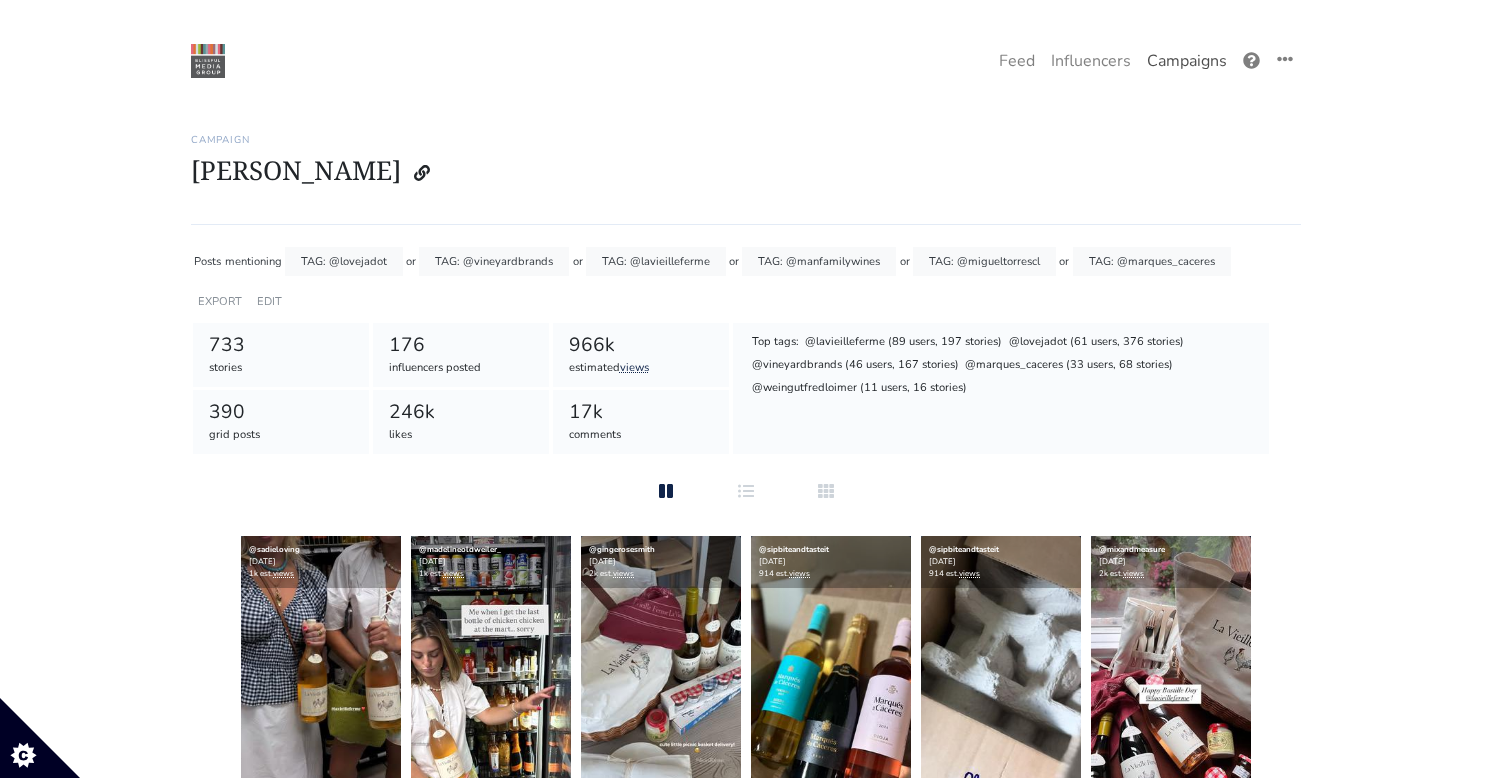 click on "Campaigns" at bounding box center [1187, 61] 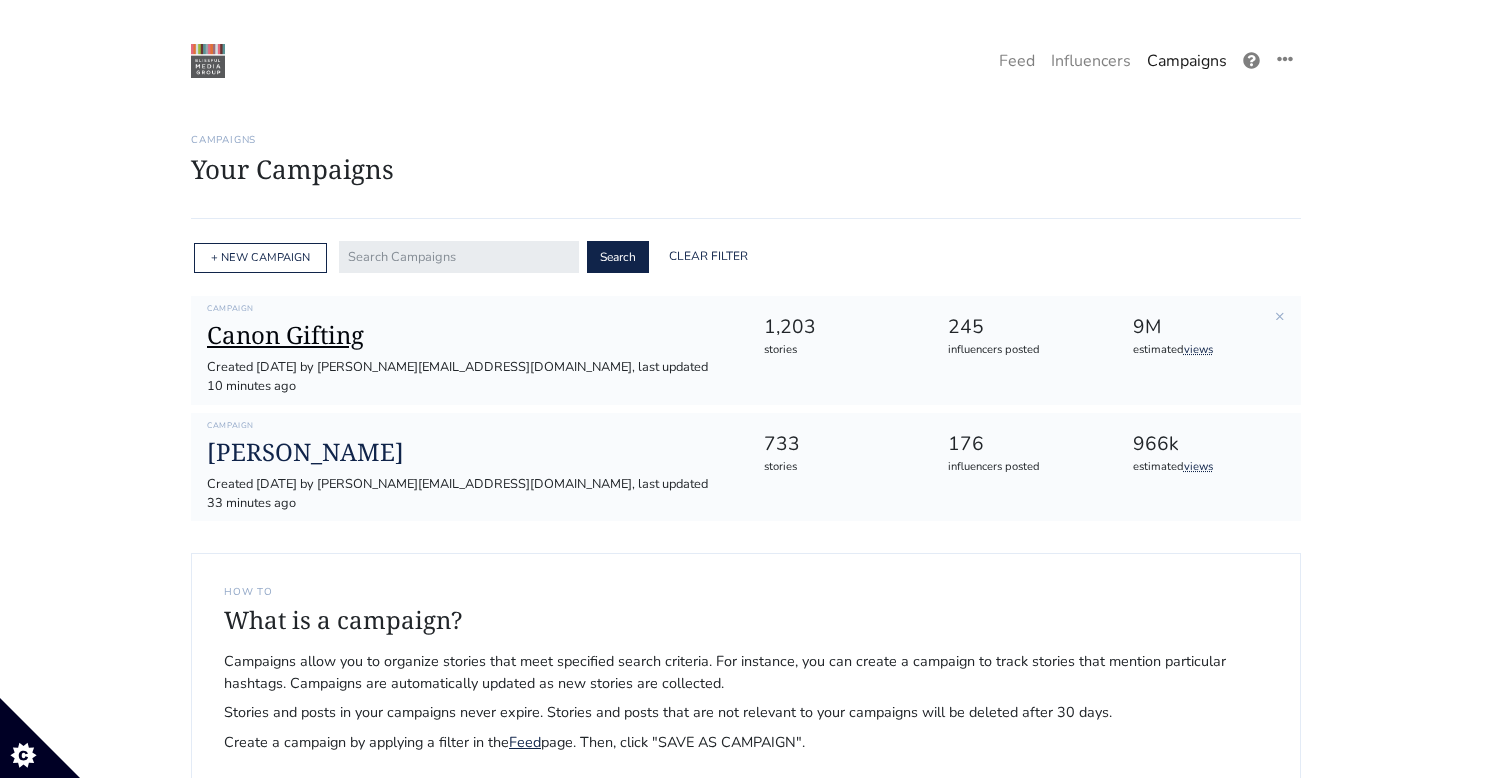 click on "Canon Gifting" at bounding box center (469, 335) 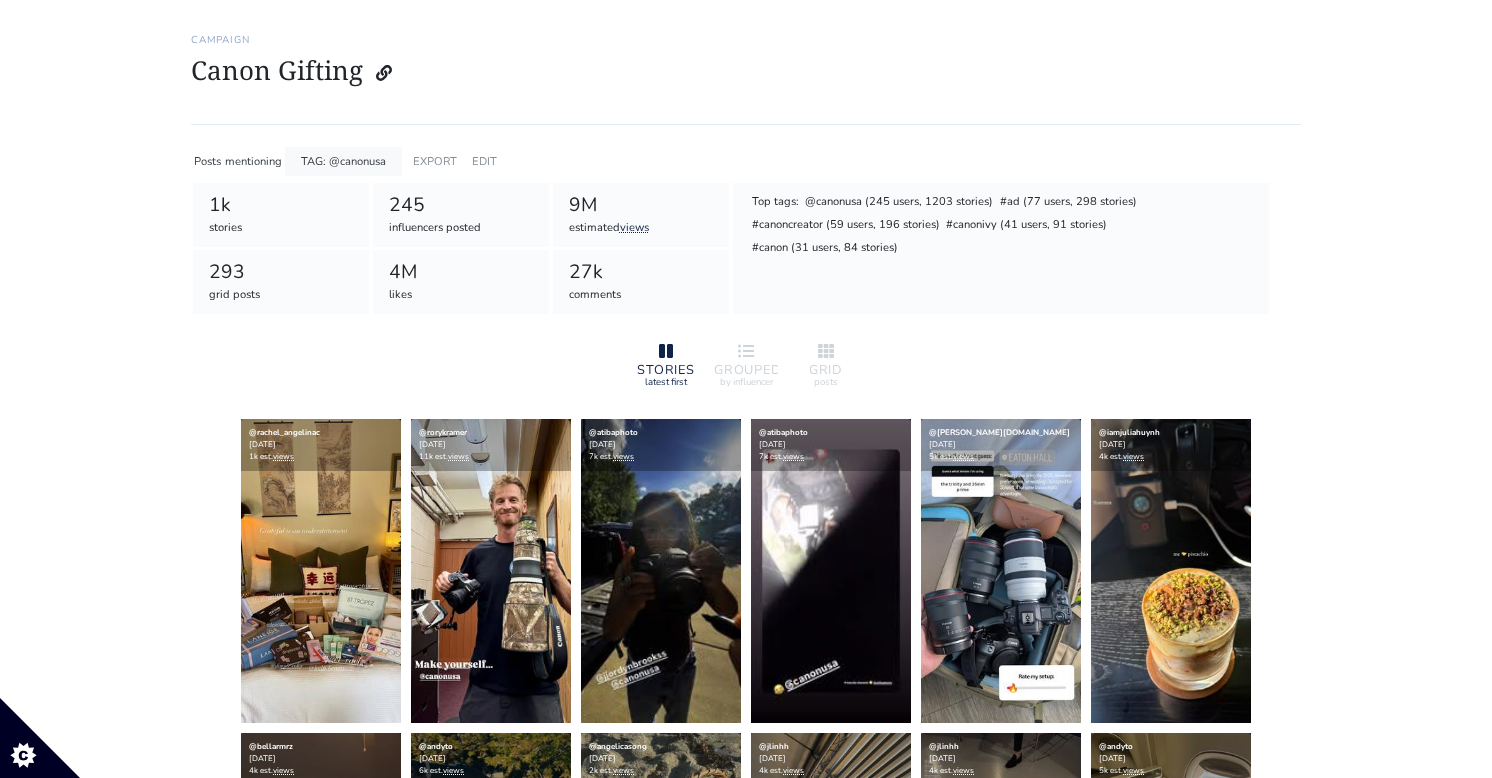 scroll, scrollTop: 95, scrollLeft: 0, axis: vertical 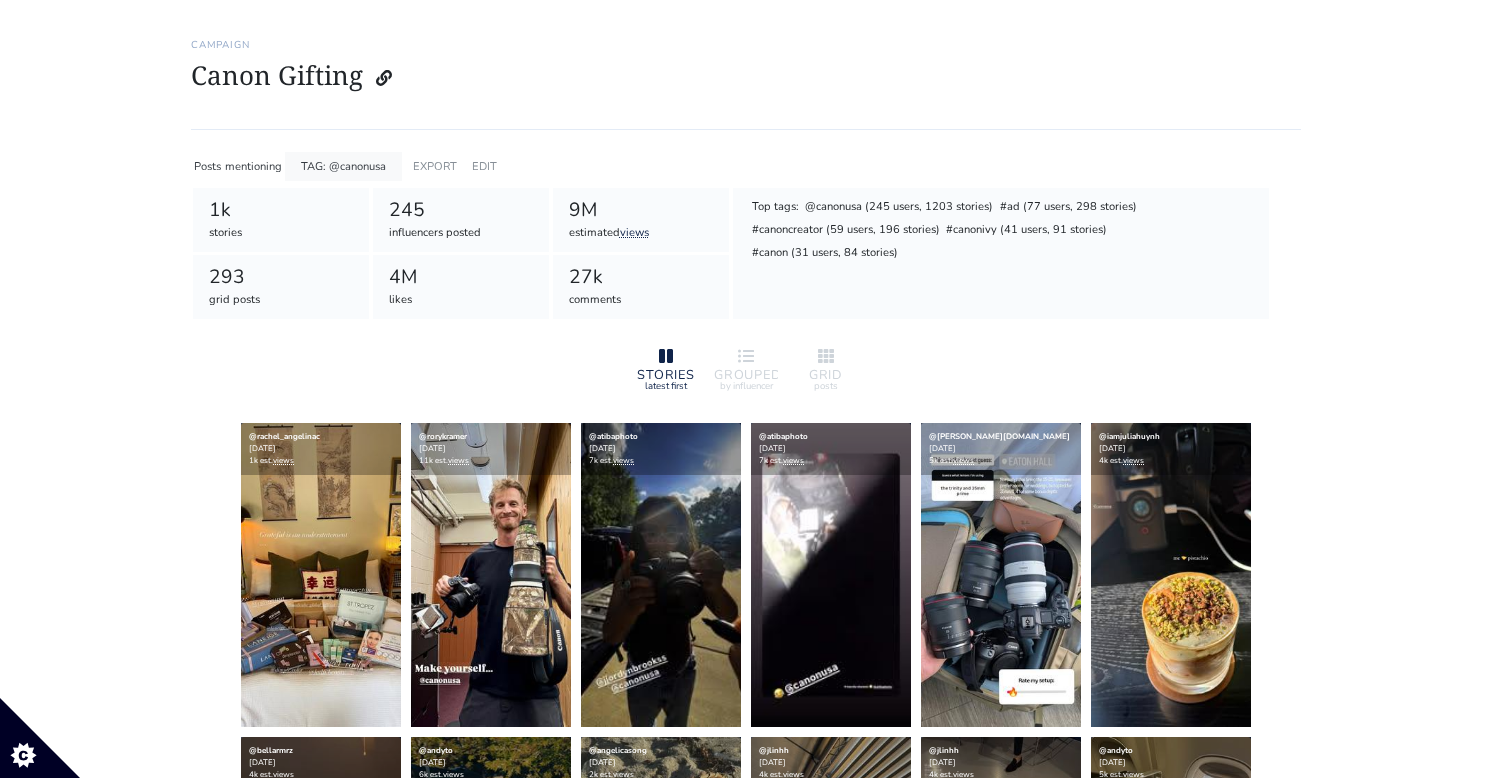 click on "@rachel_angelinac
[DATE]
1k
est.
views
@rorykramer
[DATE]
11k
est.
views
@atibaphoto
[DATE]
7k
est.
views
@atibaphoto
[DATE]" at bounding box center (746, 2024) 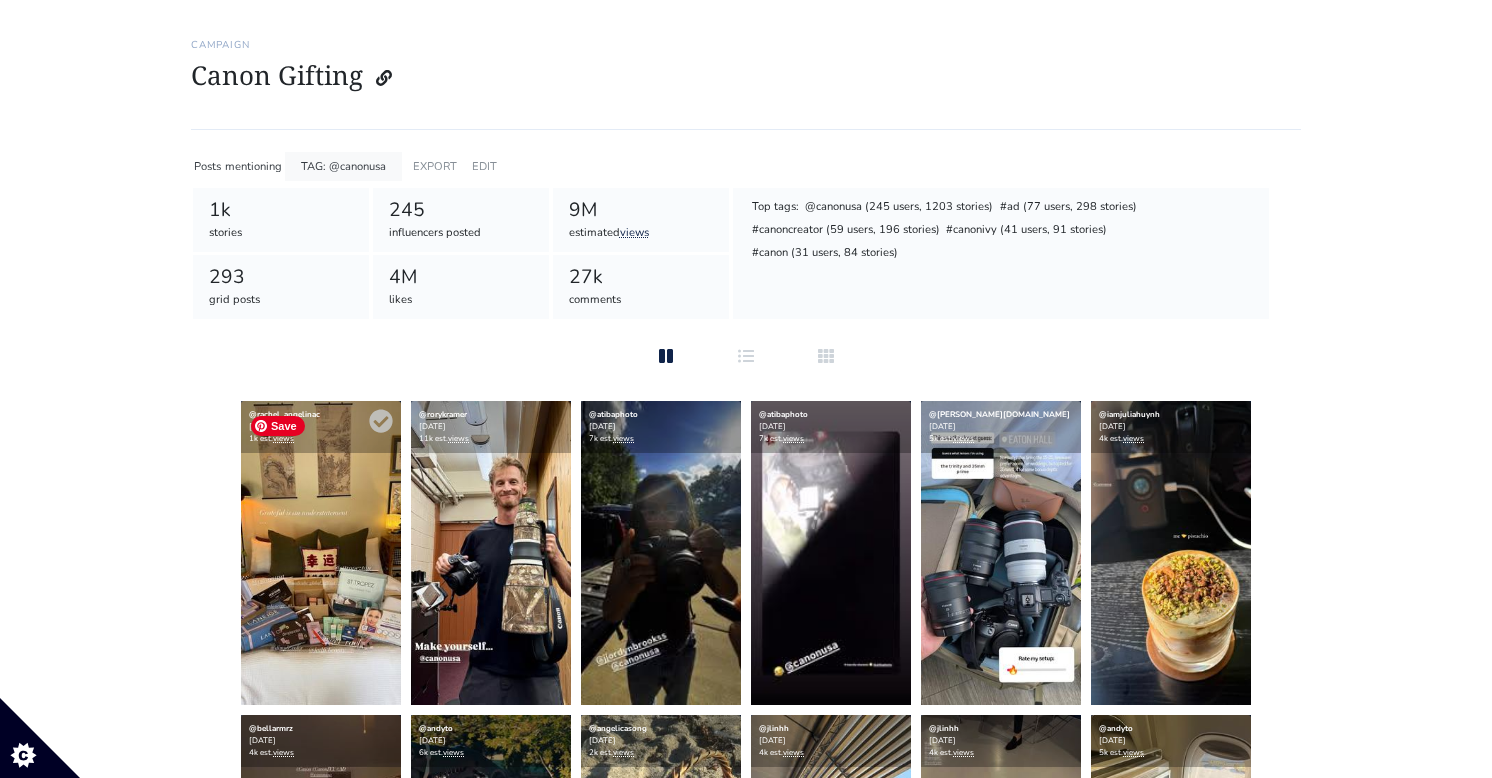 click at bounding box center [321, 553] 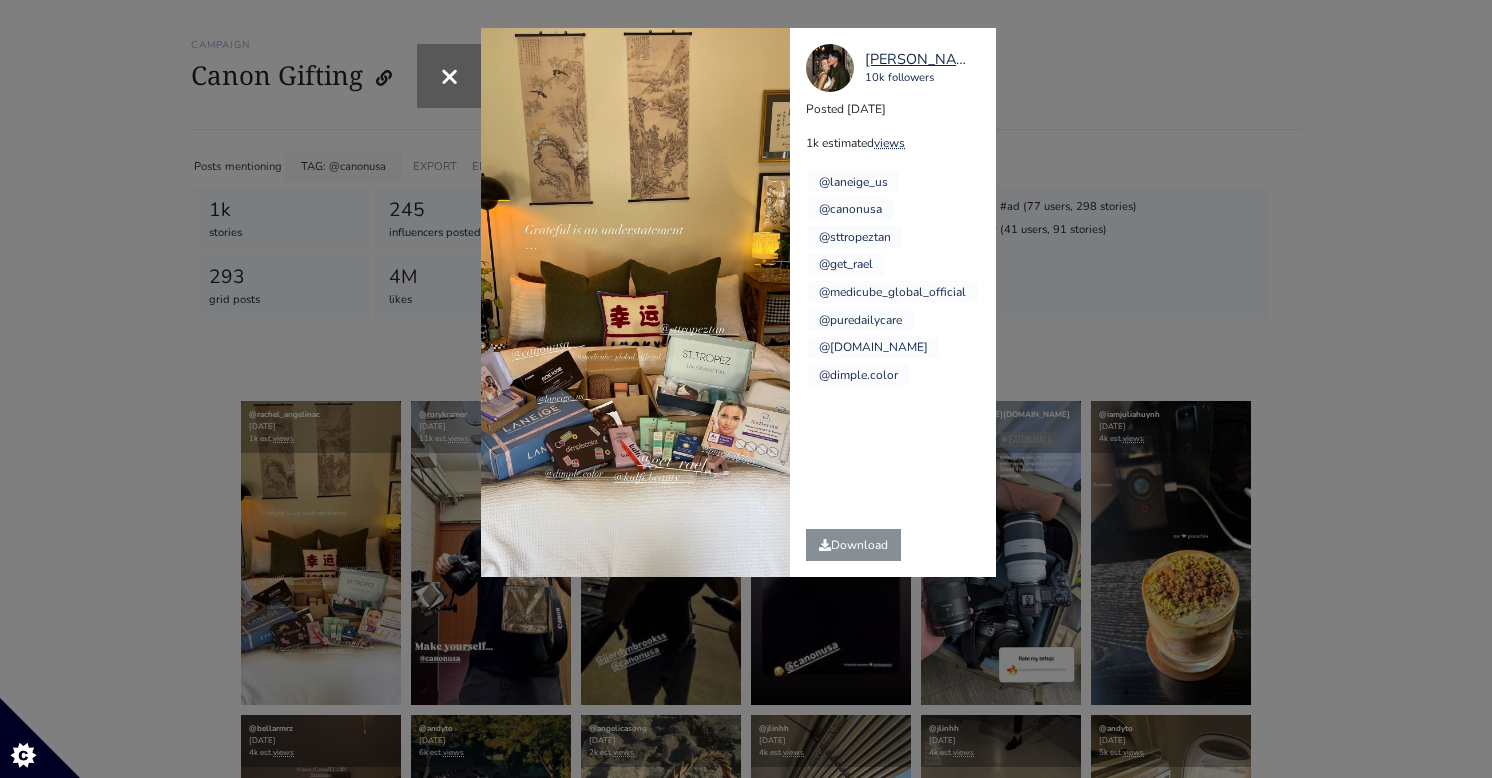 click on "Download" at bounding box center (853, 545) 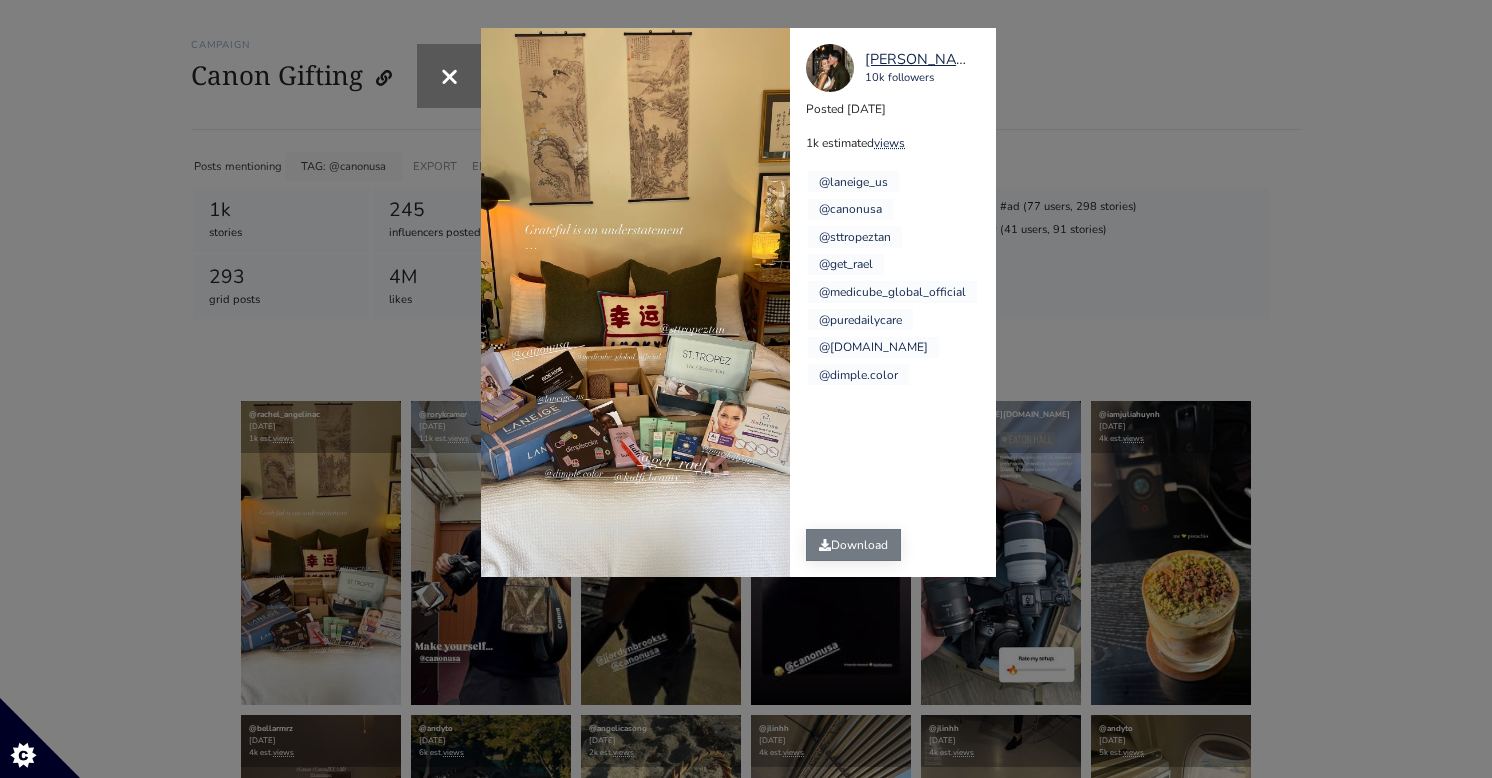 click on "Download" at bounding box center [853, 545] 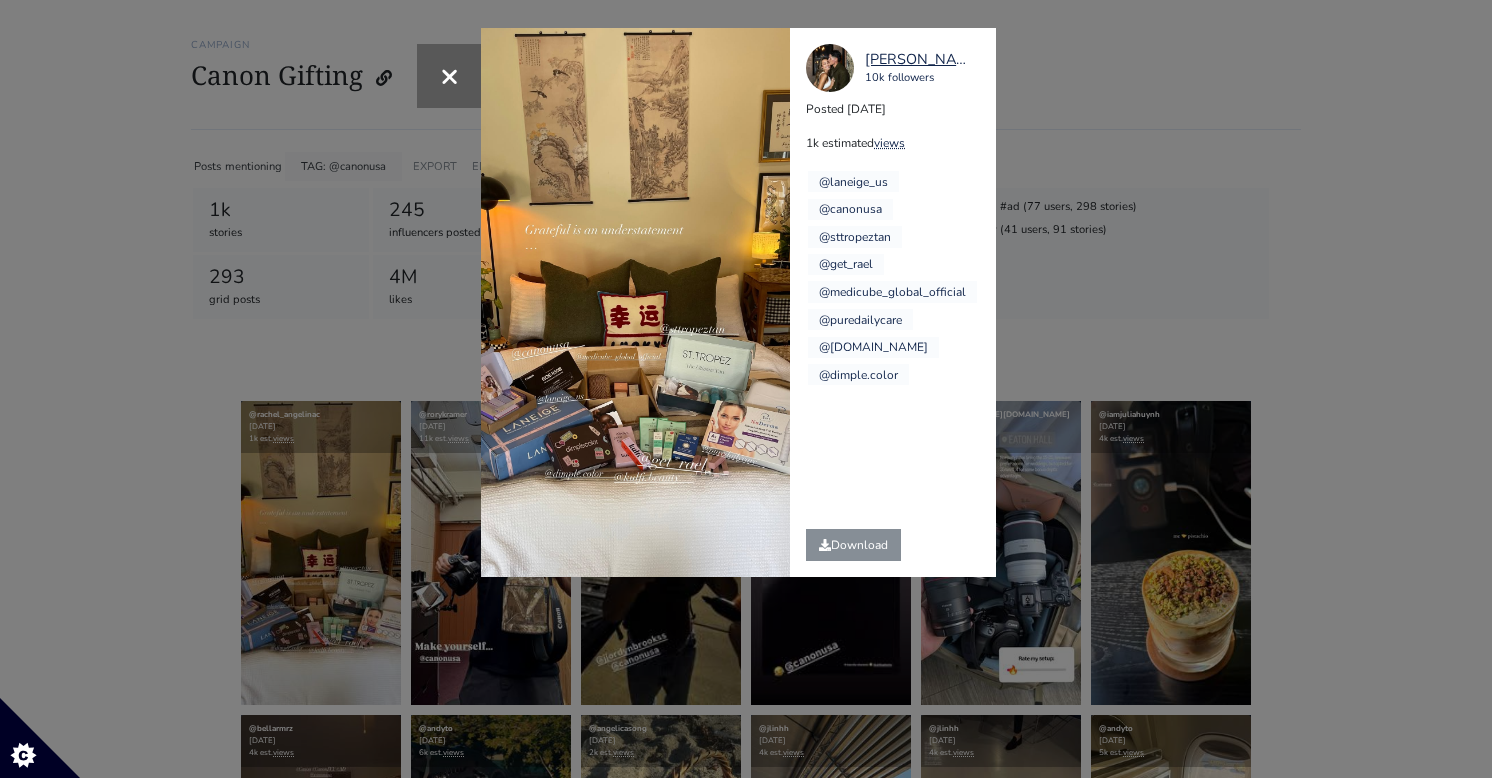 click on "×
rachel_angelinac
10k followers
Posted 2025-07-15
1k
estimated
views
@laneige_us @canonusa @get_rael" at bounding box center (746, 389) 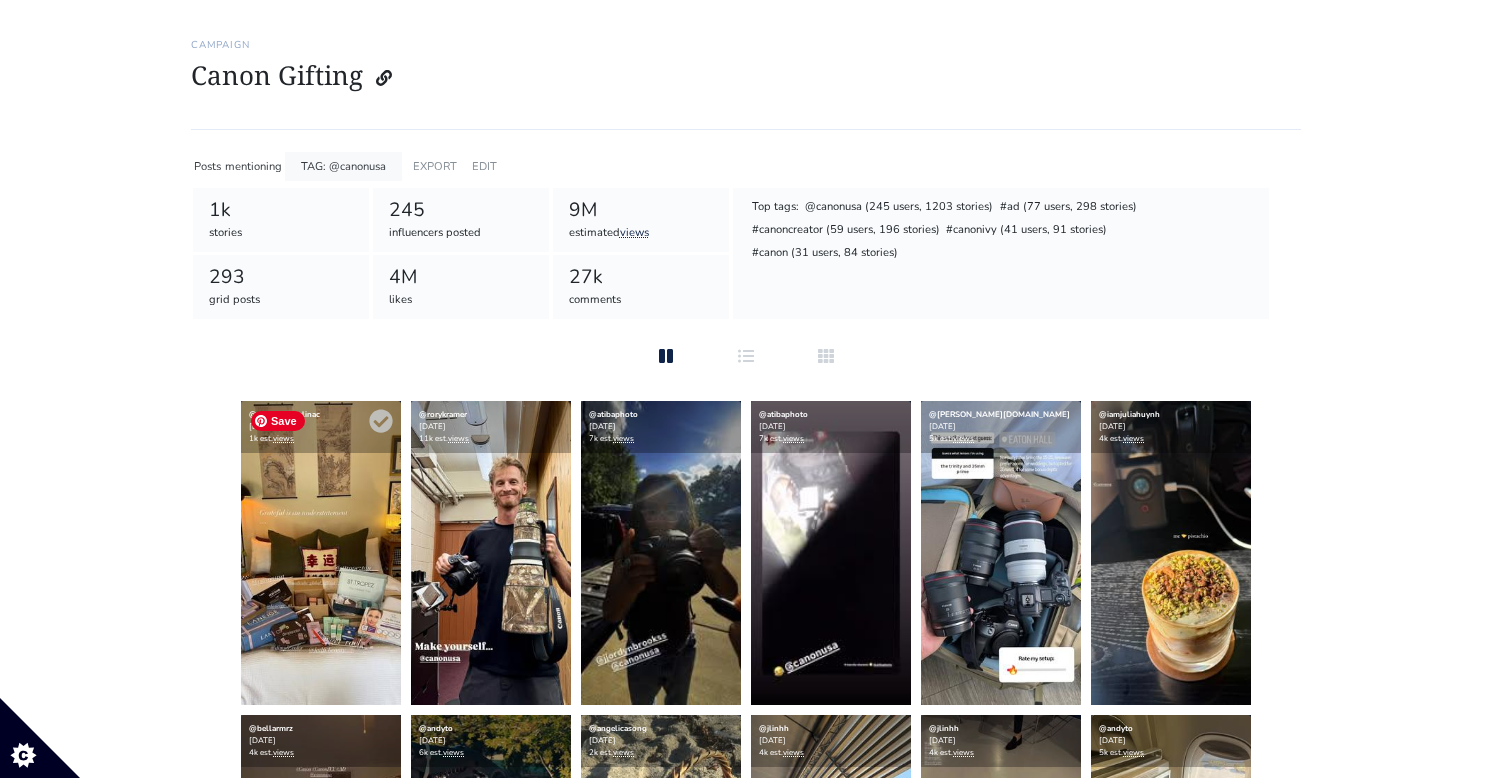 click at bounding box center (321, 553) 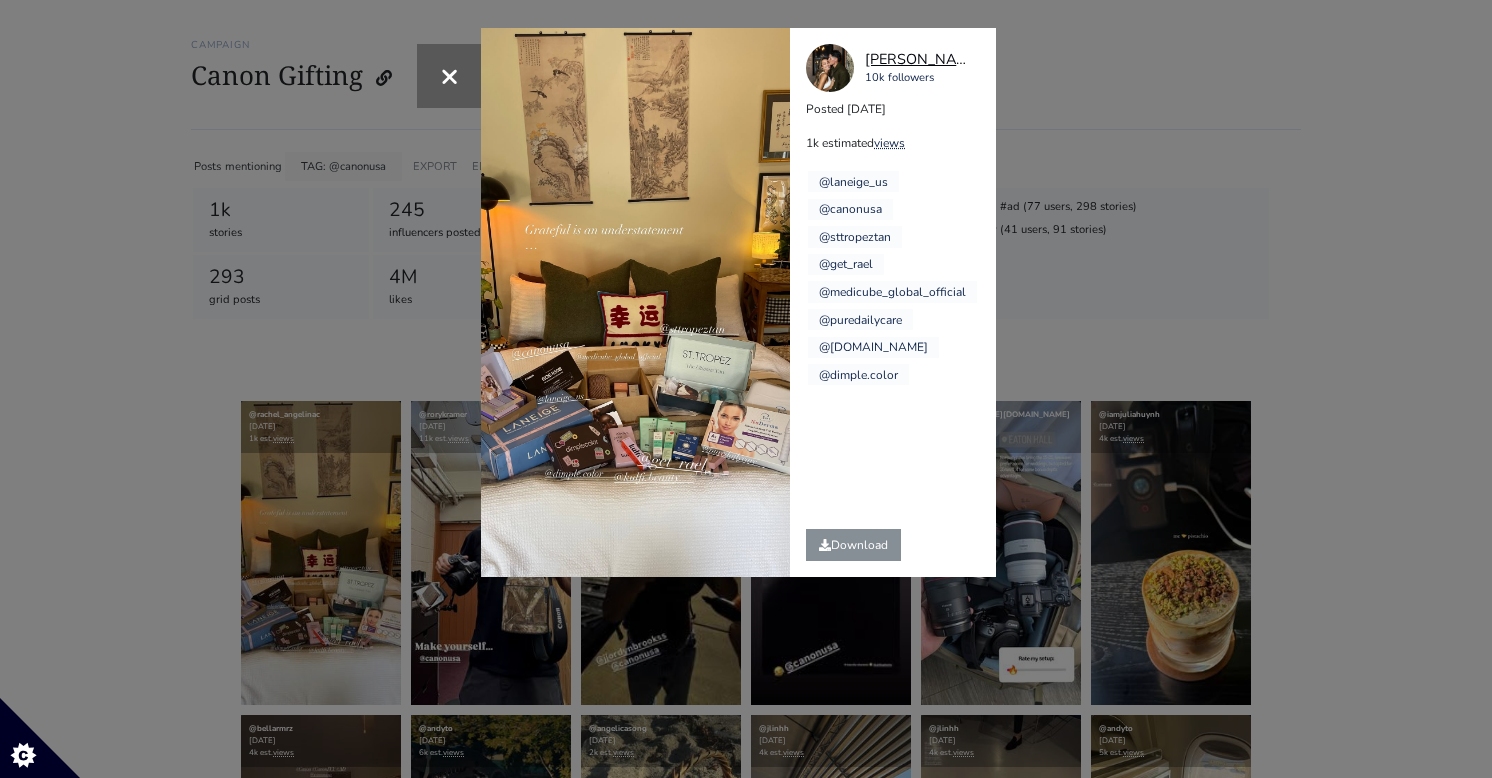 click on "[PERSON_NAME]" at bounding box center [921, 60] 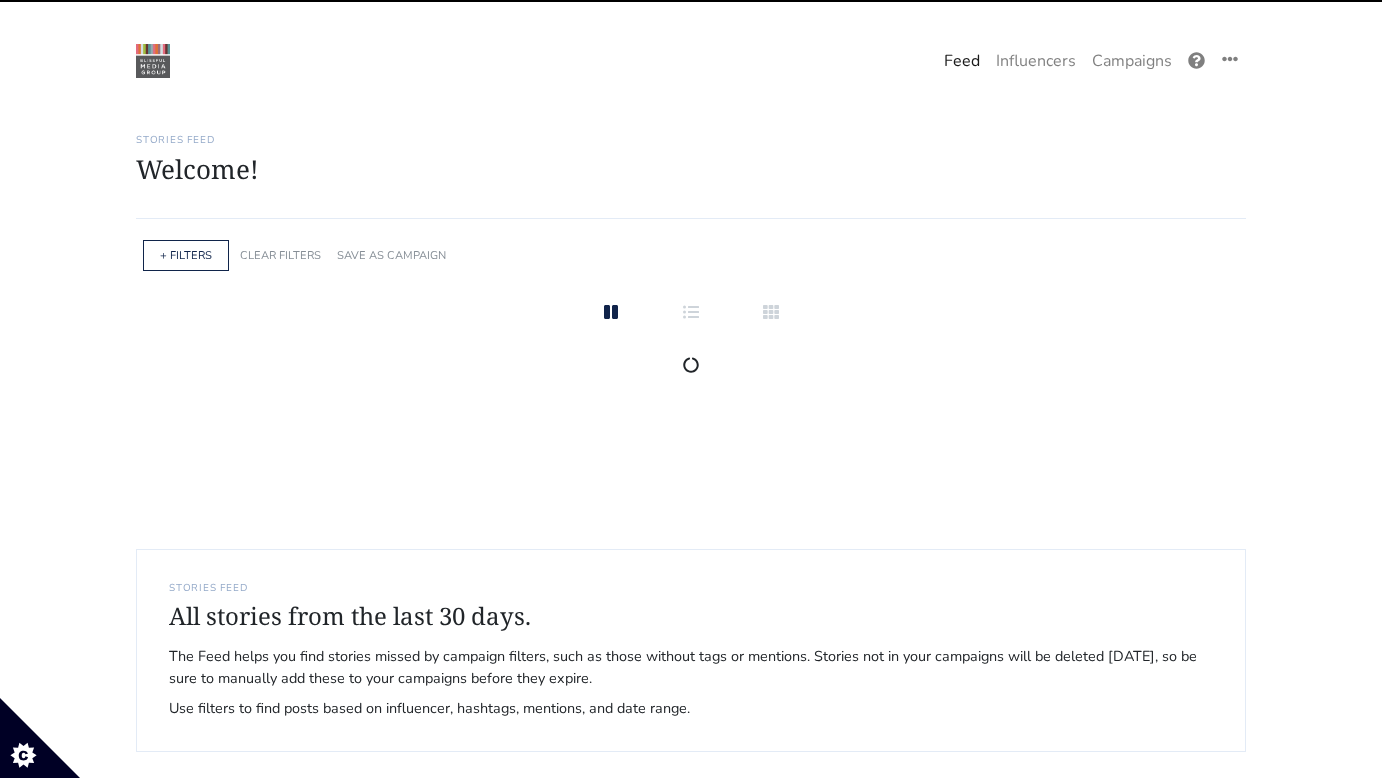 scroll, scrollTop: 0, scrollLeft: 0, axis: both 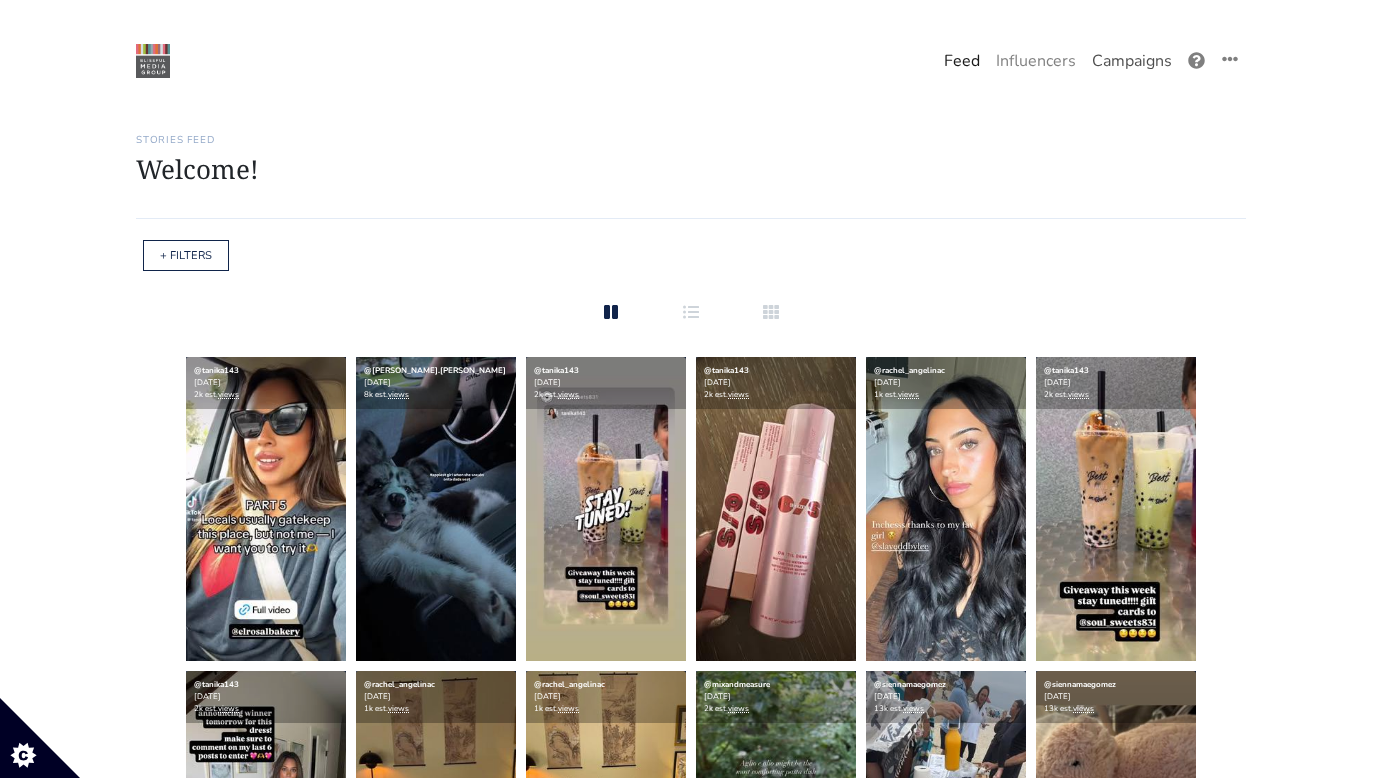 click on "Campaigns" at bounding box center (1132, 61) 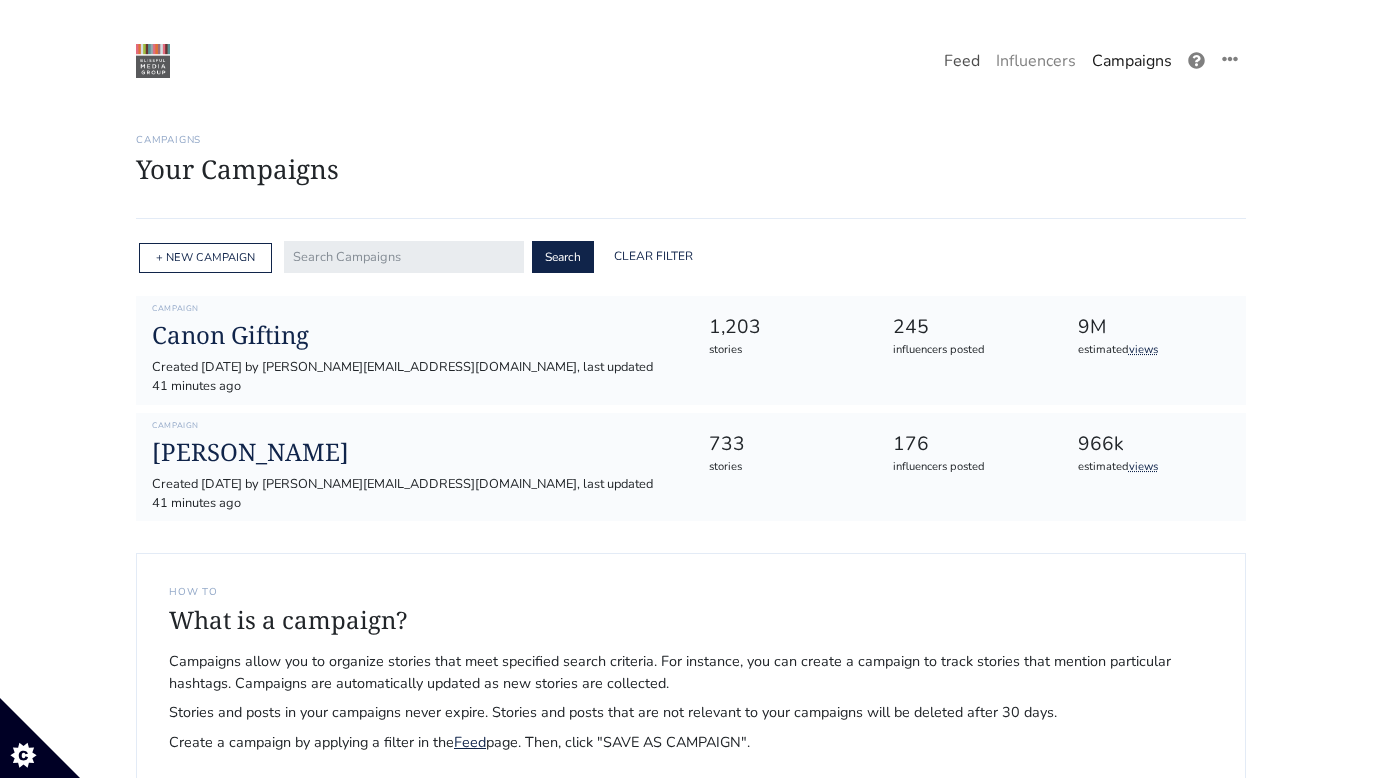 click on "Feed" at bounding box center [962, 61] 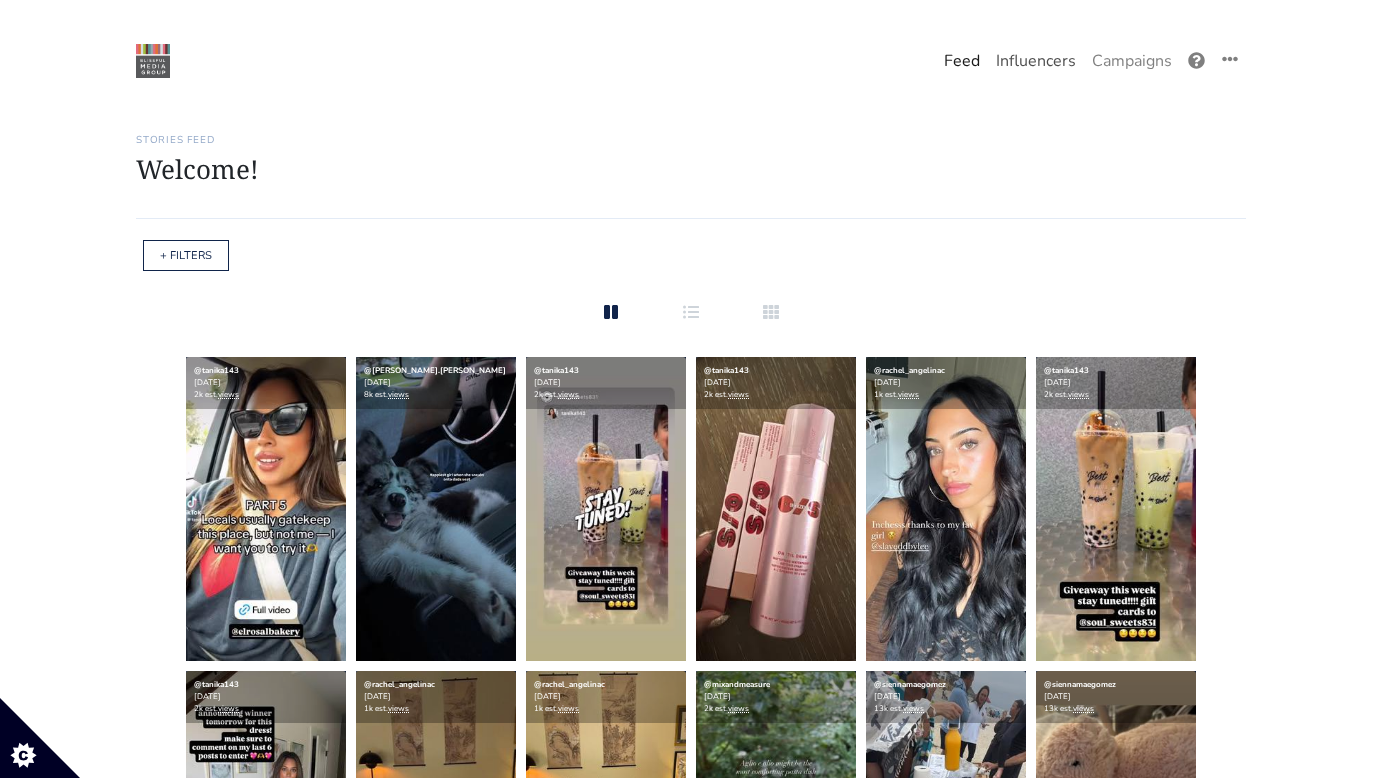 click on "Influencers" at bounding box center (1036, 61) 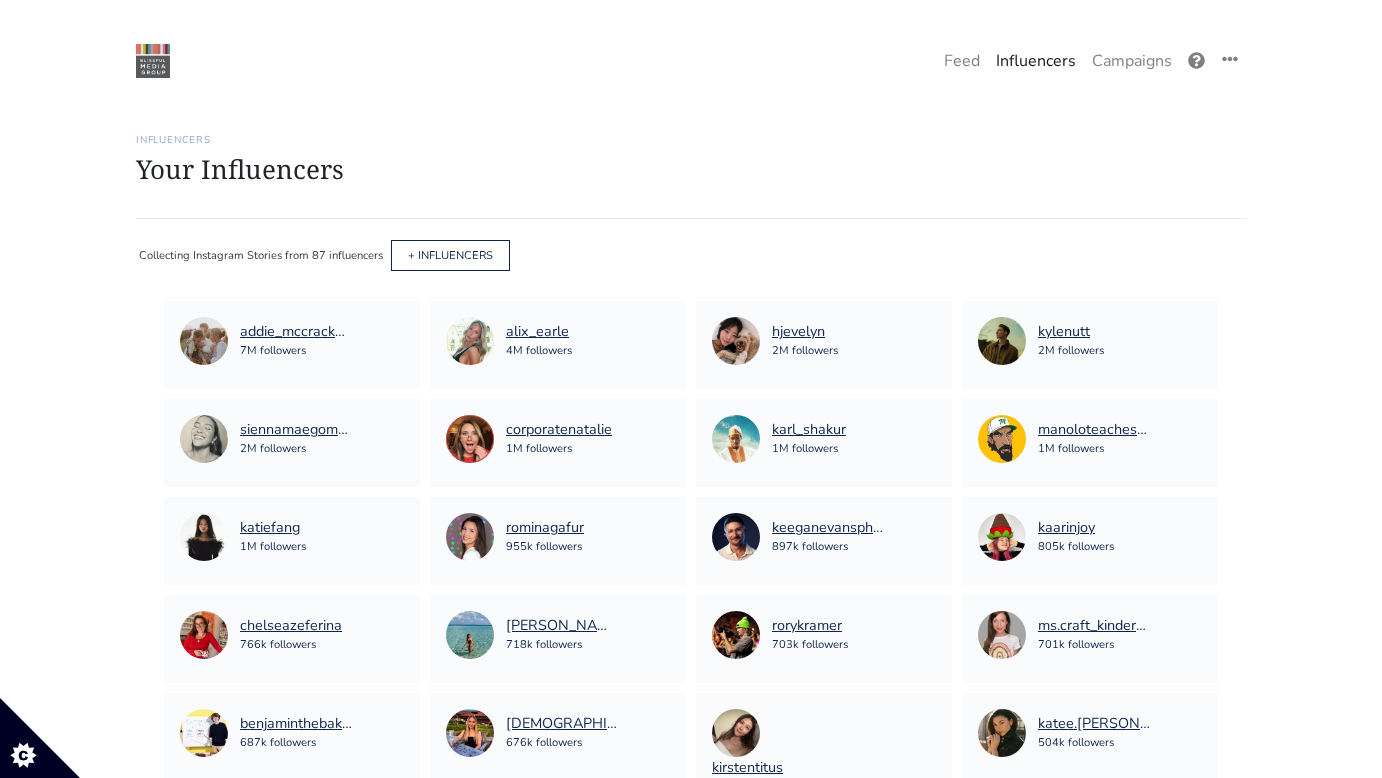 click on "+ INFLUENCERS" at bounding box center (450, 255) 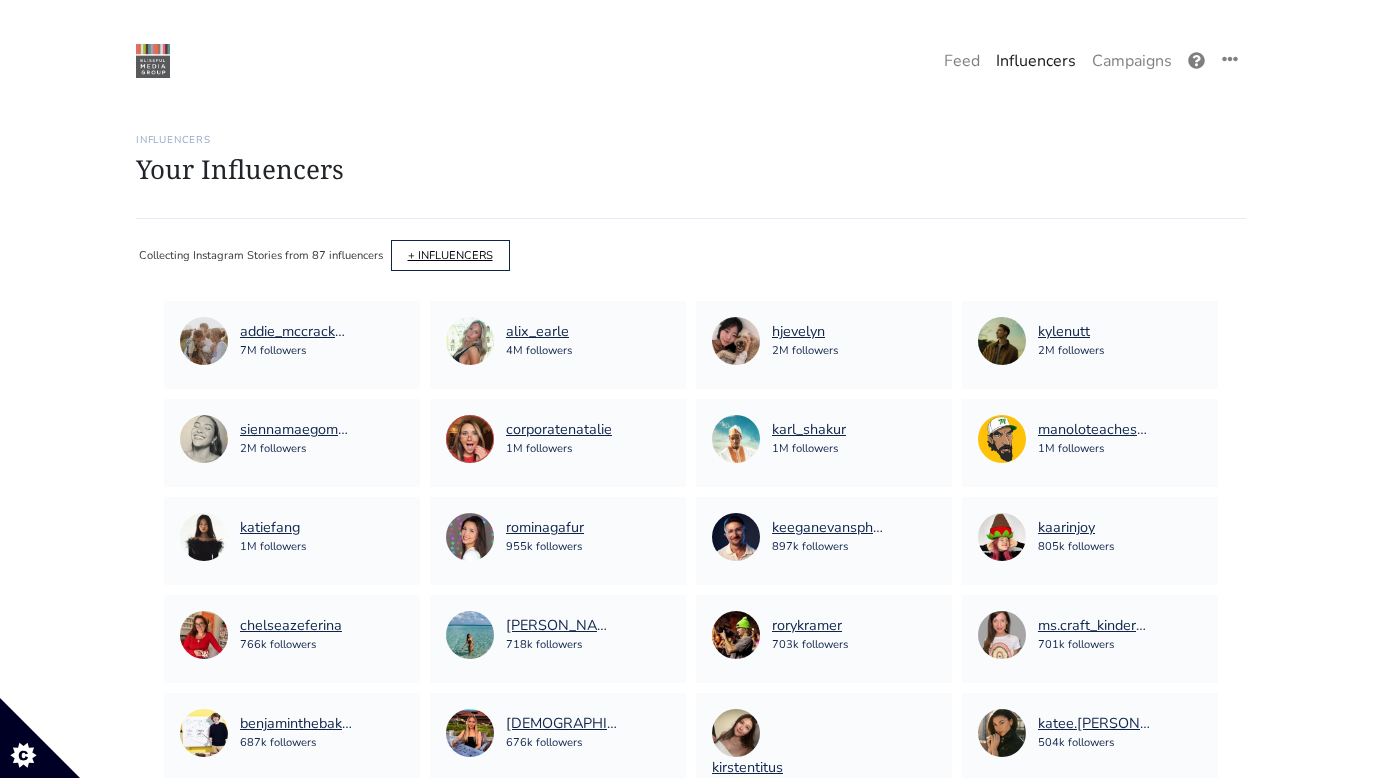 click on "+ INFLUENCERS" at bounding box center [450, 255] 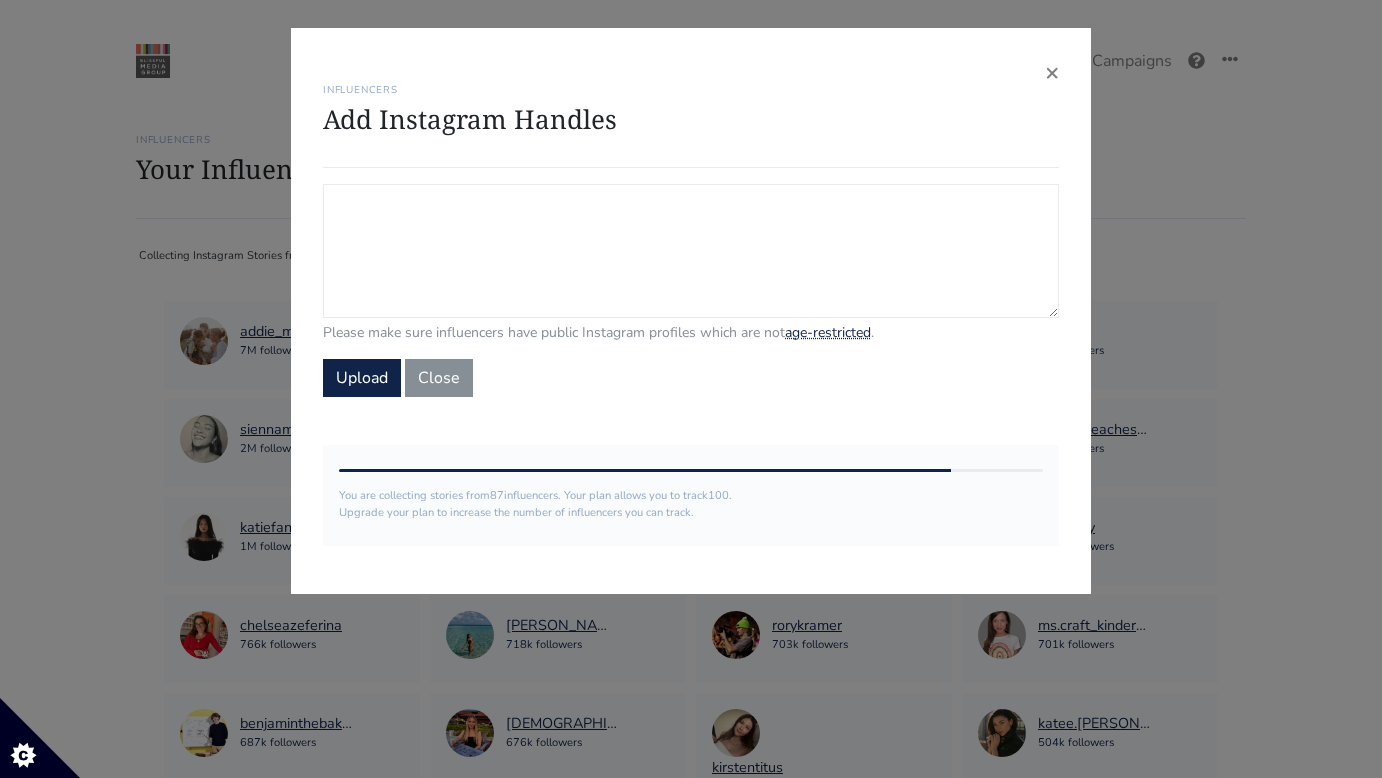 click on "Campaign Influencers
(optional) Only stories from these influencers will be included.
If blank, campaign will track stories from all influencers in your account." at bounding box center (691, 251) 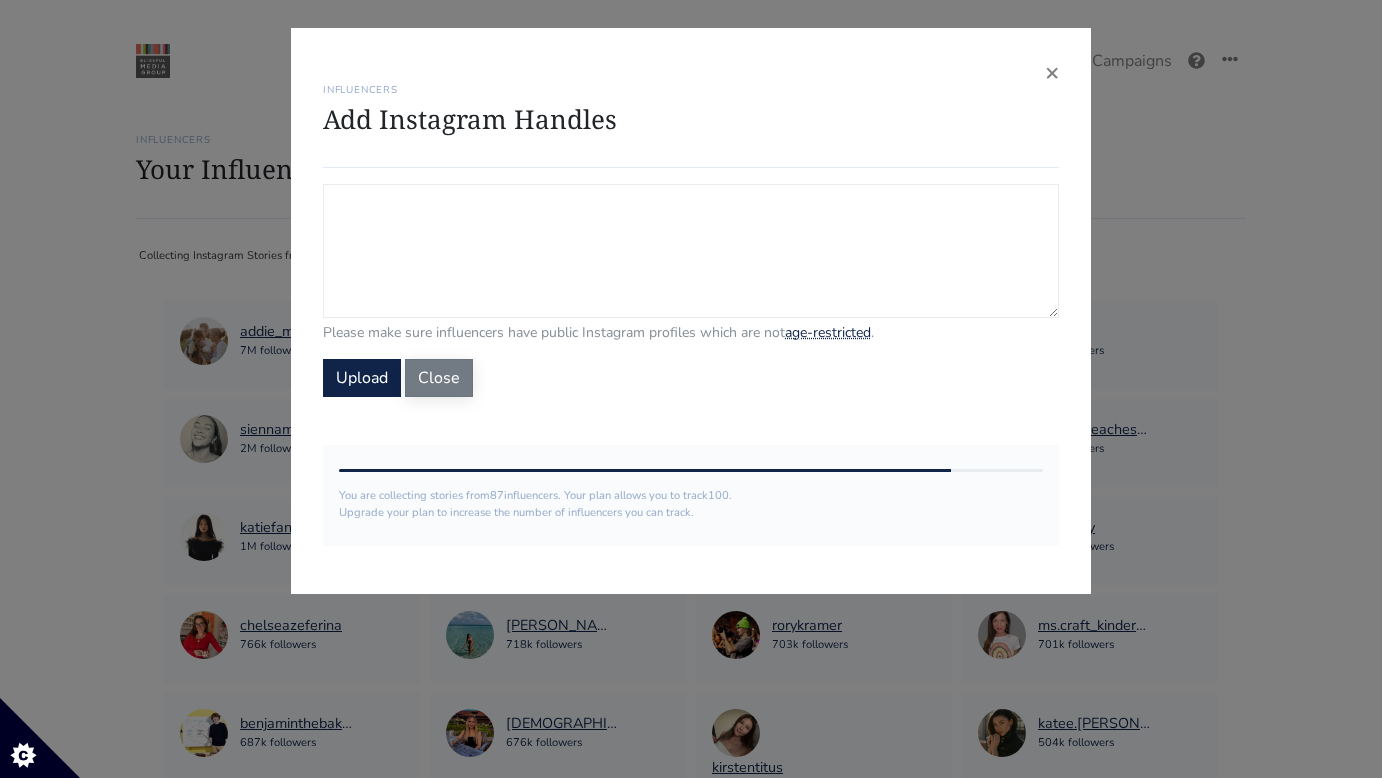 paste on "addie_mccracken123
adeladadoll
onemonthtwocameras
alix_earle
ana.stowell
andyto
angelicasong
gugliotta.one
ashnichole
unsolicitedadvicepod
atibaphoto
bellarmrz
cecilybauchmann
jellybeanceline
nickcarver
eliseosafo
erikamtitus
hjevelyn
gracenahx
heillyraices
jlinhh
iamjuliahuynh
myclassroomdiaries
karl_shakur
katee.bartlett
katiefang
keeganevansphoto
kirstentitus
kylenutt
laurenwolfe
leamotion
withlovelinh
thebeekid
manoloteachesgolf
mildredsauce
misshattan
corporatenatalie
nickcarver
qharris18
rachel_angelinac
rominagafur
rorykramer
samanthaarandazzo
theoneshu
siennamaegomez
love.uncomfy
tanyar
tarynerenee
WilliamHBaker
itsyuyann
zane" 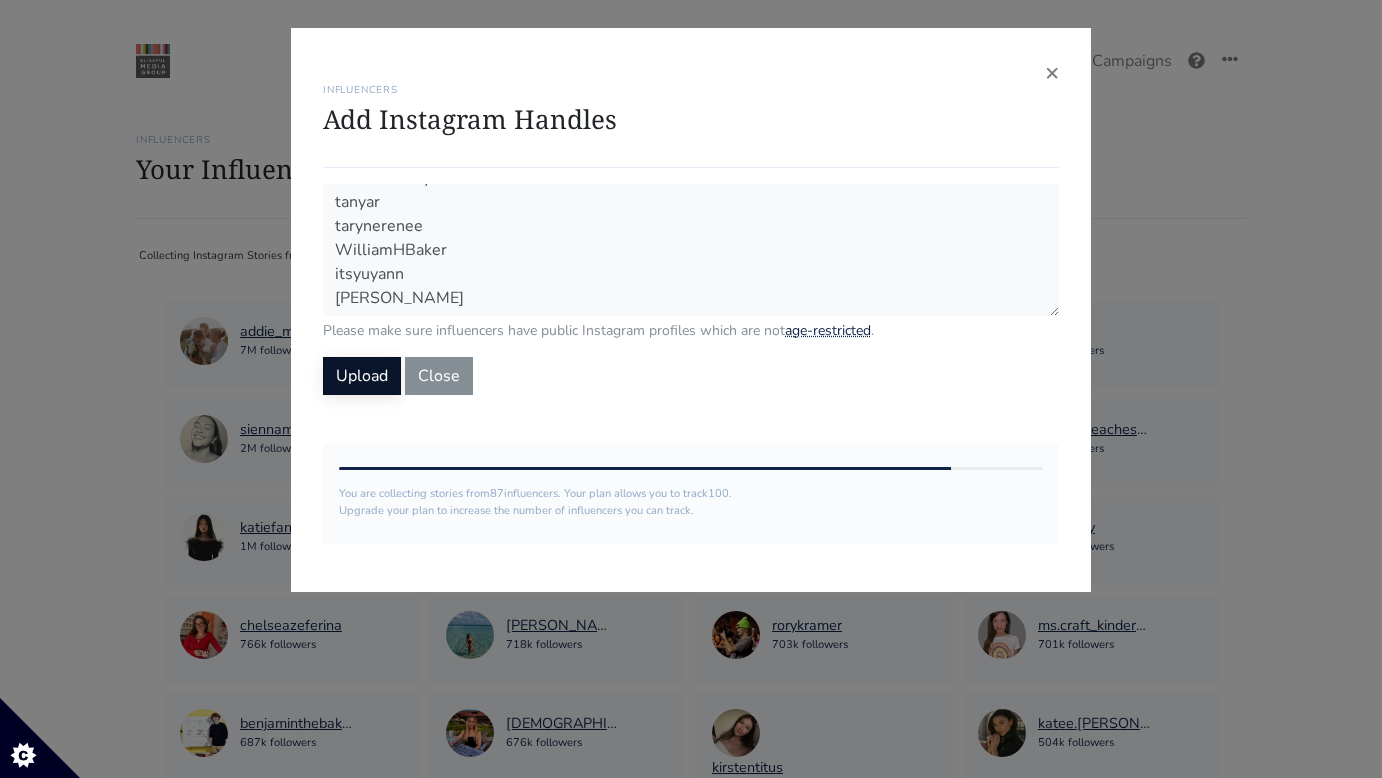 scroll, scrollTop: 1096, scrollLeft: 0, axis: vertical 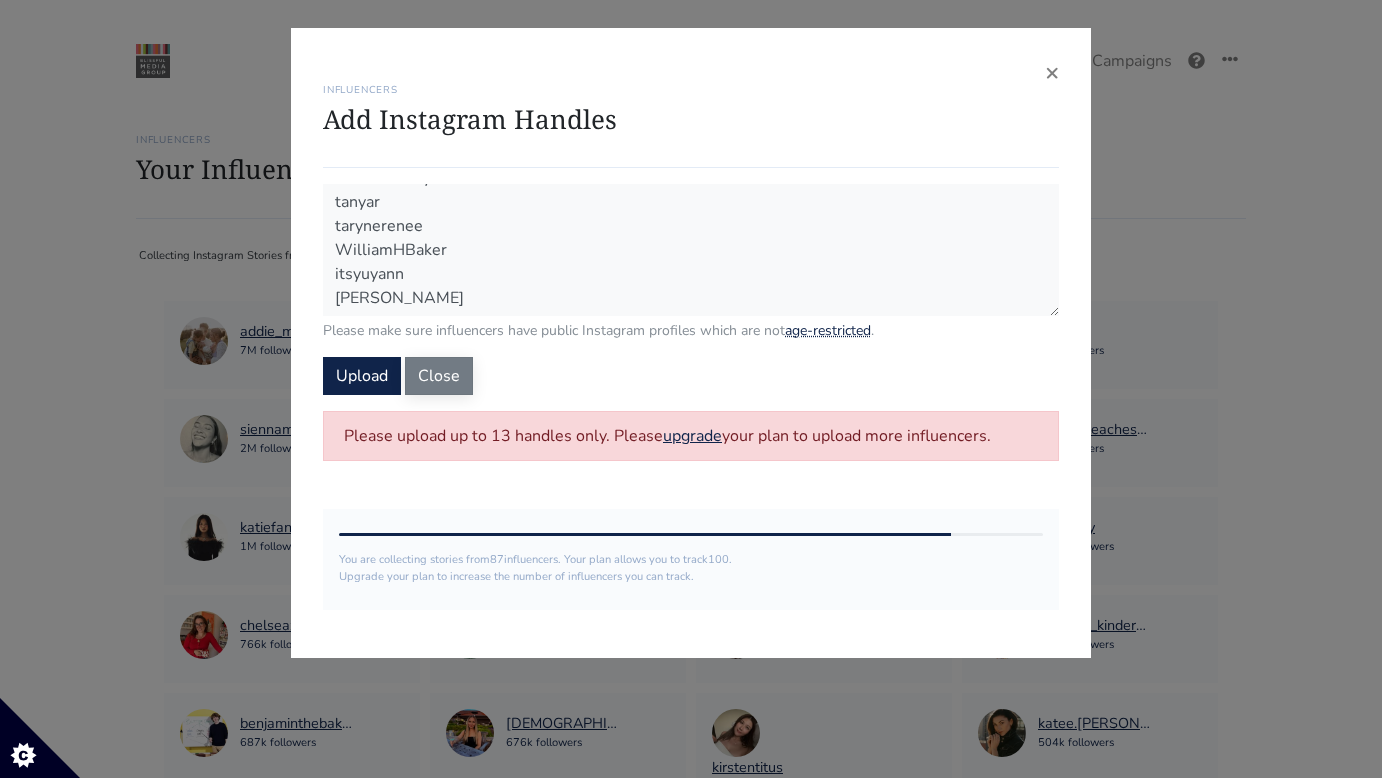 click on "Close" at bounding box center [439, 376] 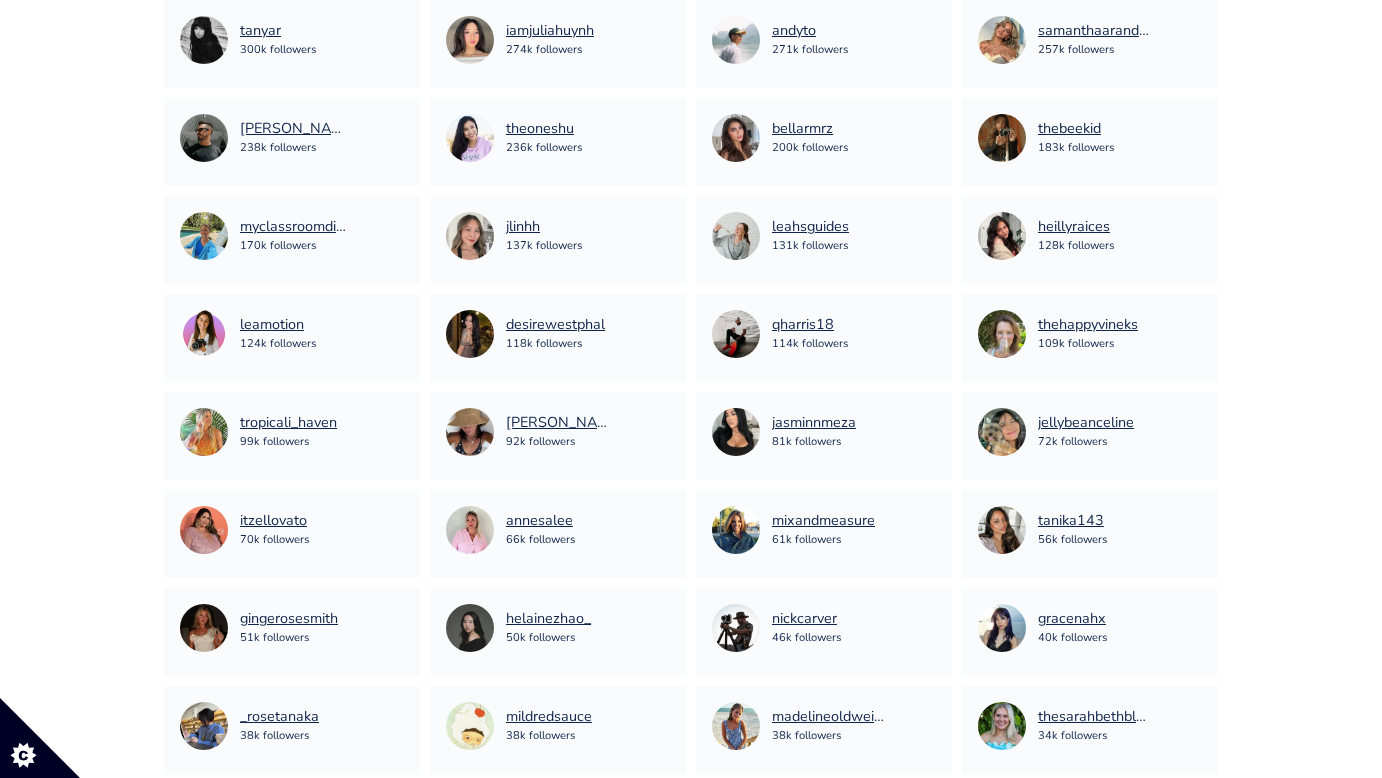 scroll, scrollTop: 1487, scrollLeft: 0, axis: vertical 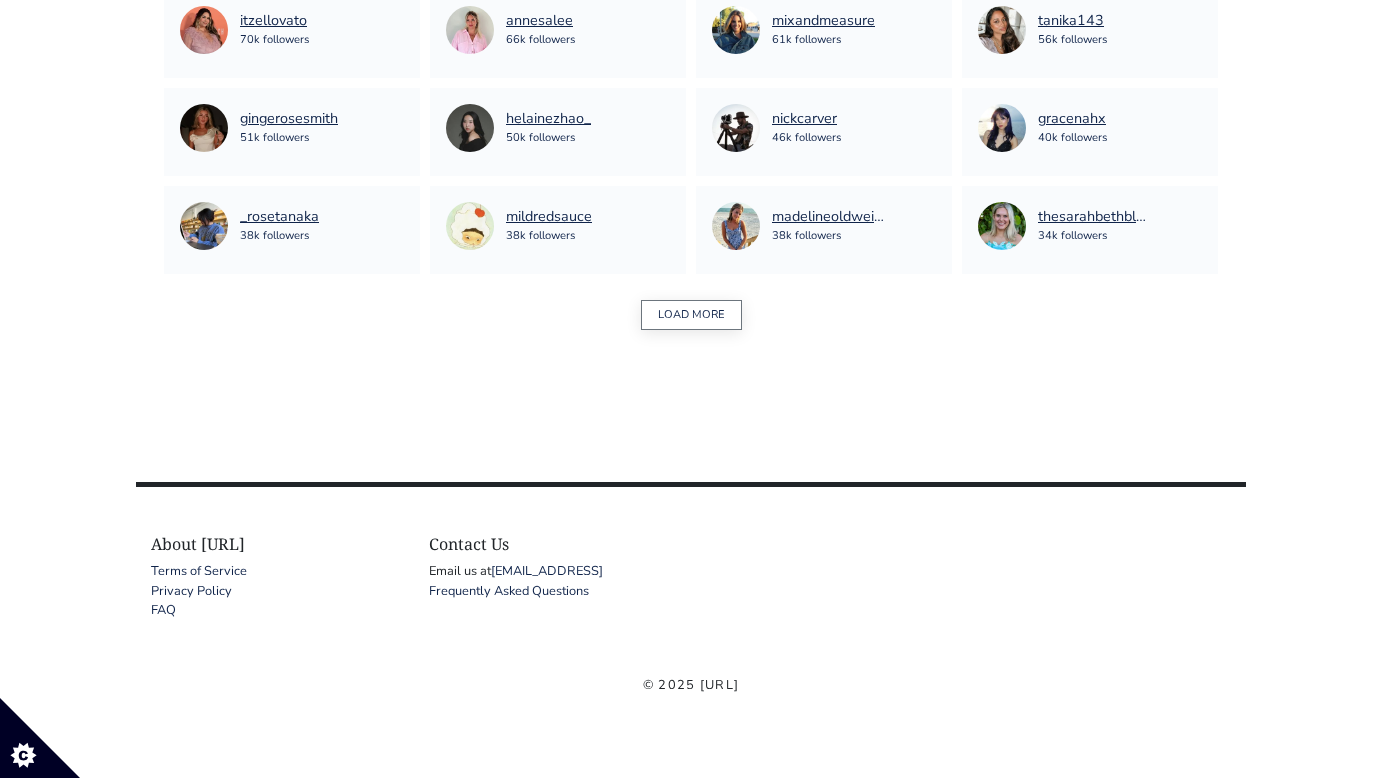 click on "LOAD MORE" at bounding box center [691, 315] 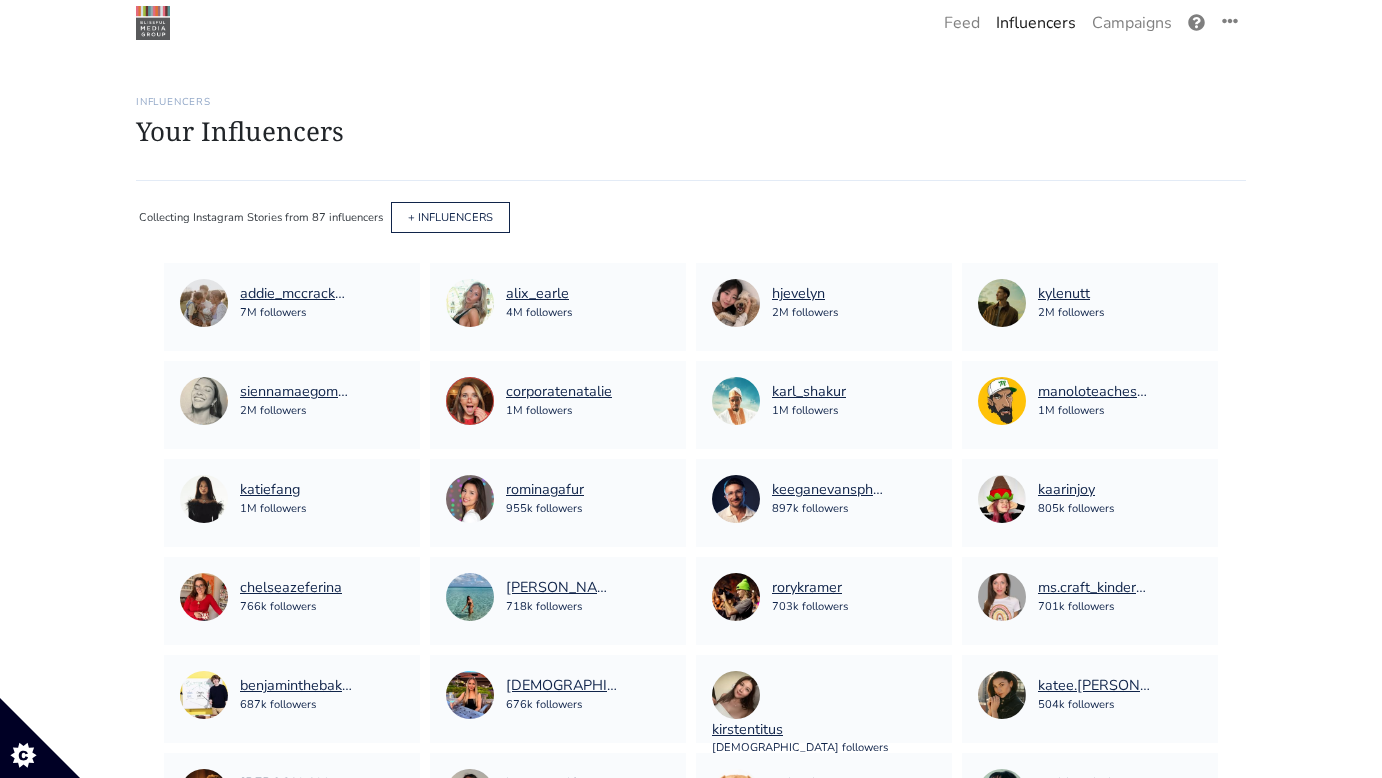 scroll, scrollTop: 0, scrollLeft: 0, axis: both 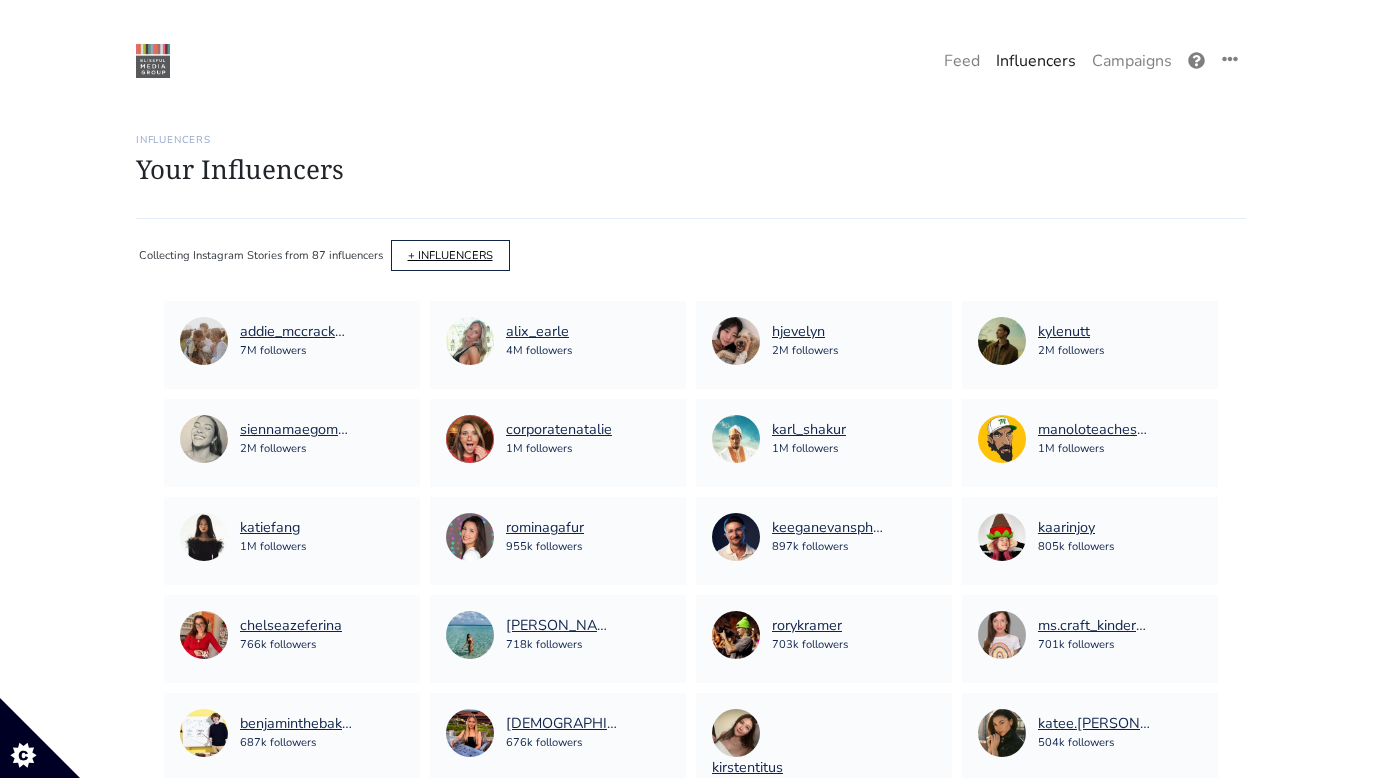 click on "+ INFLUENCERS" at bounding box center (450, 255) 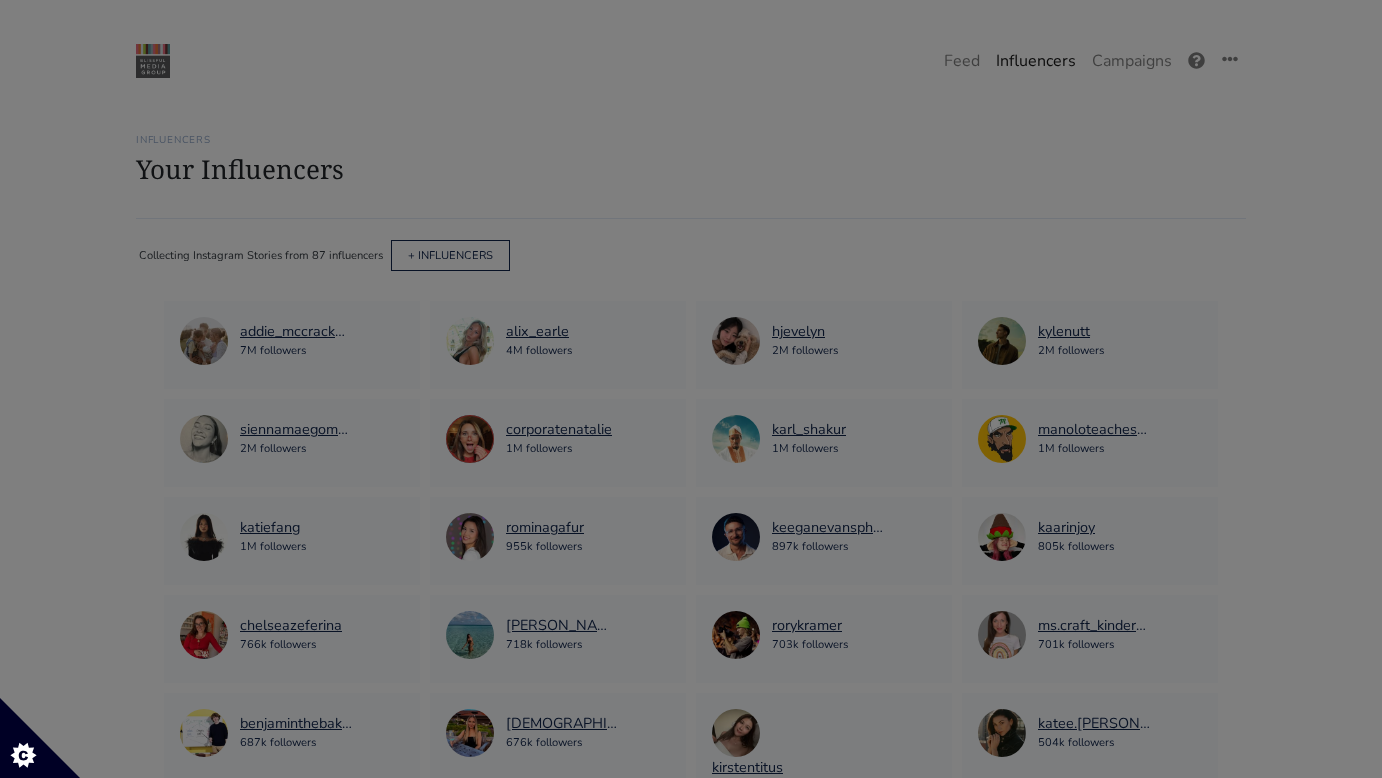 scroll, scrollTop: 0, scrollLeft: 0, axis: both 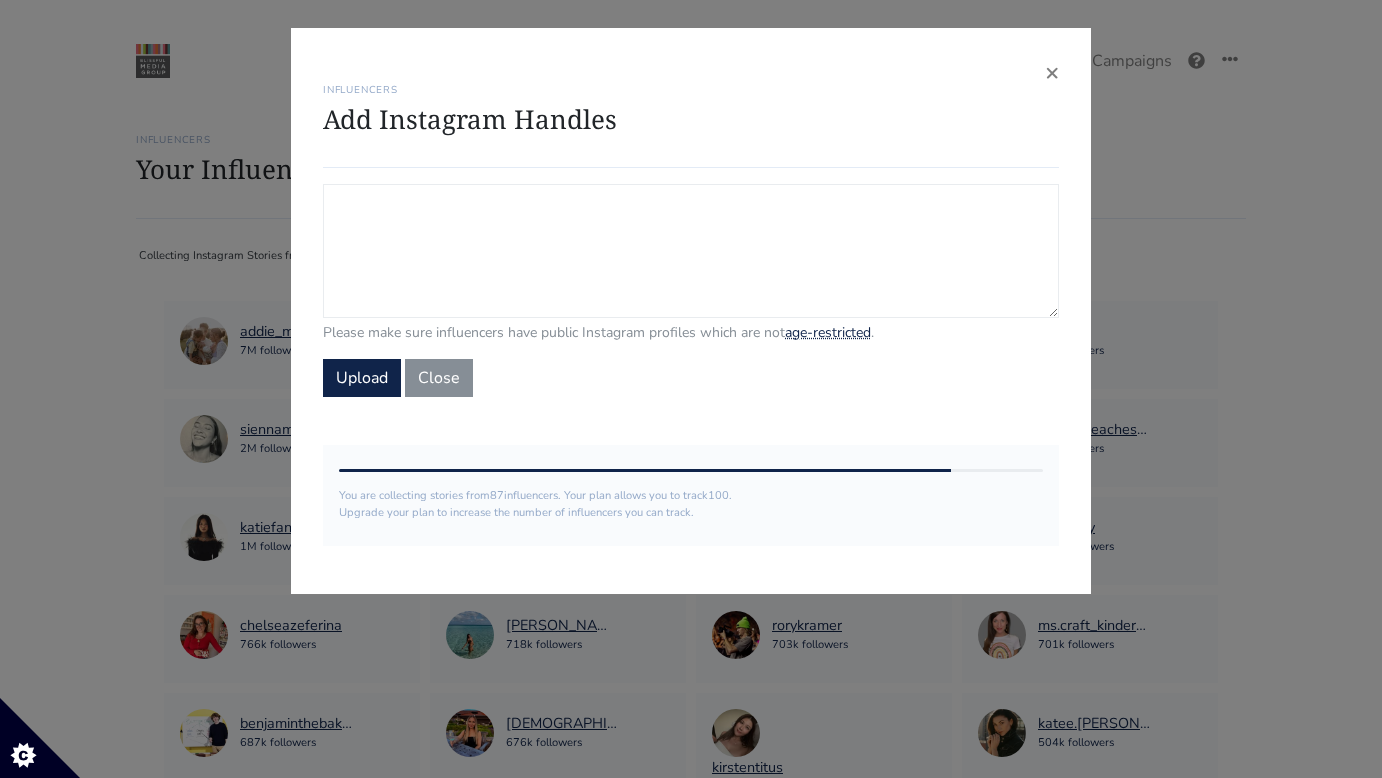 click on "Campaign Influencers
(optional) Only stories from these influencers will be included.
If blank, campaign will track stories from all influencers in your account." at bounding box center [691, 251] 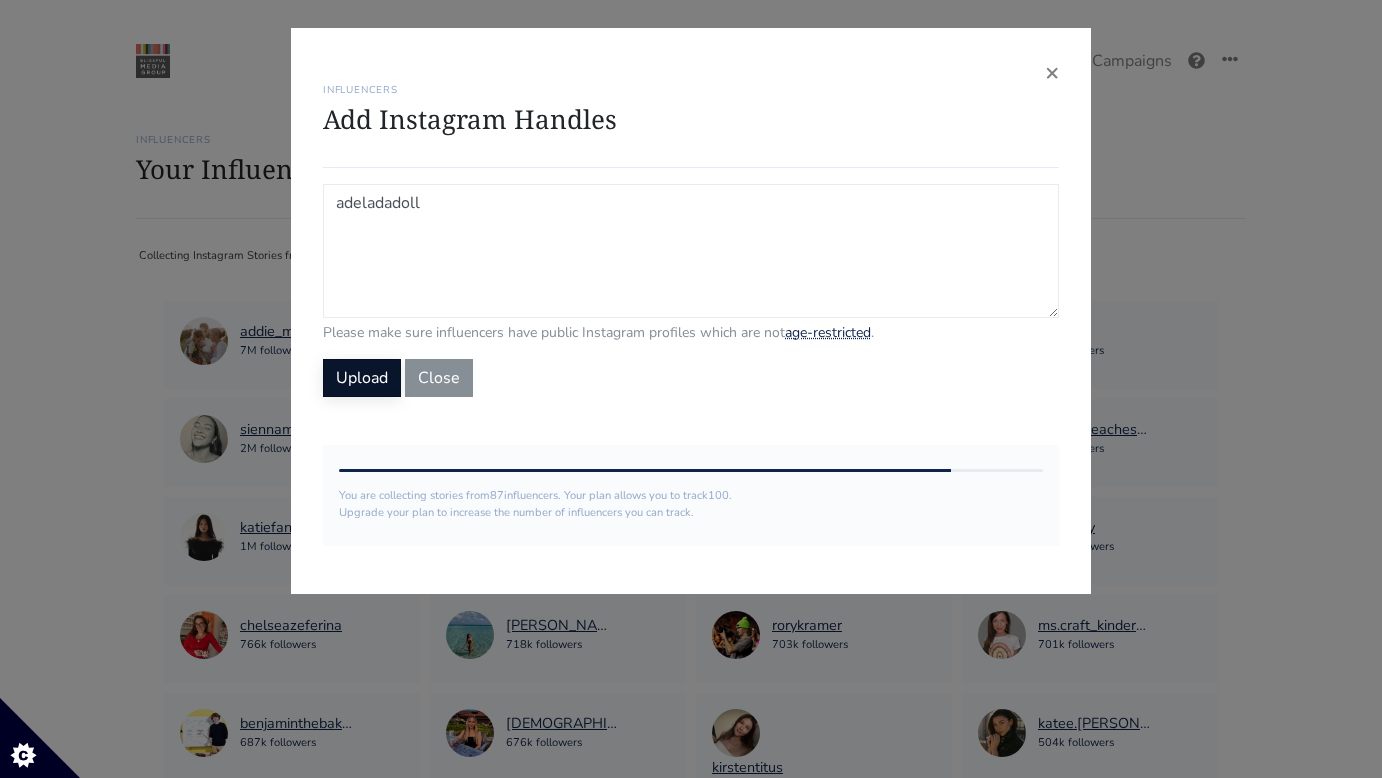 type on "adeladadoll" 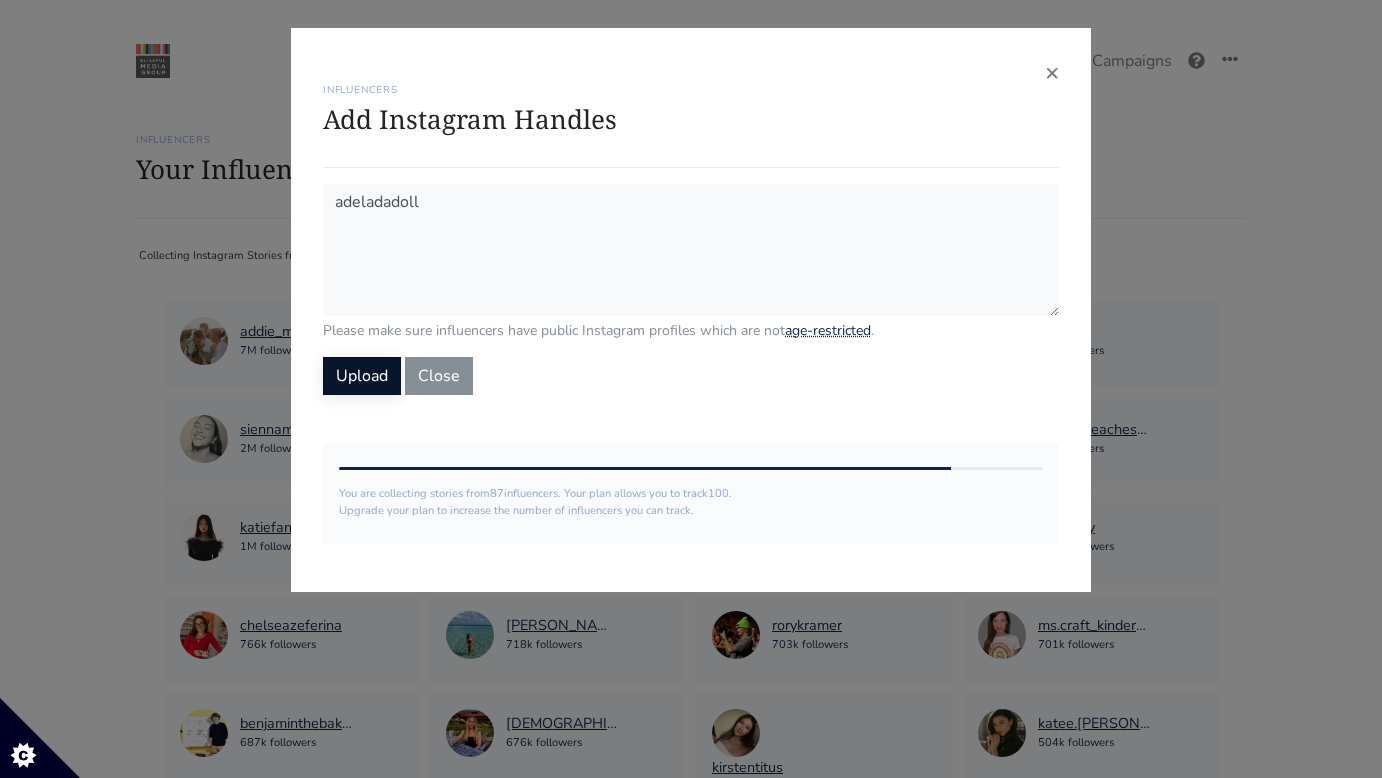 click on "Upload" at bounding box center [362, 376] 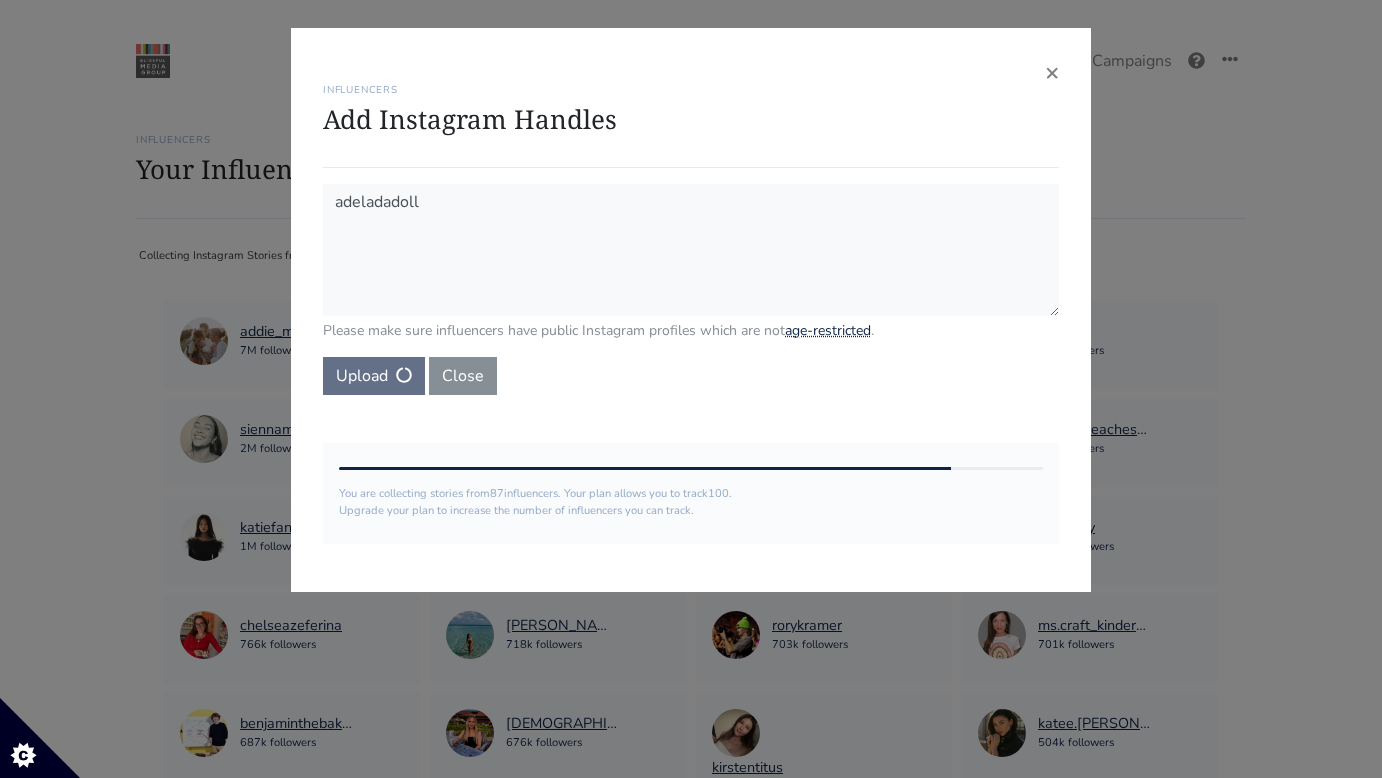 type 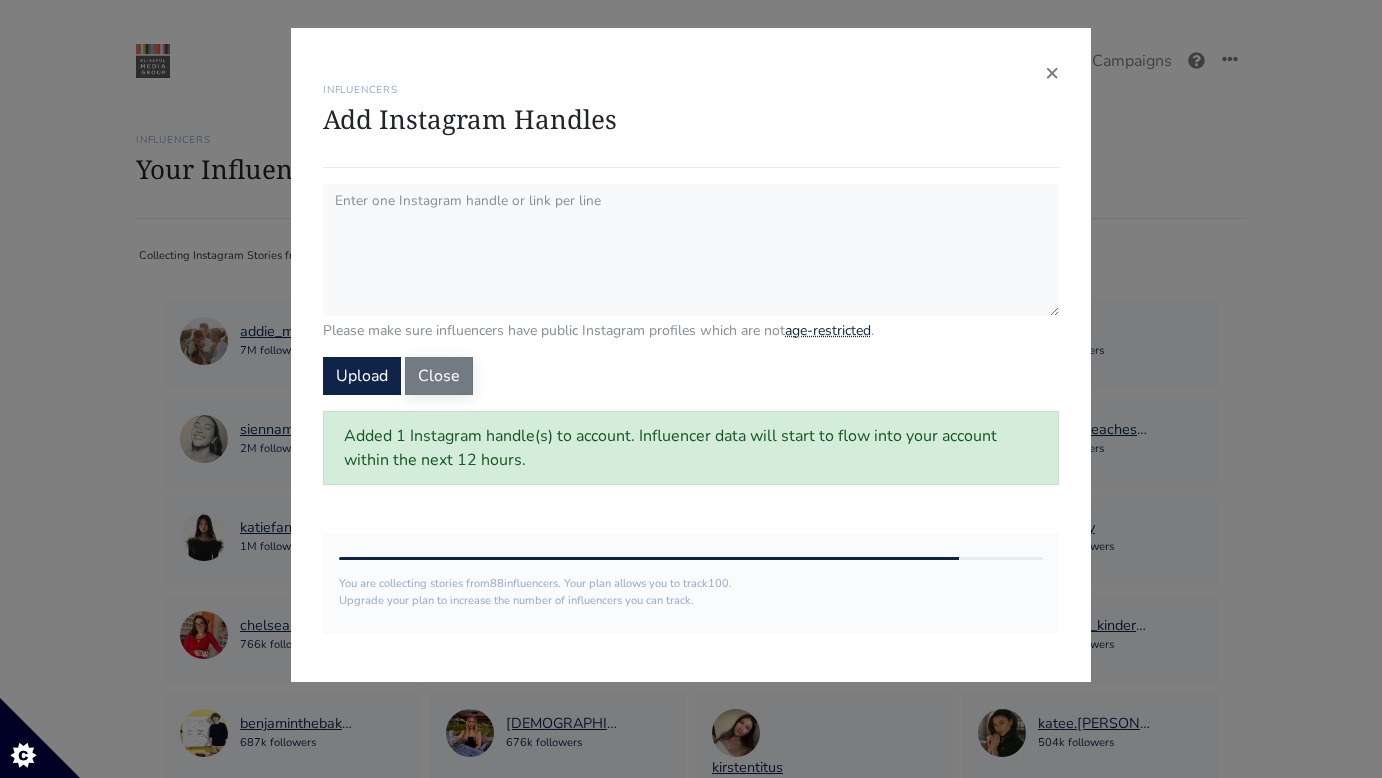 click on "Close" at bounding box center (439, 376) 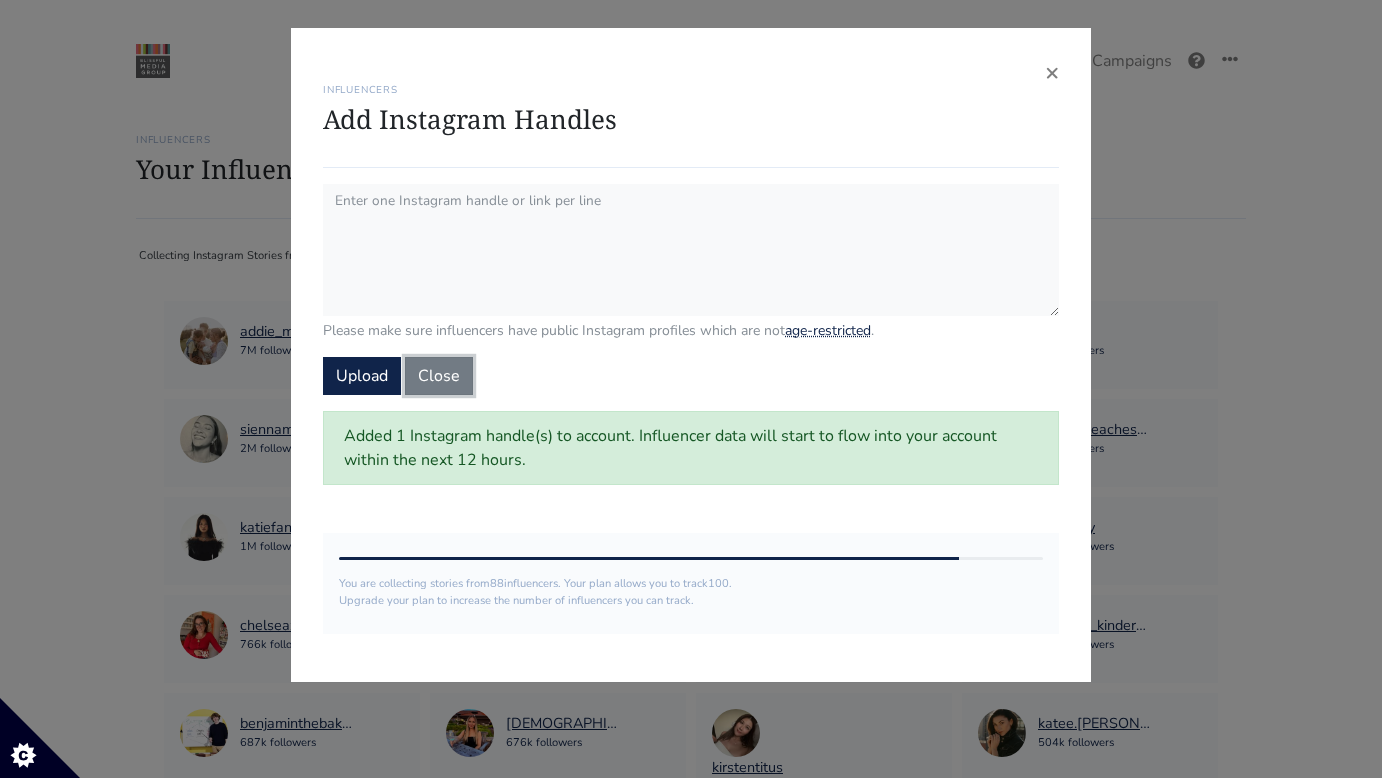 type 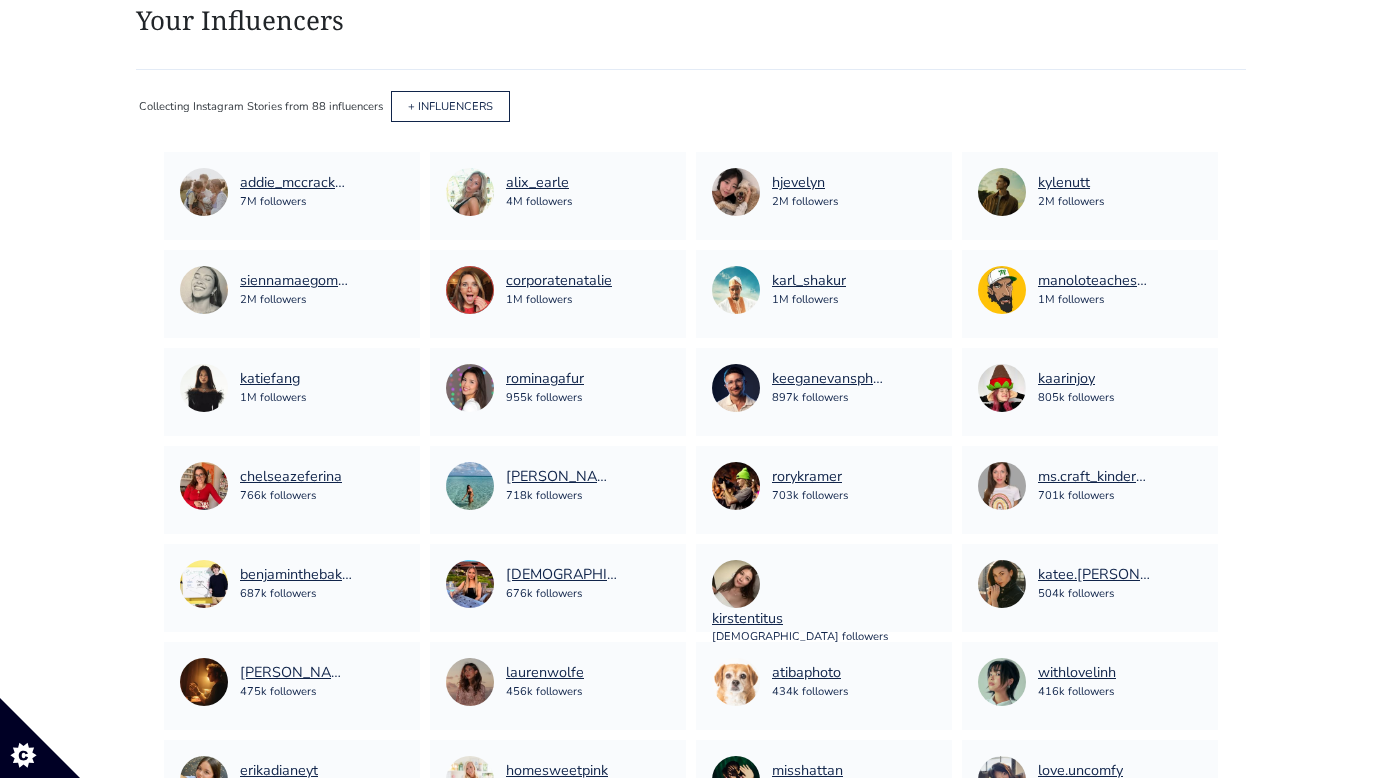 scroll, scrollTop: 0, scrollLeft: 0, axis: both 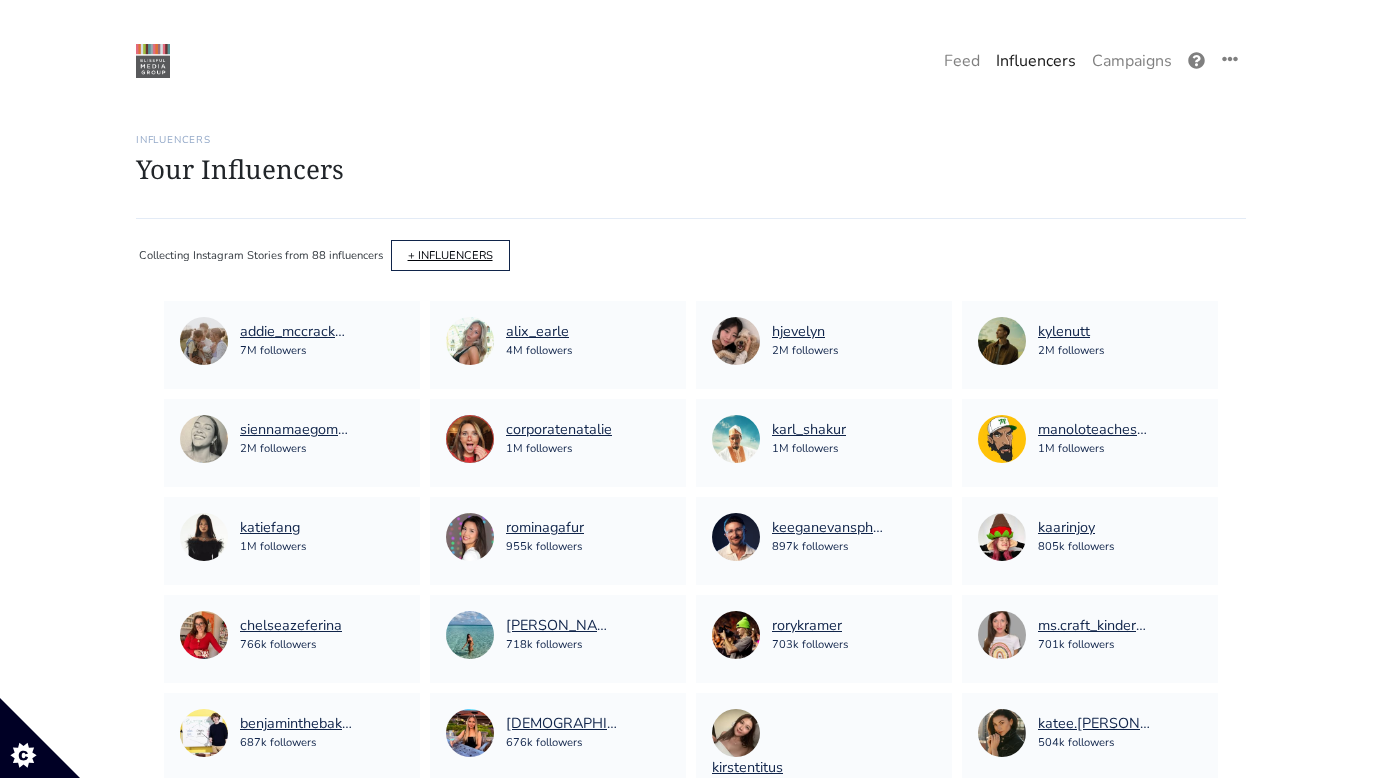 click on "+ INFLUENCERS" at bounding box center [450, 255] 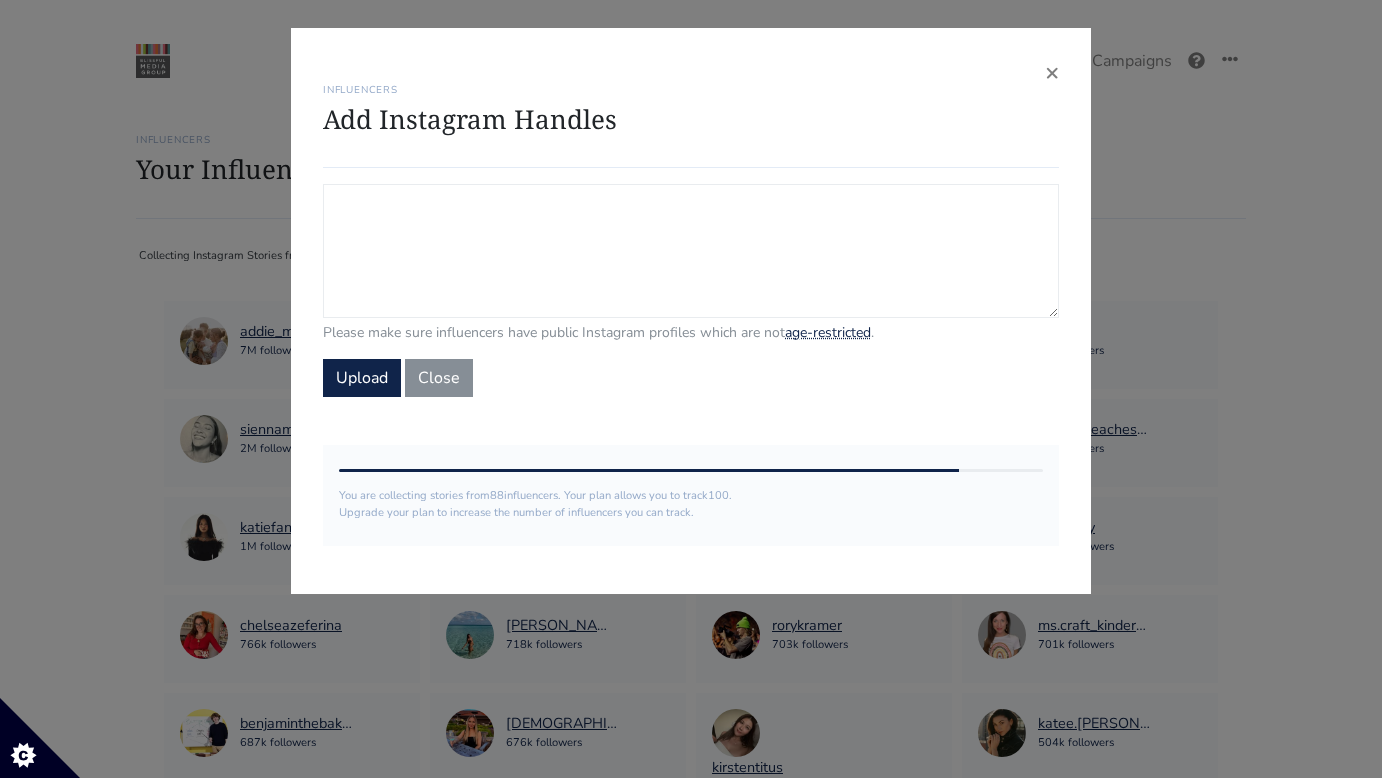 click on "Campaign Influencers
(optional) Only stories from these influencers will be included.
If blank, campaign will track stories from all influencers in your account." at bounding box center (691, 251) 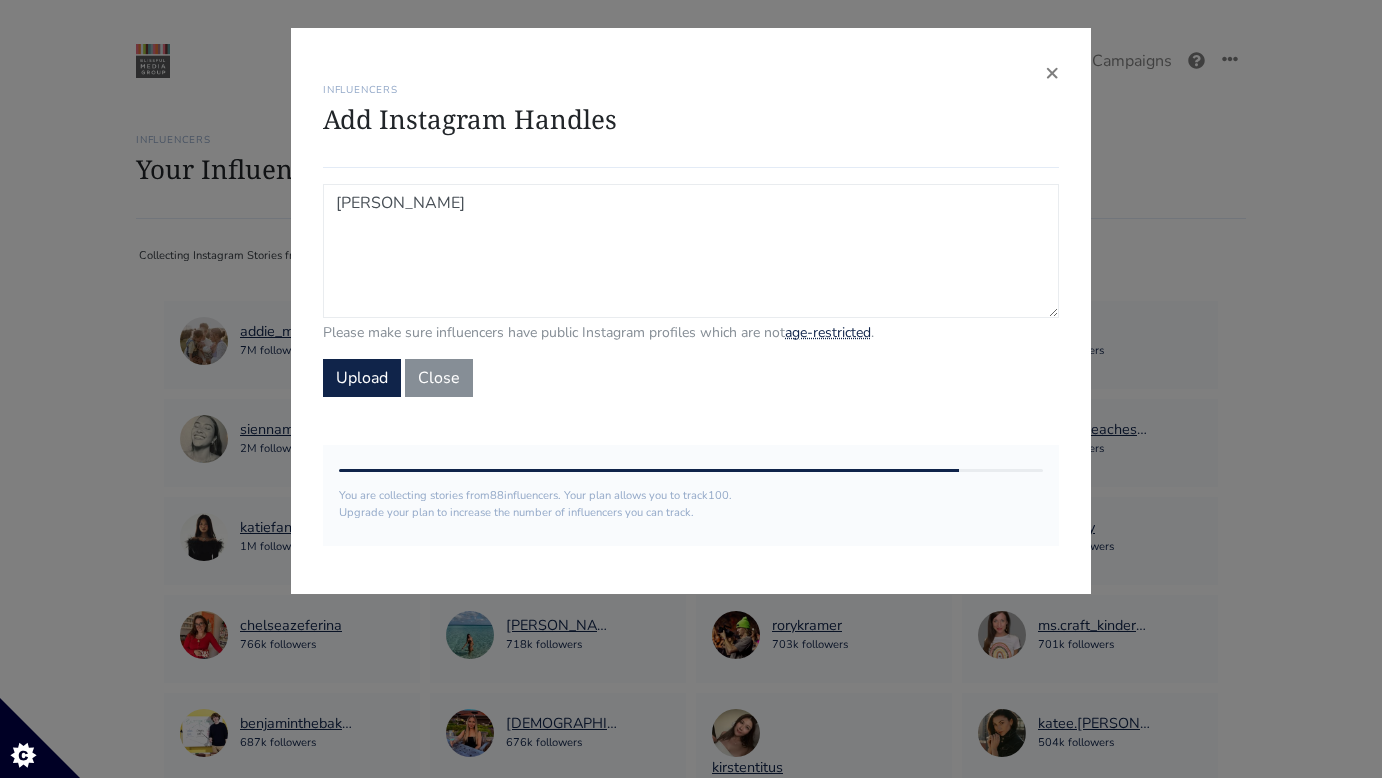 paste on "ashnichole" 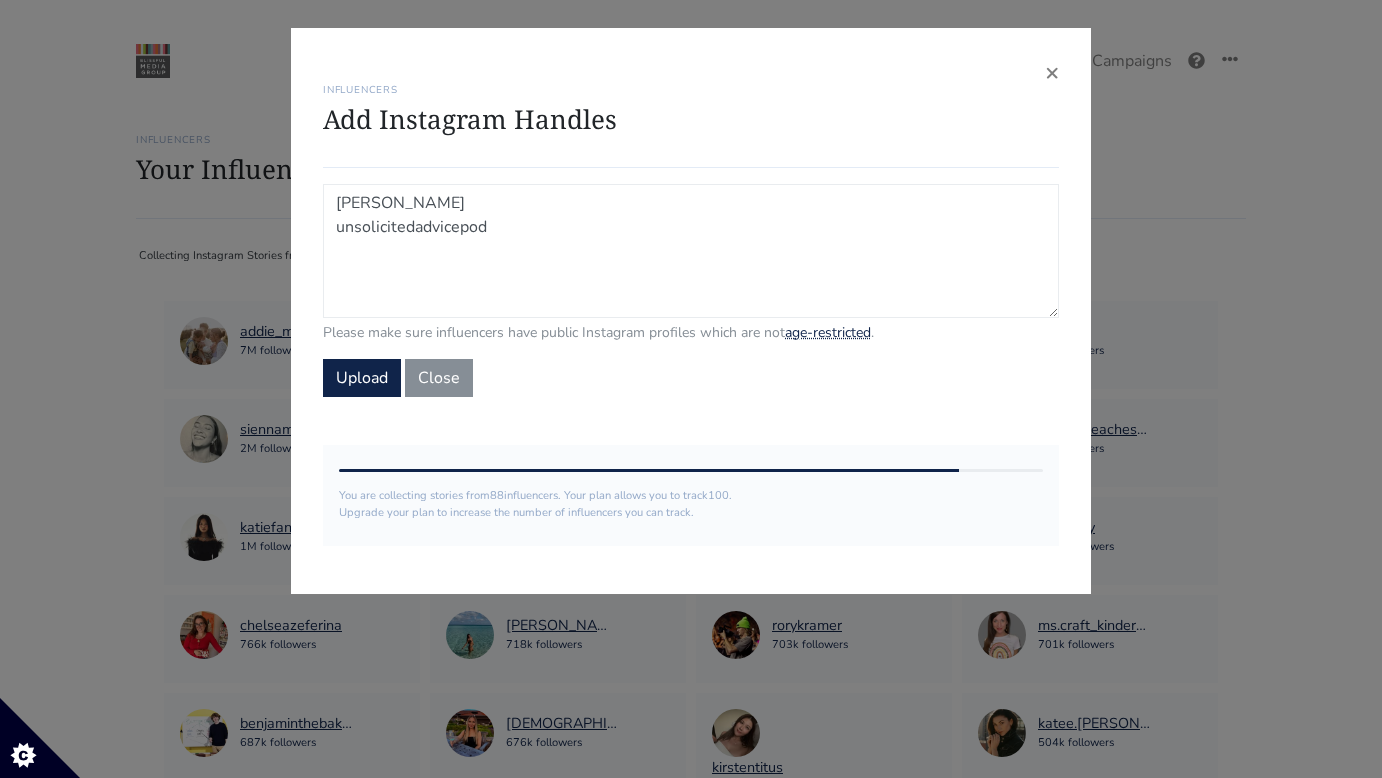 click on "zane
ashnichole
unsolicitedadvicepod" at bounding box center [691, 251] 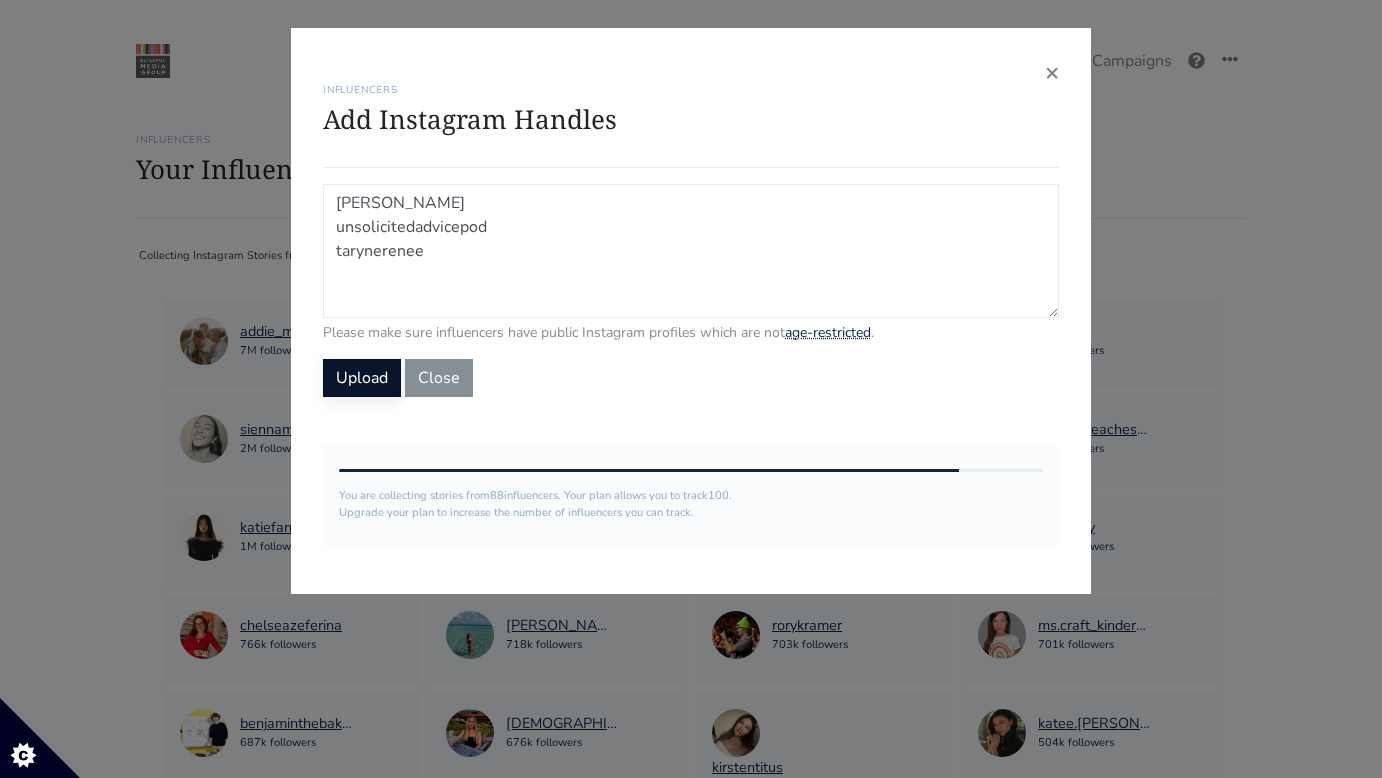 type on "zane
ashnichole
unsolicitedadvicepod
tarynerenee" 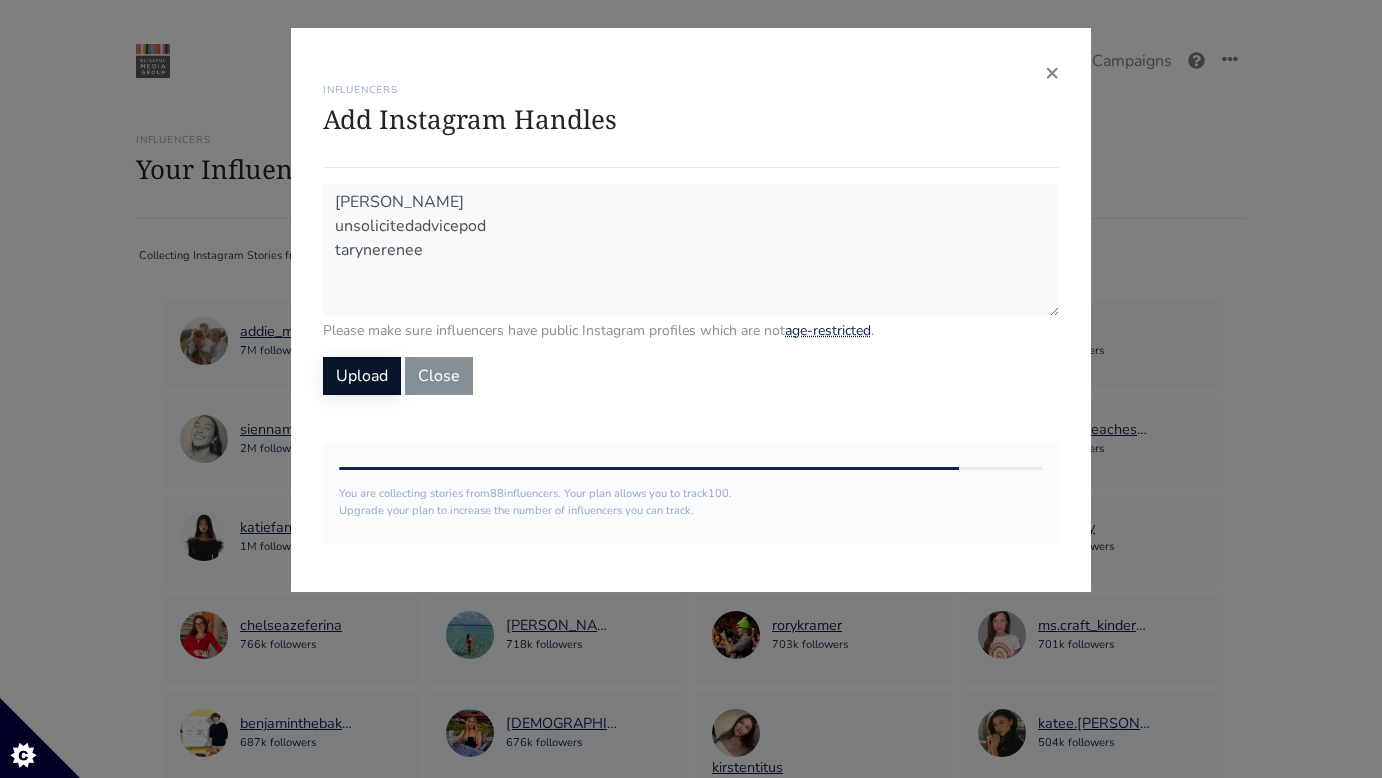 click on "Upload" at bounding box center (362, 376) 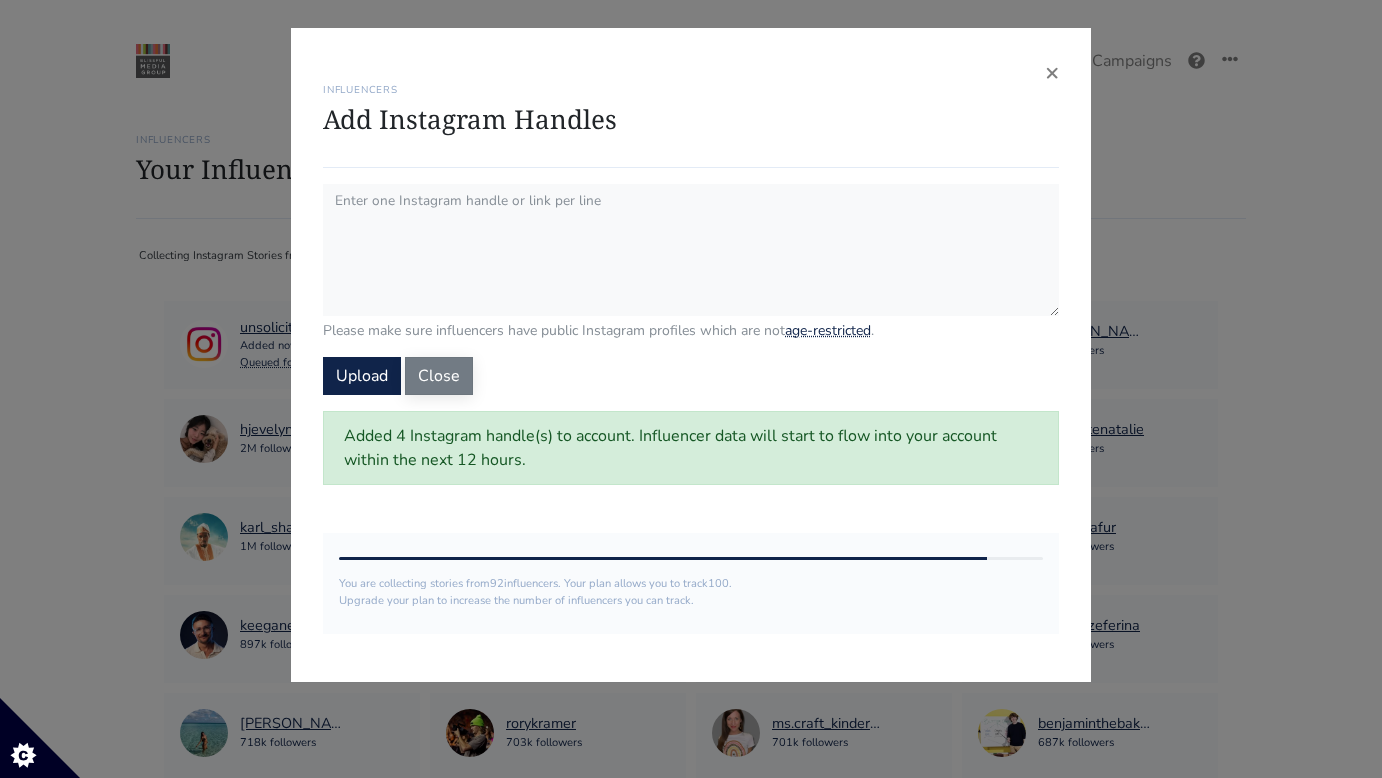 click on "Close" at bounding box center (439, 376) 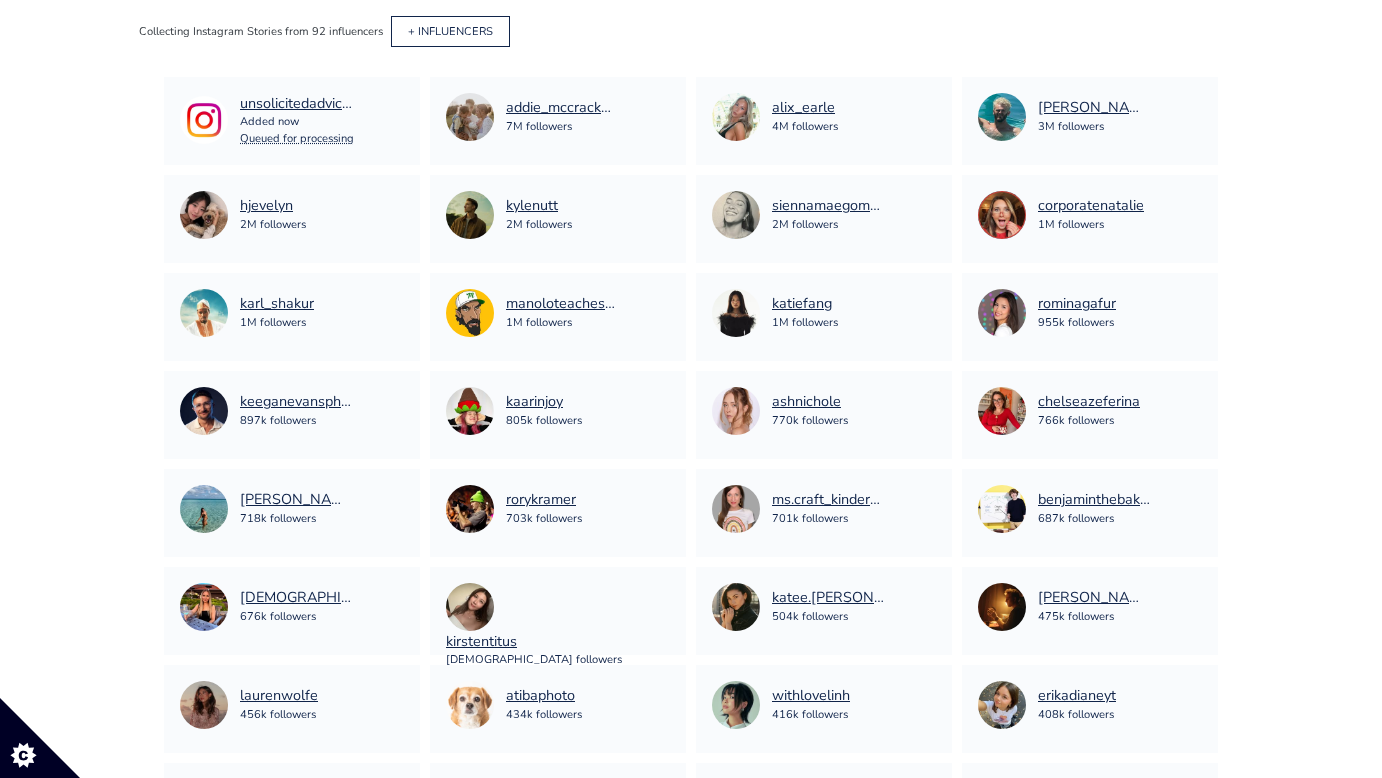 scroll, scrollTop: 0, scrollLeft: 0, axis: both 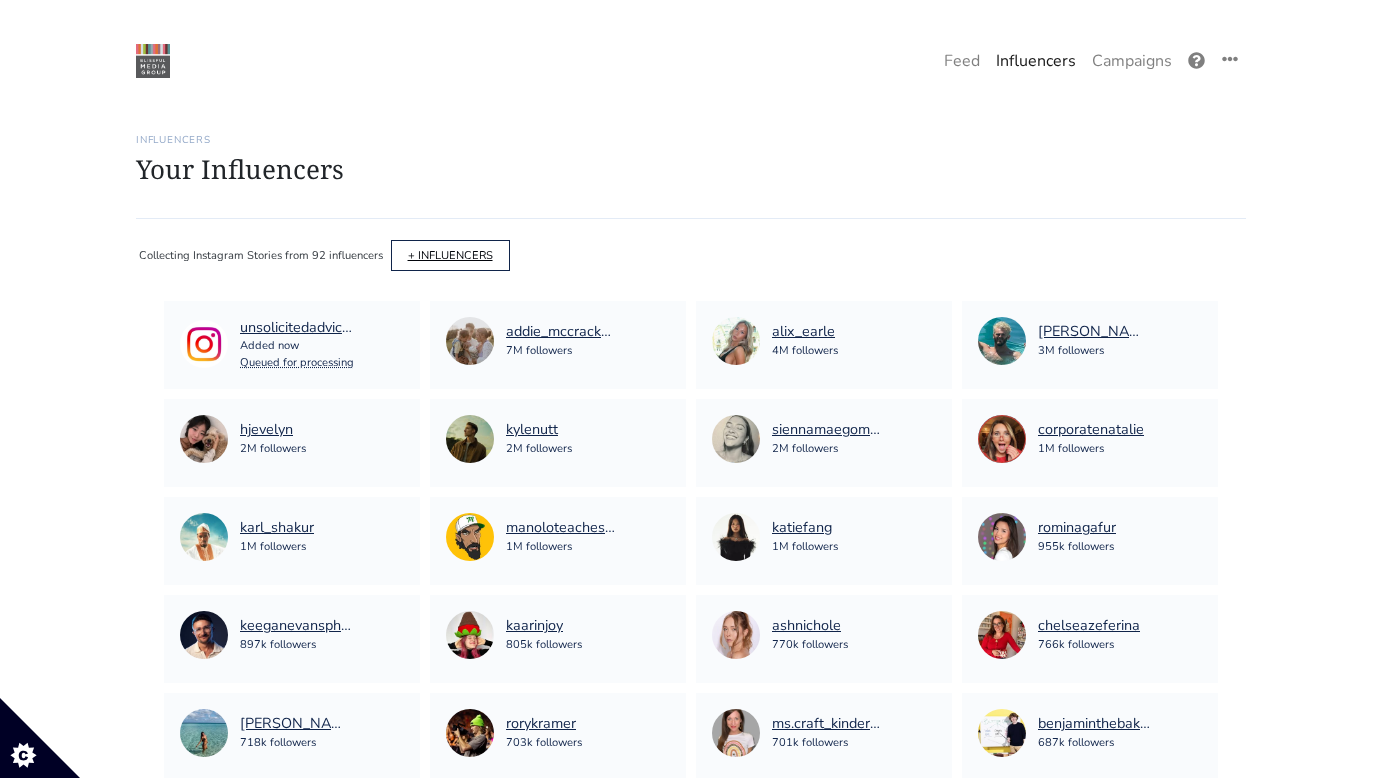 click on "+ INFLUENCERS" at bounding box center (450, 255) 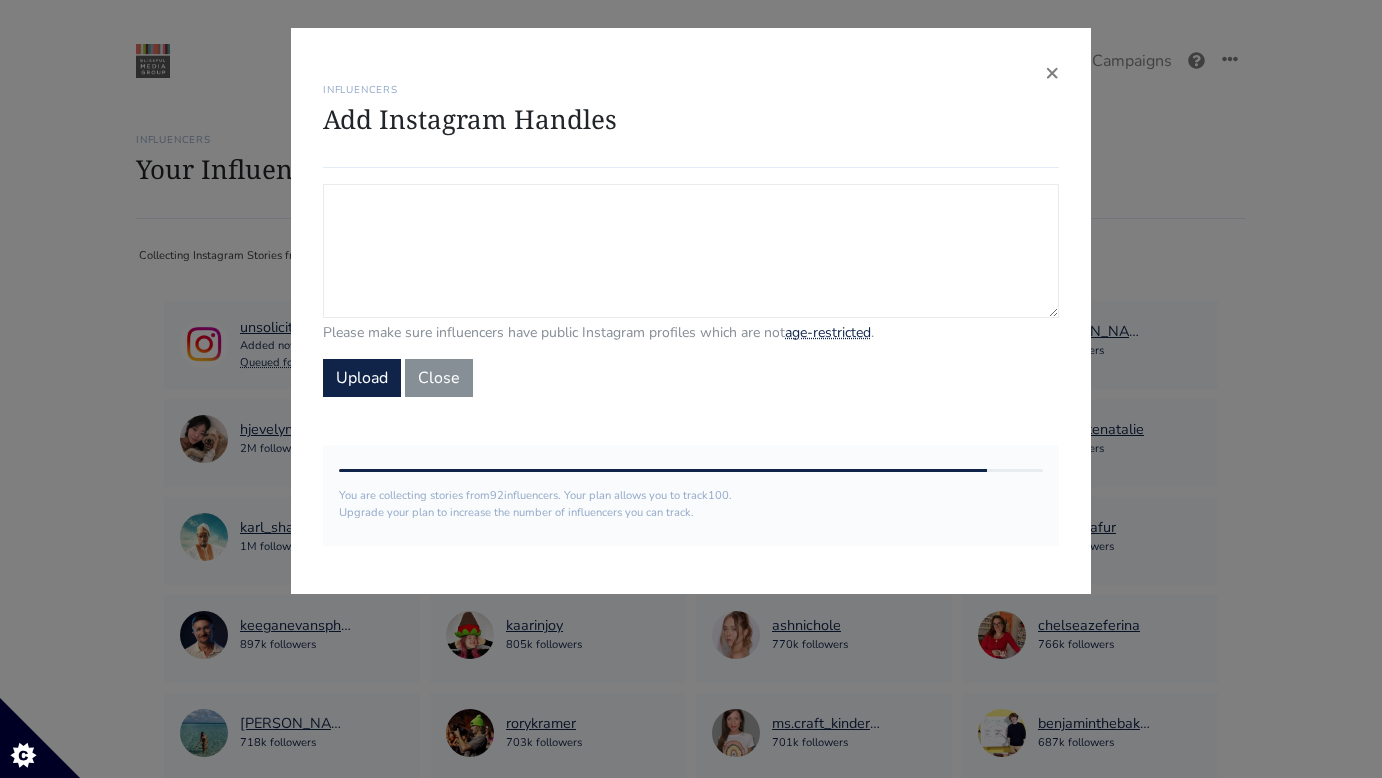 click on "Campaign Influencers
(optional) Only stories from these influencers will be included.
If blank, campaign will track stories from all influencers in your account." at bounding box center [691, 251] 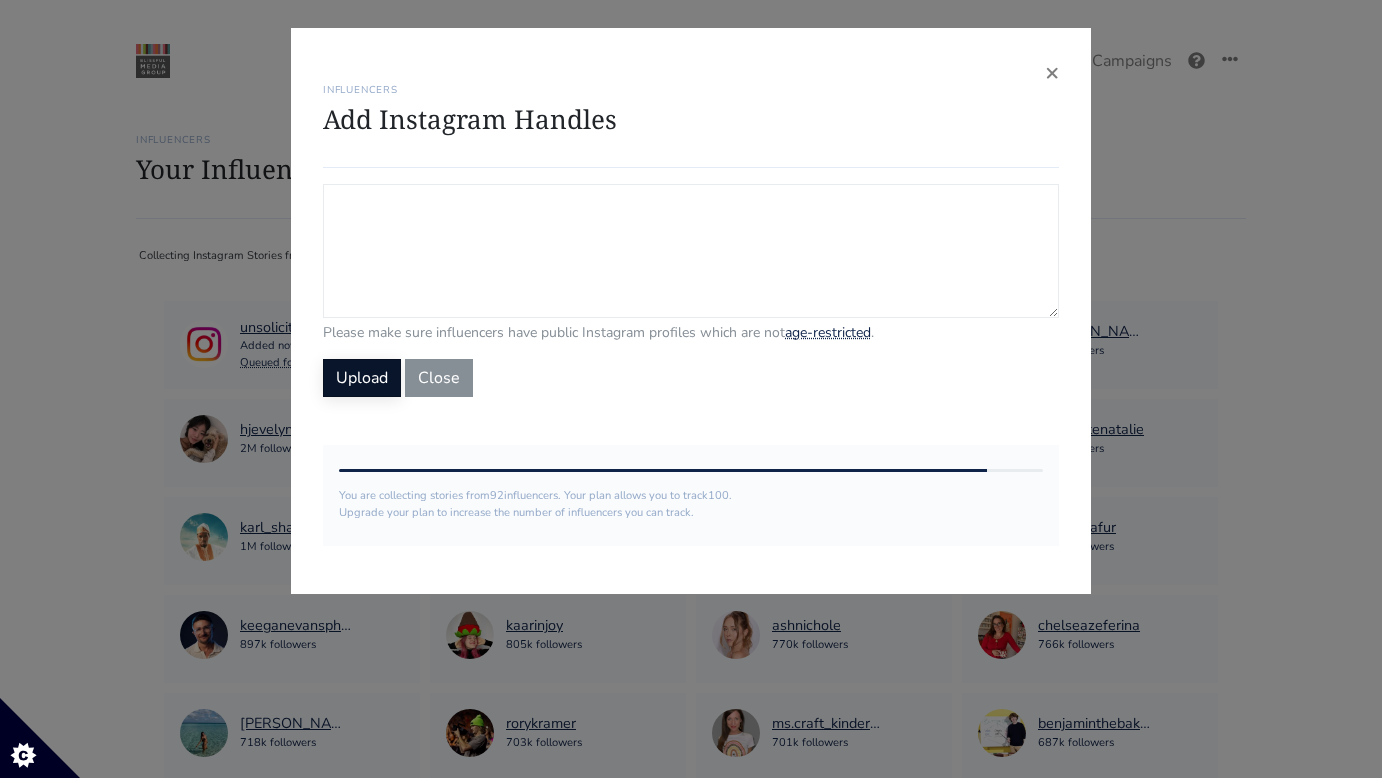 paste on "katiefanggg" 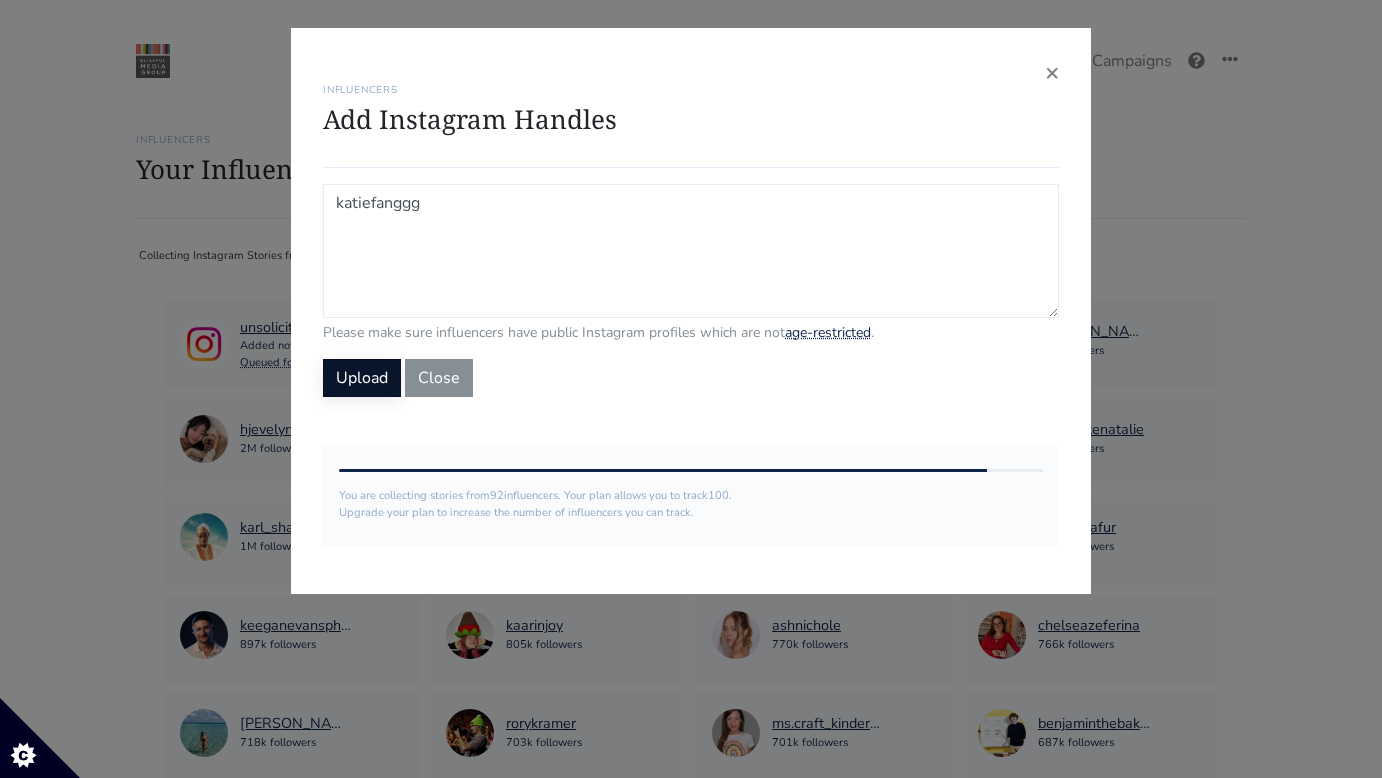 type on "katiefanggg" 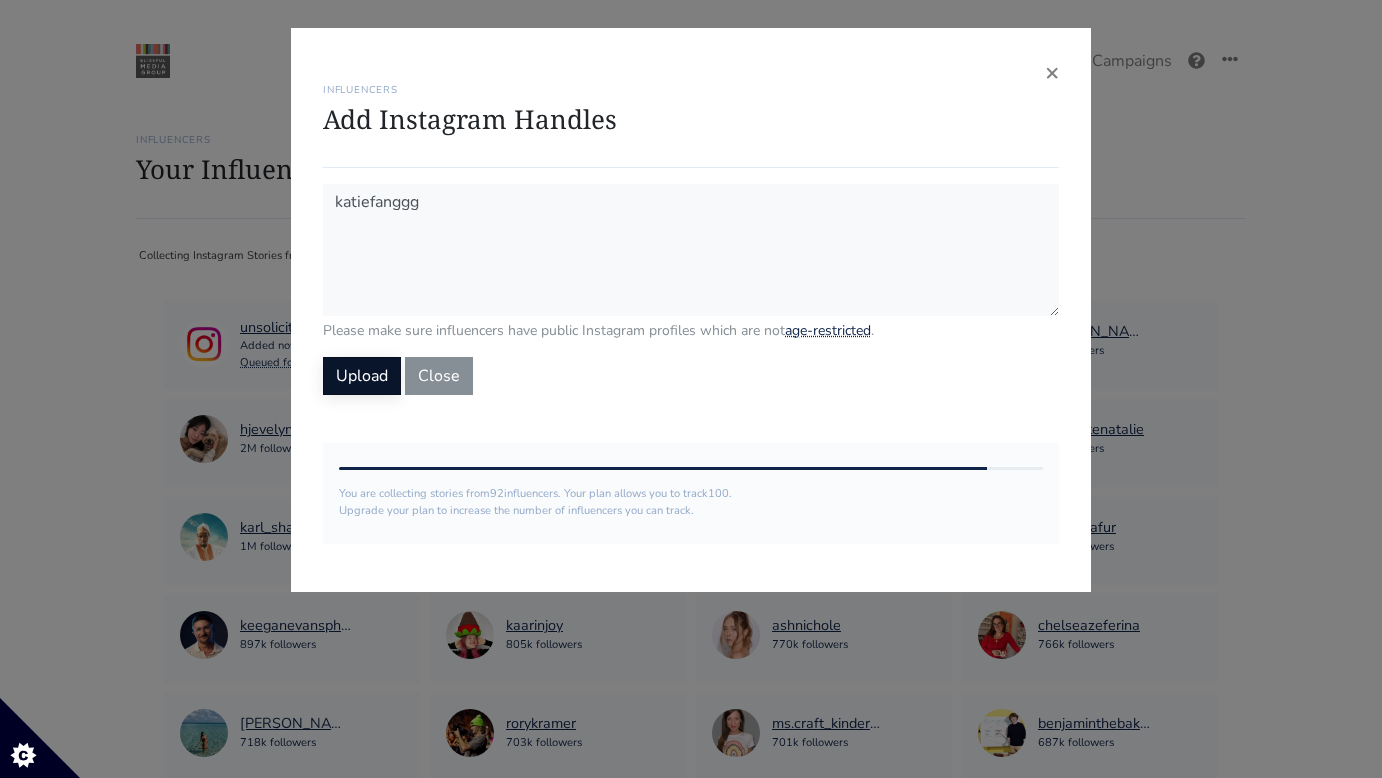 click on "Upload" at bounding box center [362, 376] 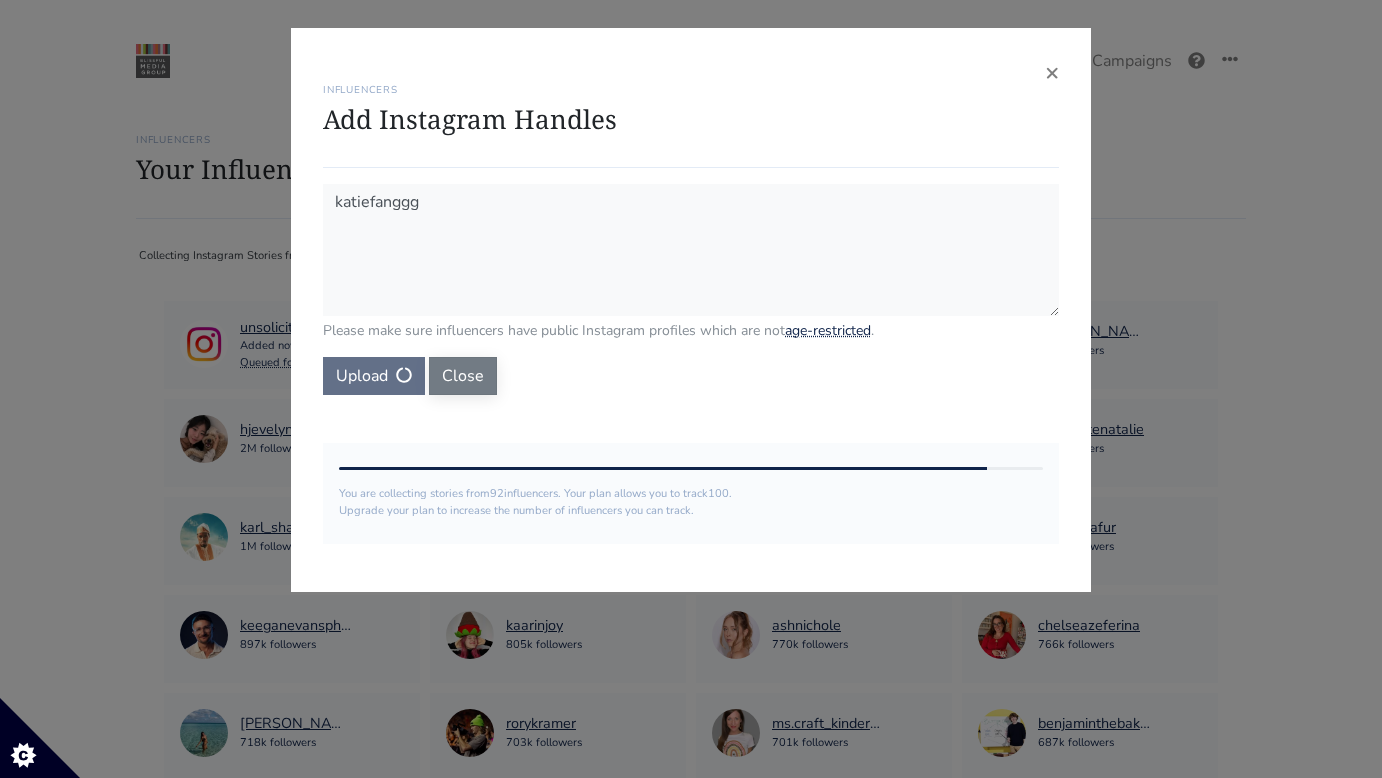type 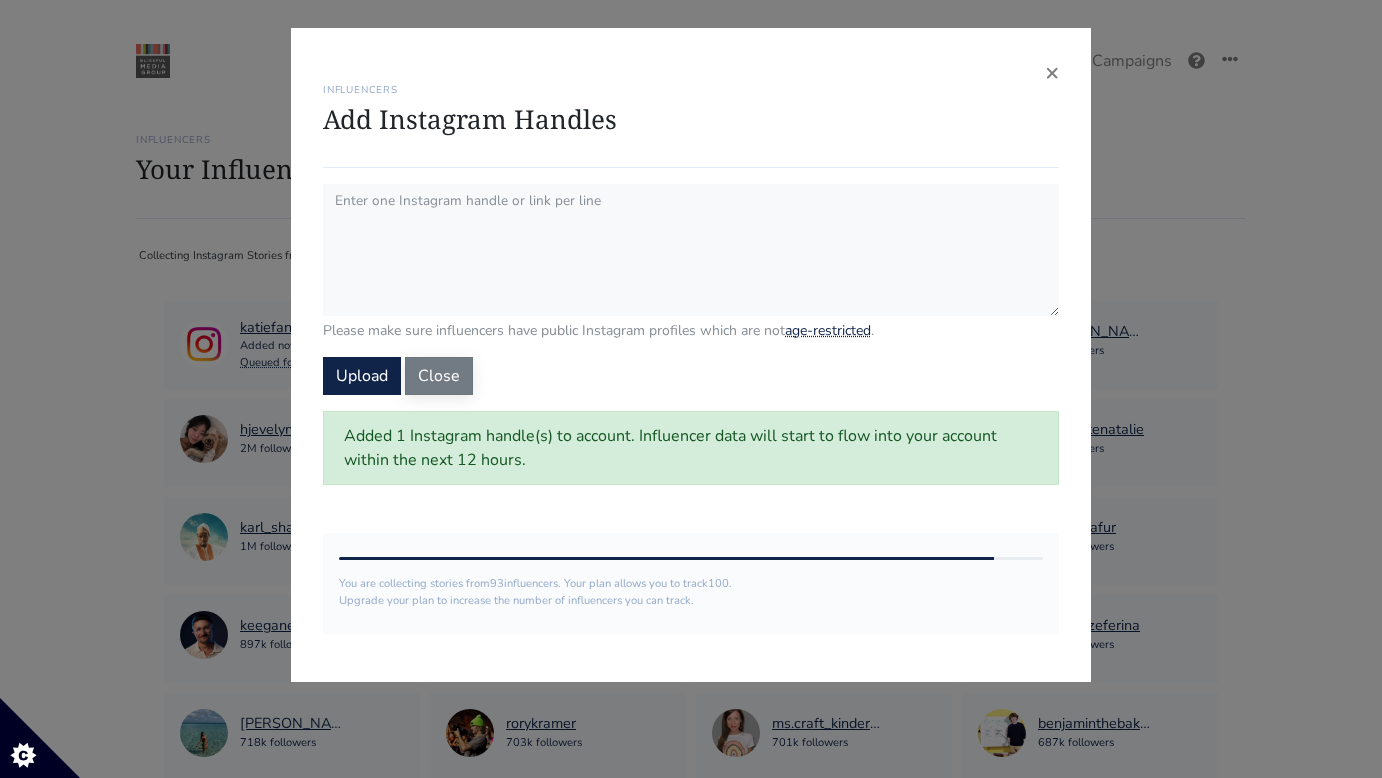 click on "Close" at bounding box center (439, 376) 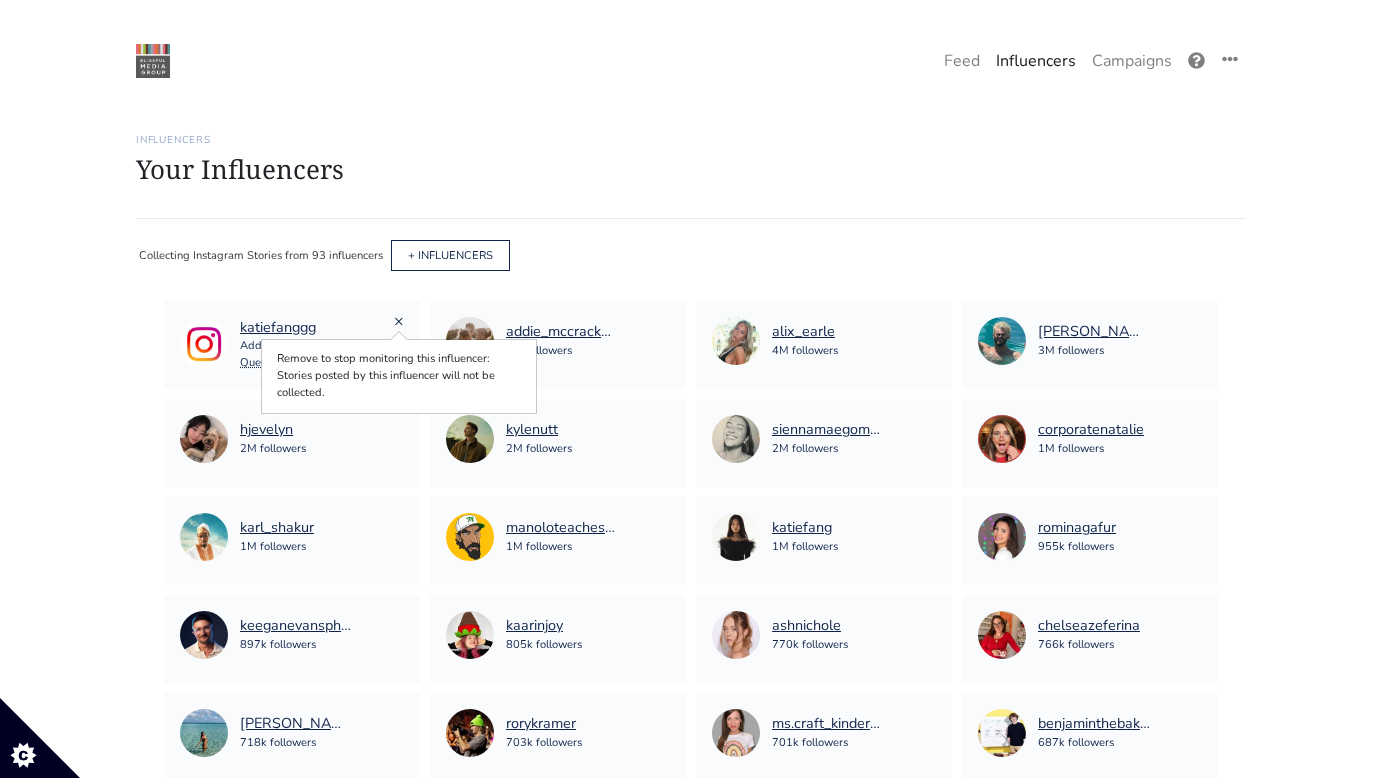click on "×" at bounding box center [399, 321] 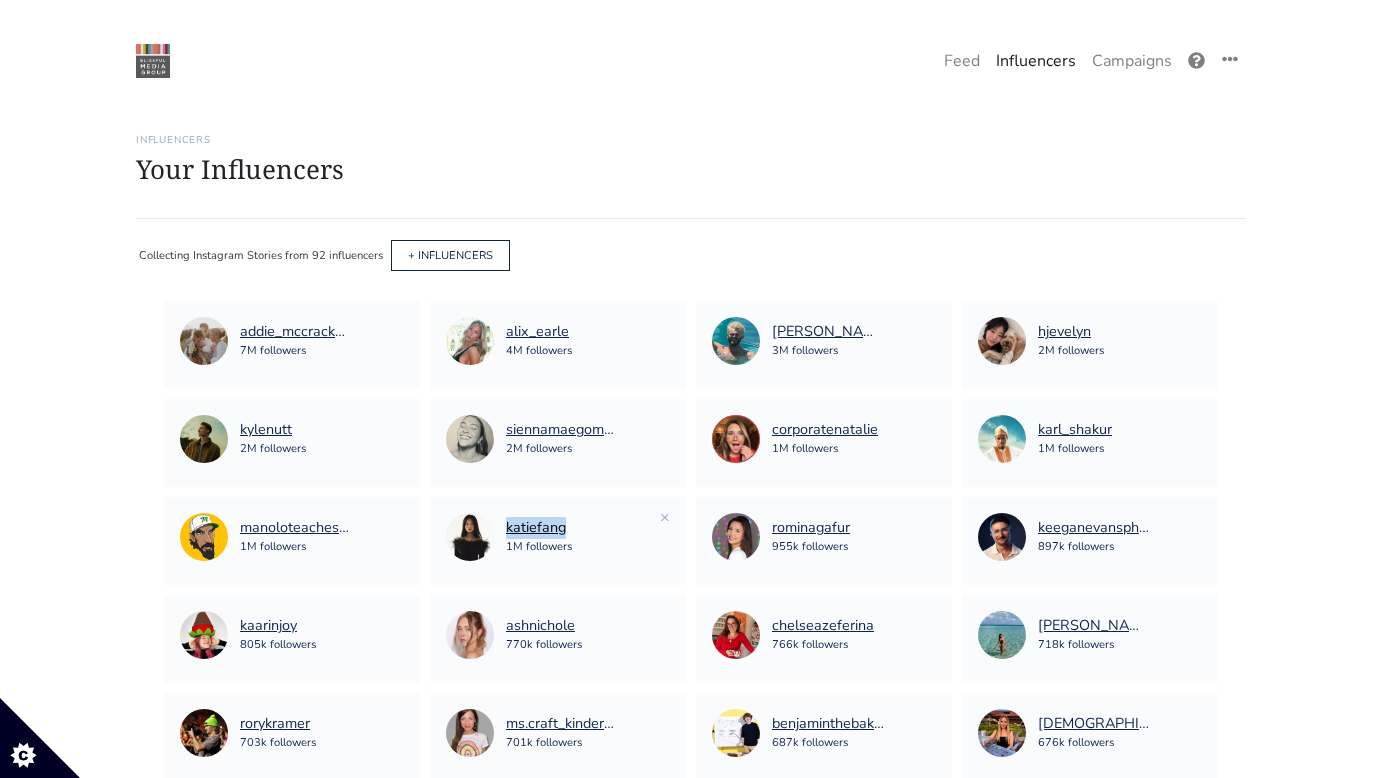 click on "katiefang" at bounding box center [539, 528] 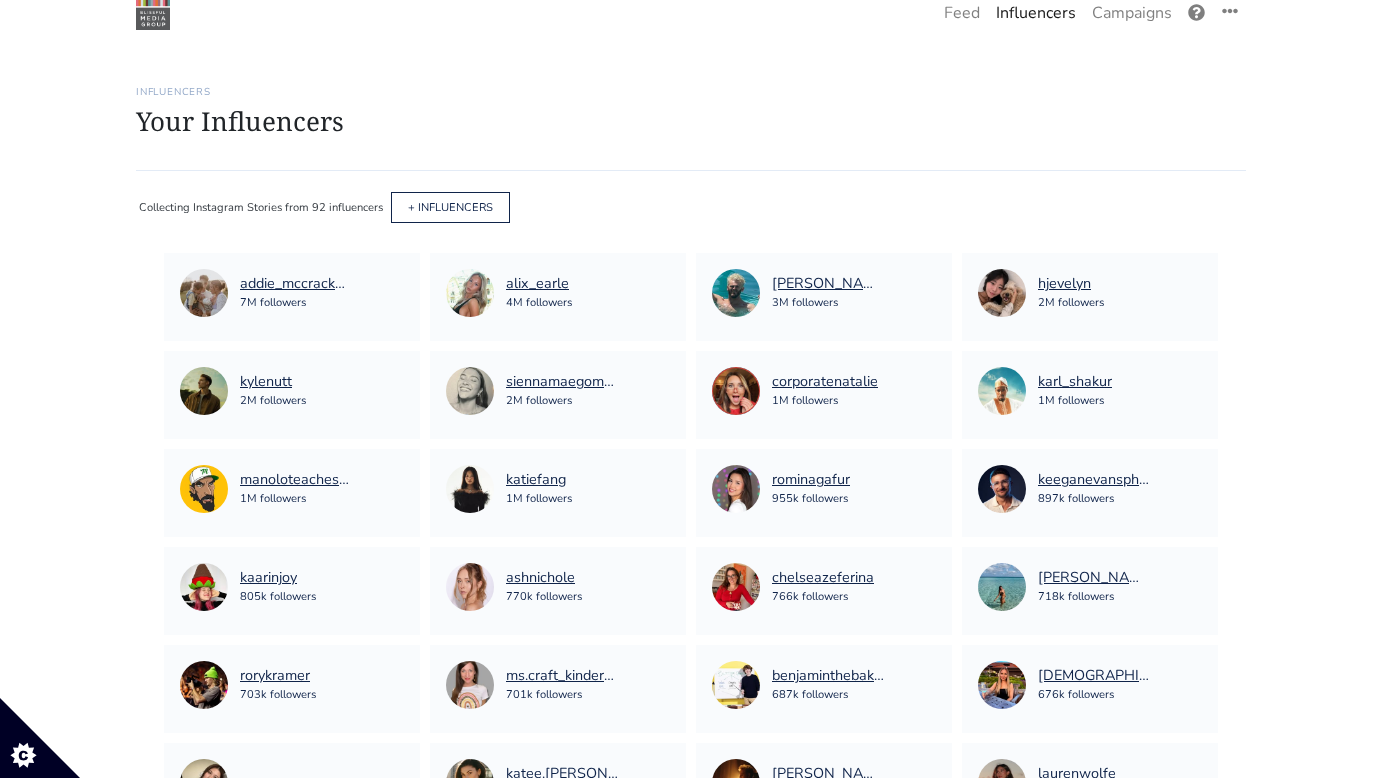 scroll, scrollTop: 0, scrollLeft: 0, axis: both 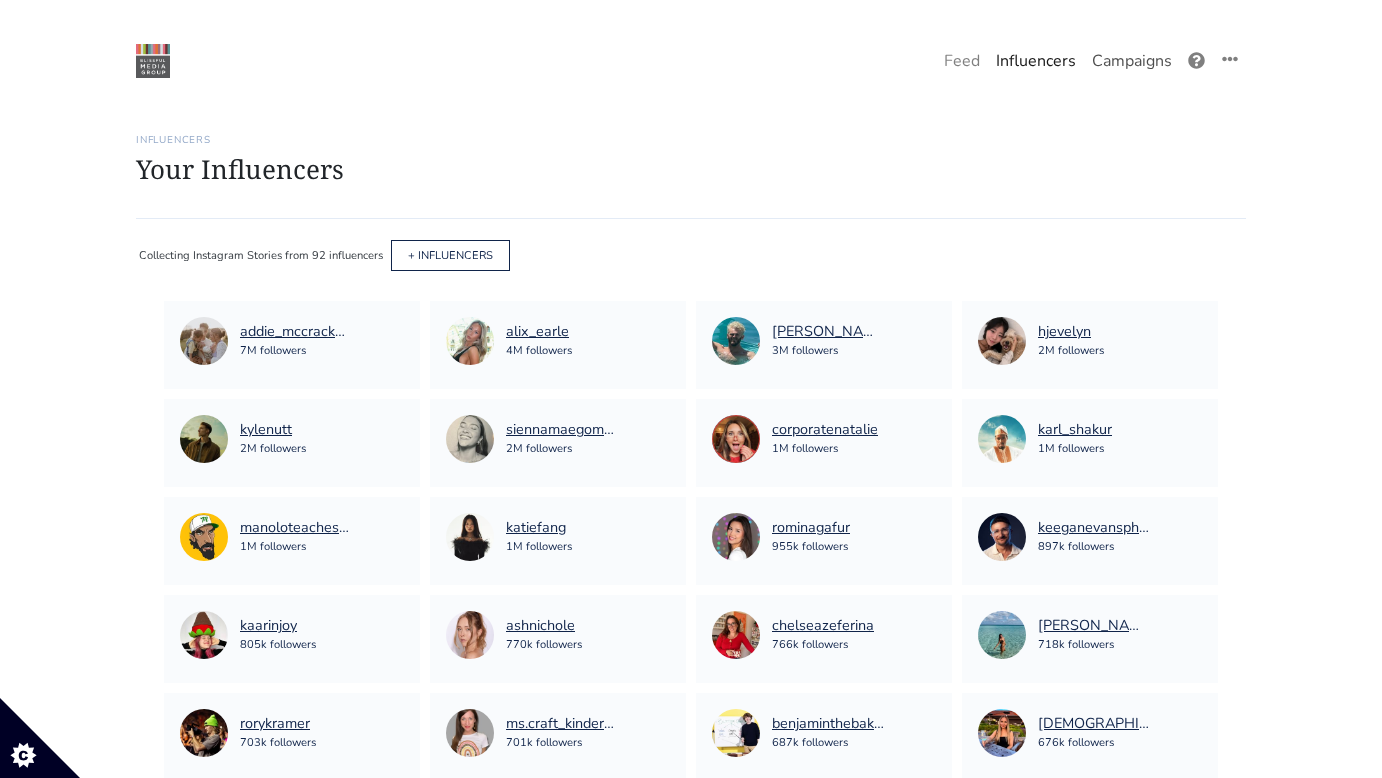 click on "Campaigns" at bounding box center [1132, 61] 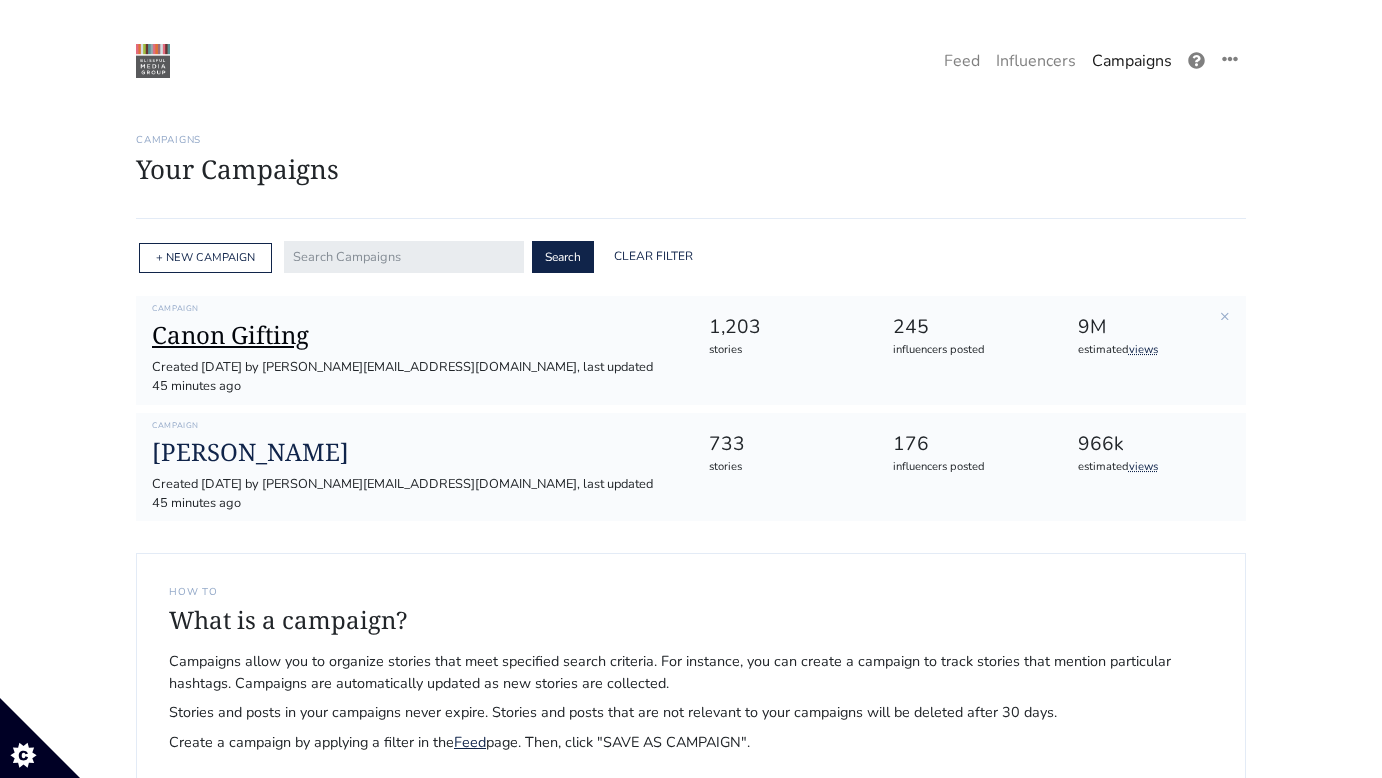 click on "Canon Gifting" at bounding box center [414, 335] 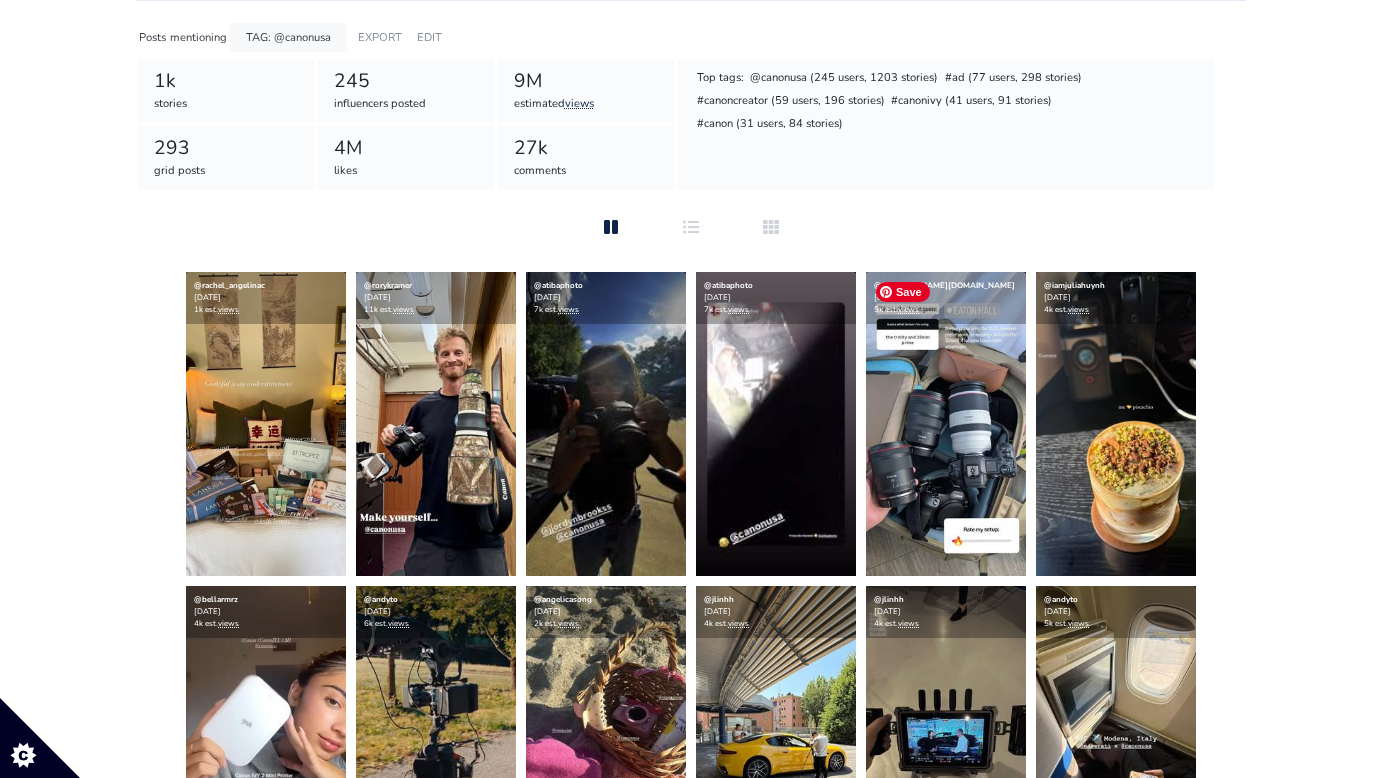 scroll, scrollTop: 0, scrollLeft: 0, axis: both 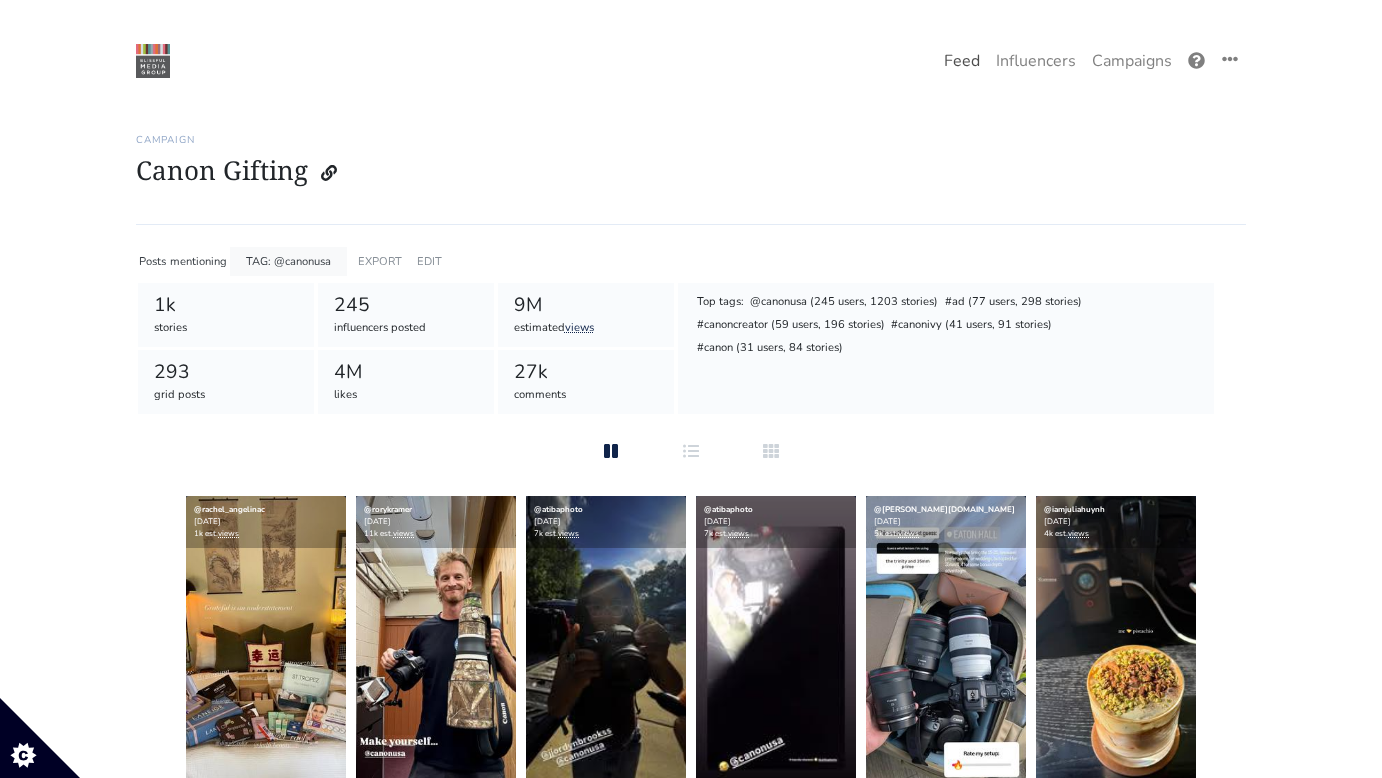click on "Feed" at bounding box center [962, 61] 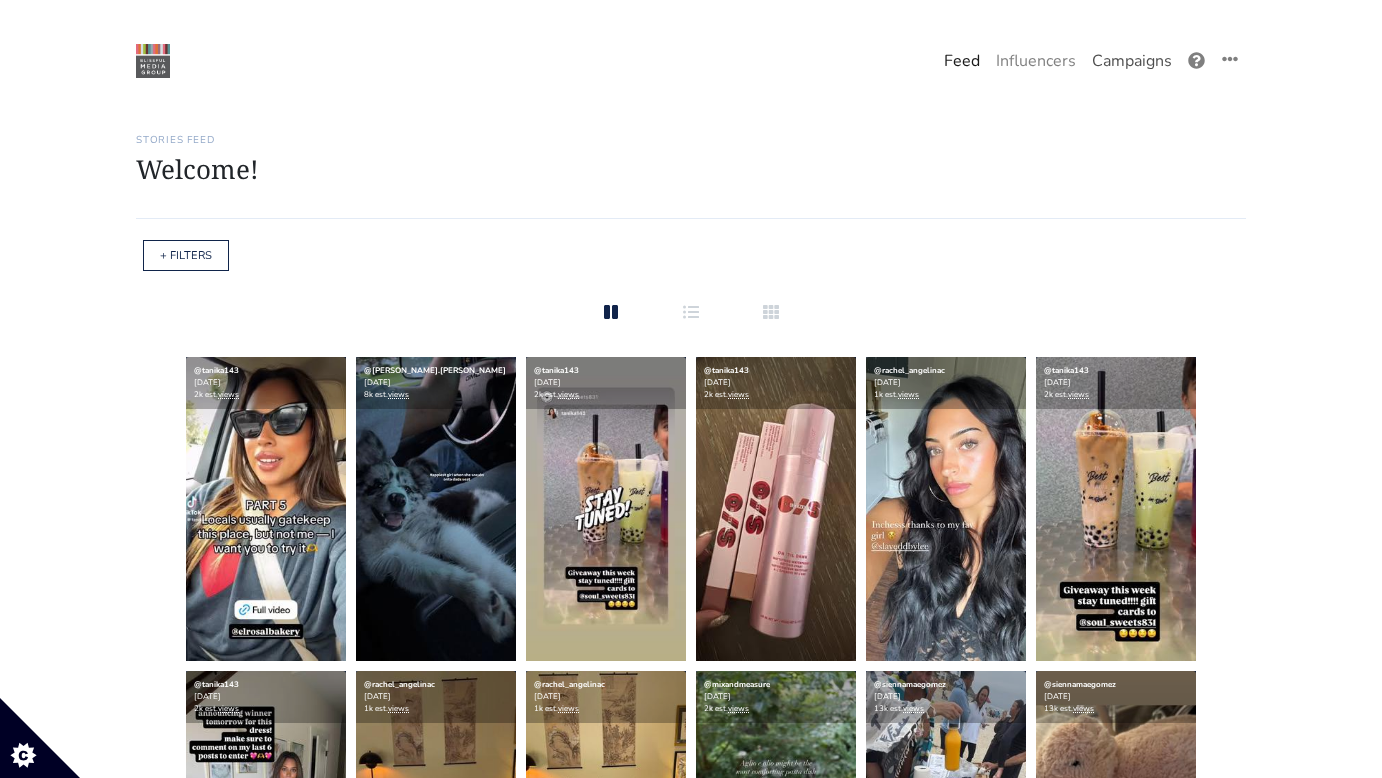 click on "Campaigns" at bounding box center (1132, 61) 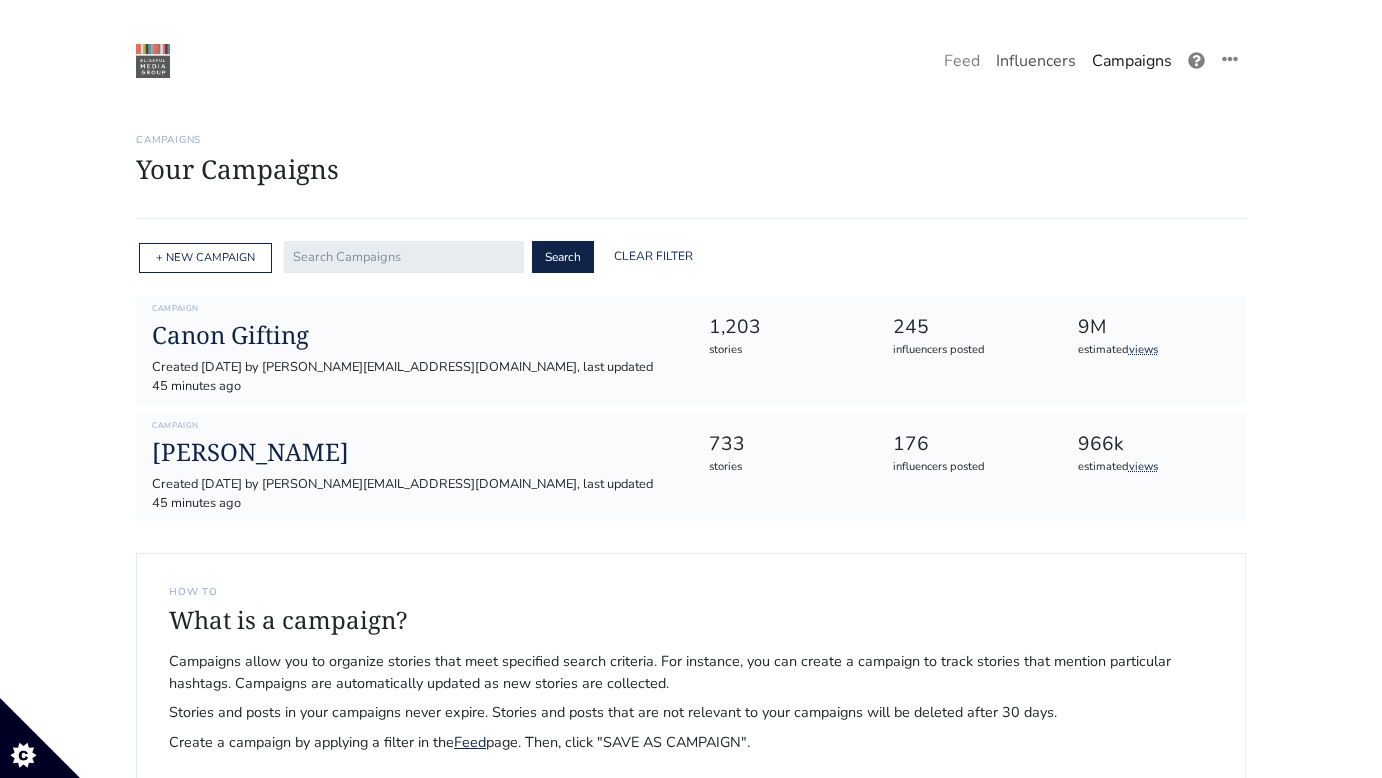 click on "Influencers" at bounding box center [1036, 61] 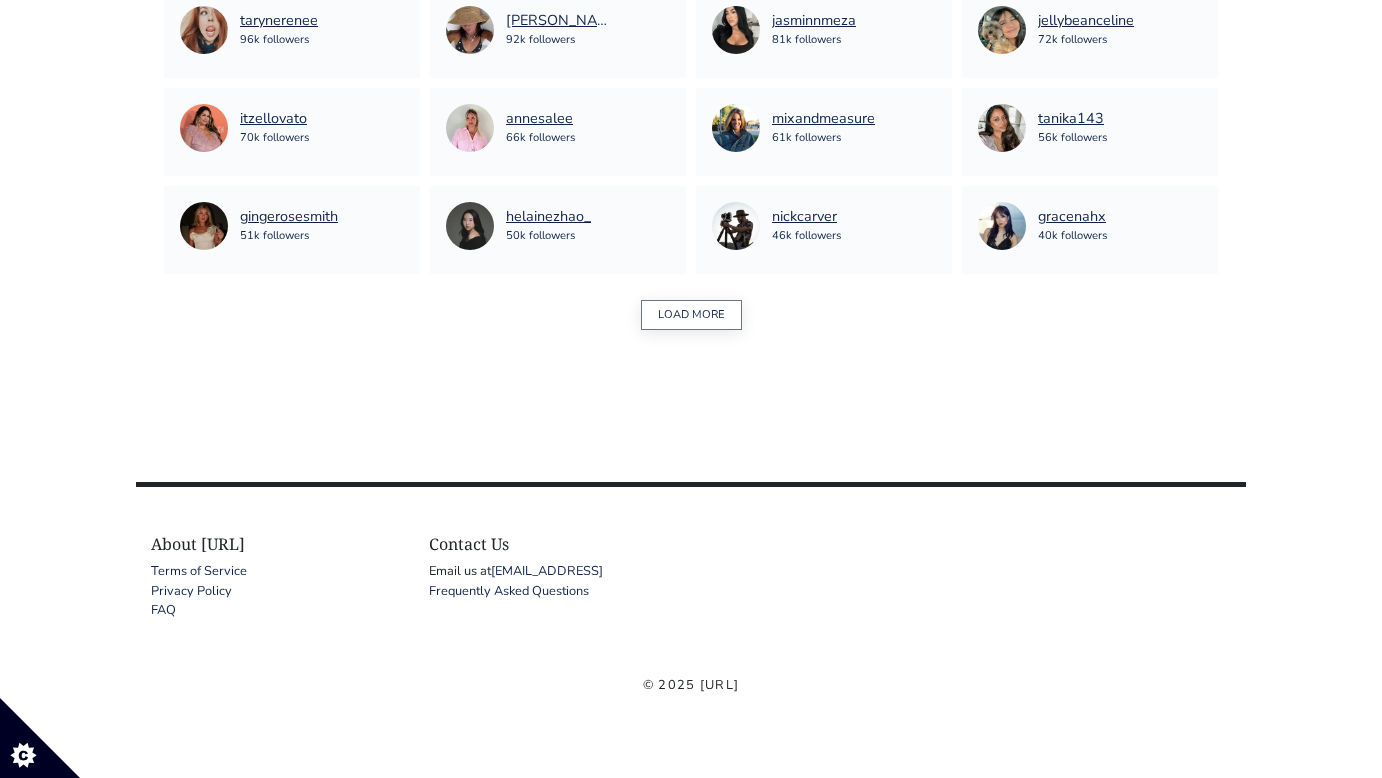 click on "LOAD MORE" at bounding box center (691, 315) 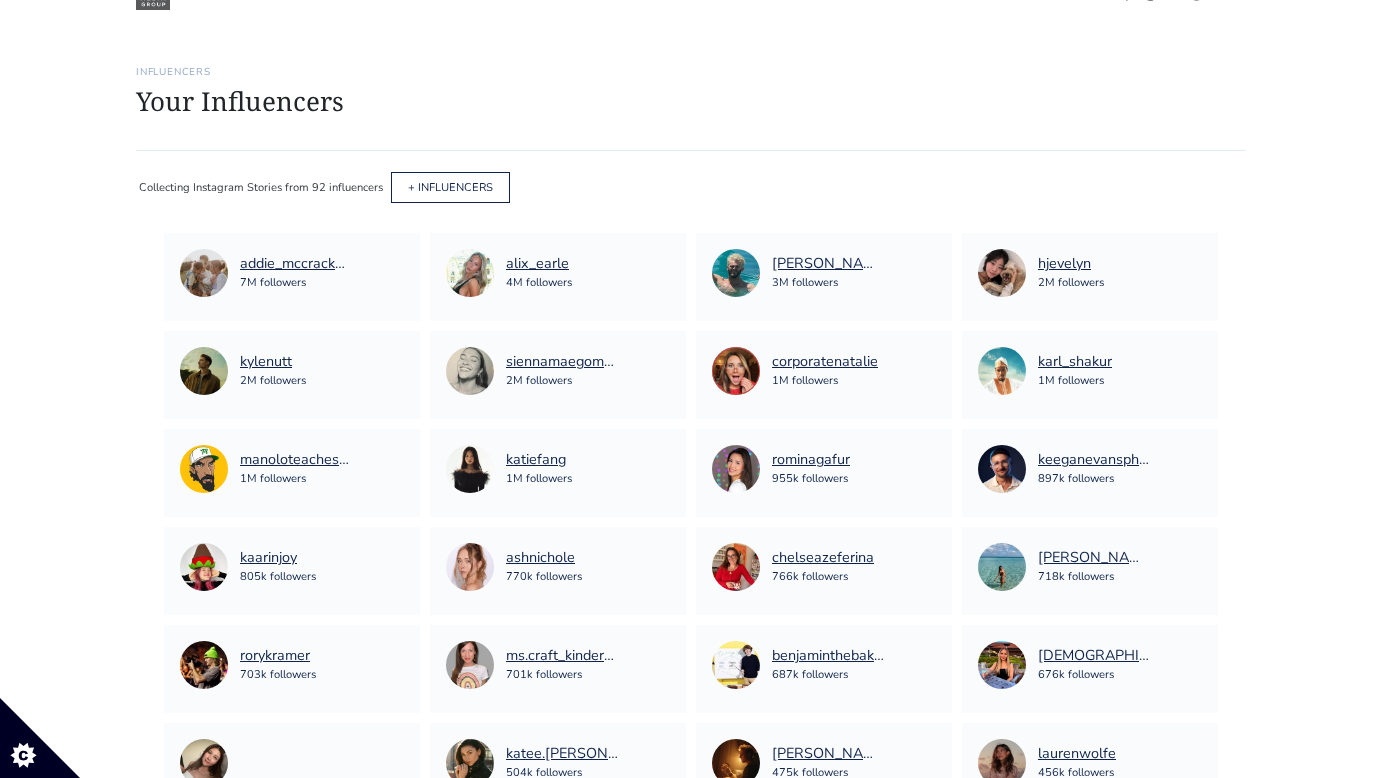 scroll, scrollTop: 0, scrollLeft: 0, axis: both 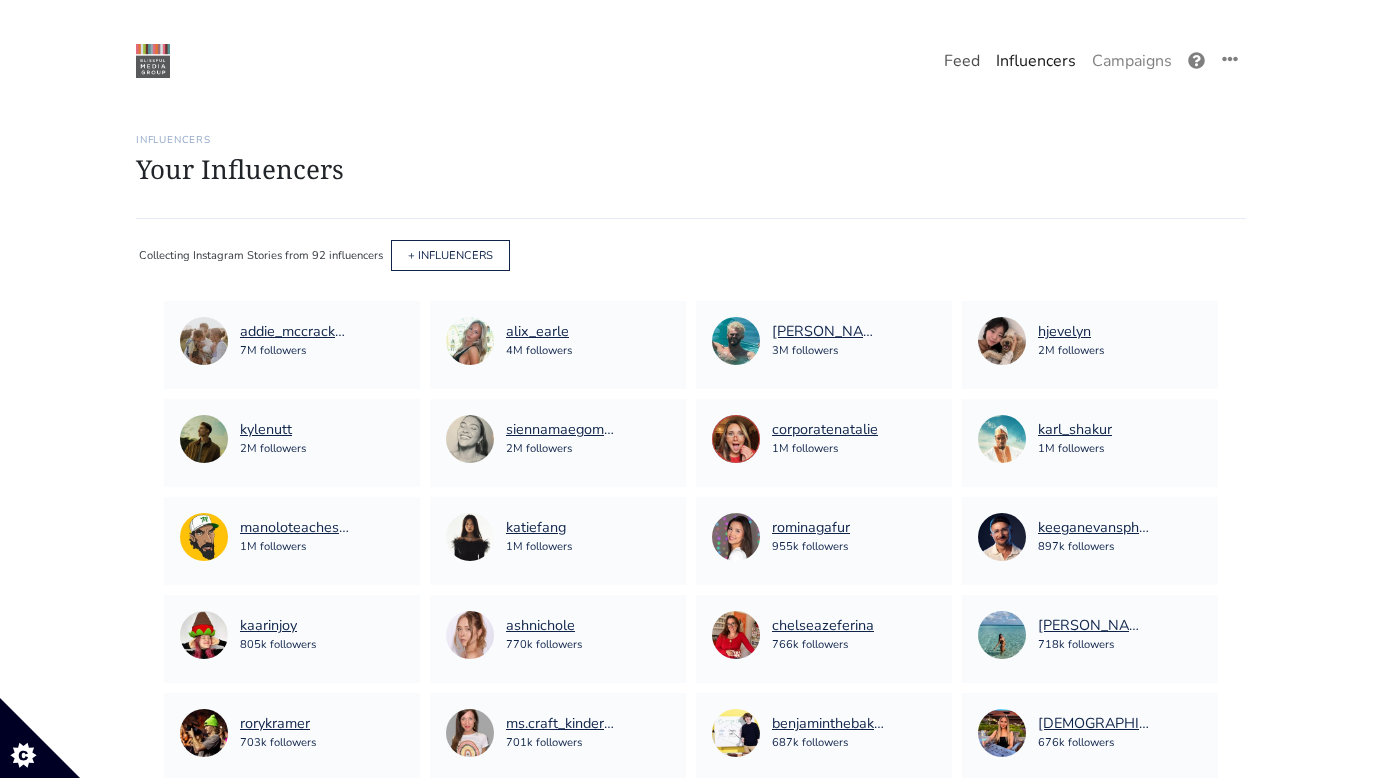 click on "Feed" at bounding box center [962, 61] 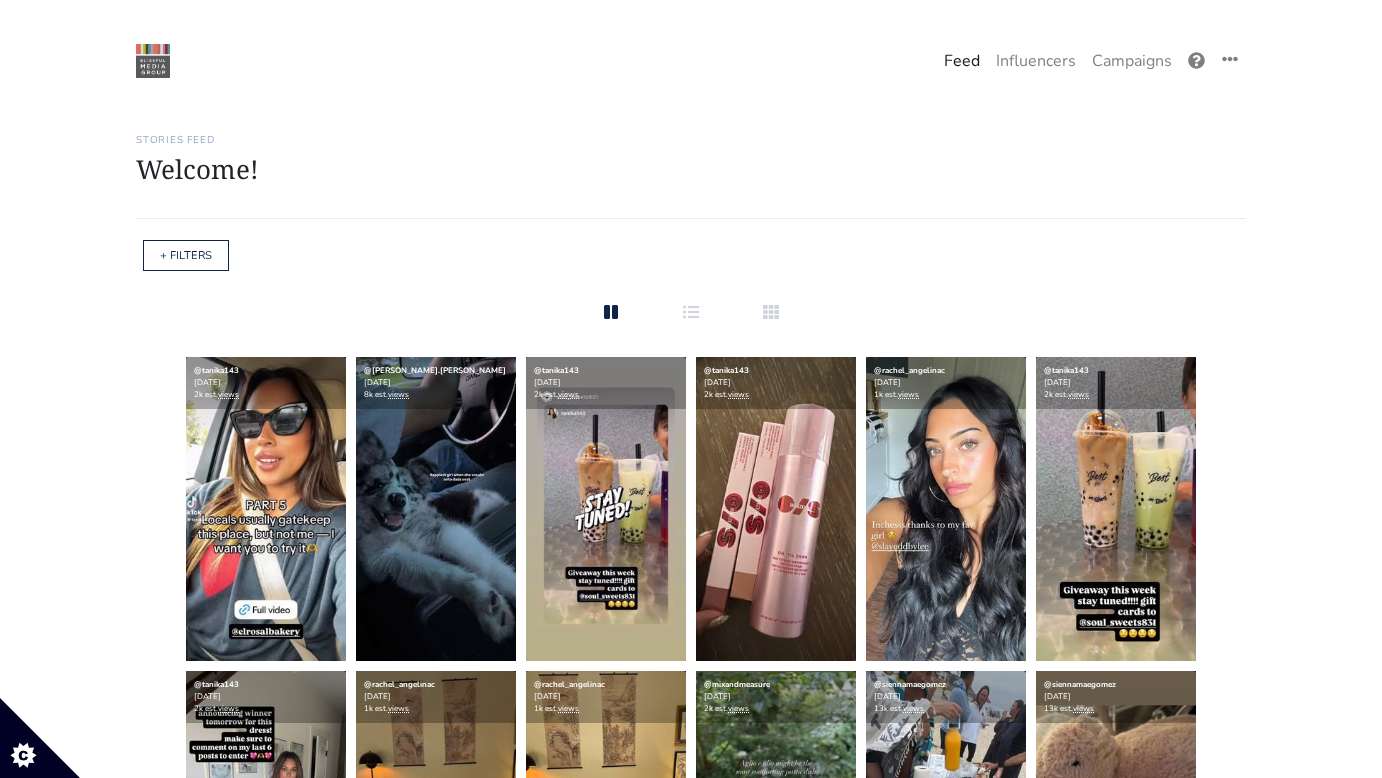 click on "+ FILTERS" at bounding box center [186, 255] 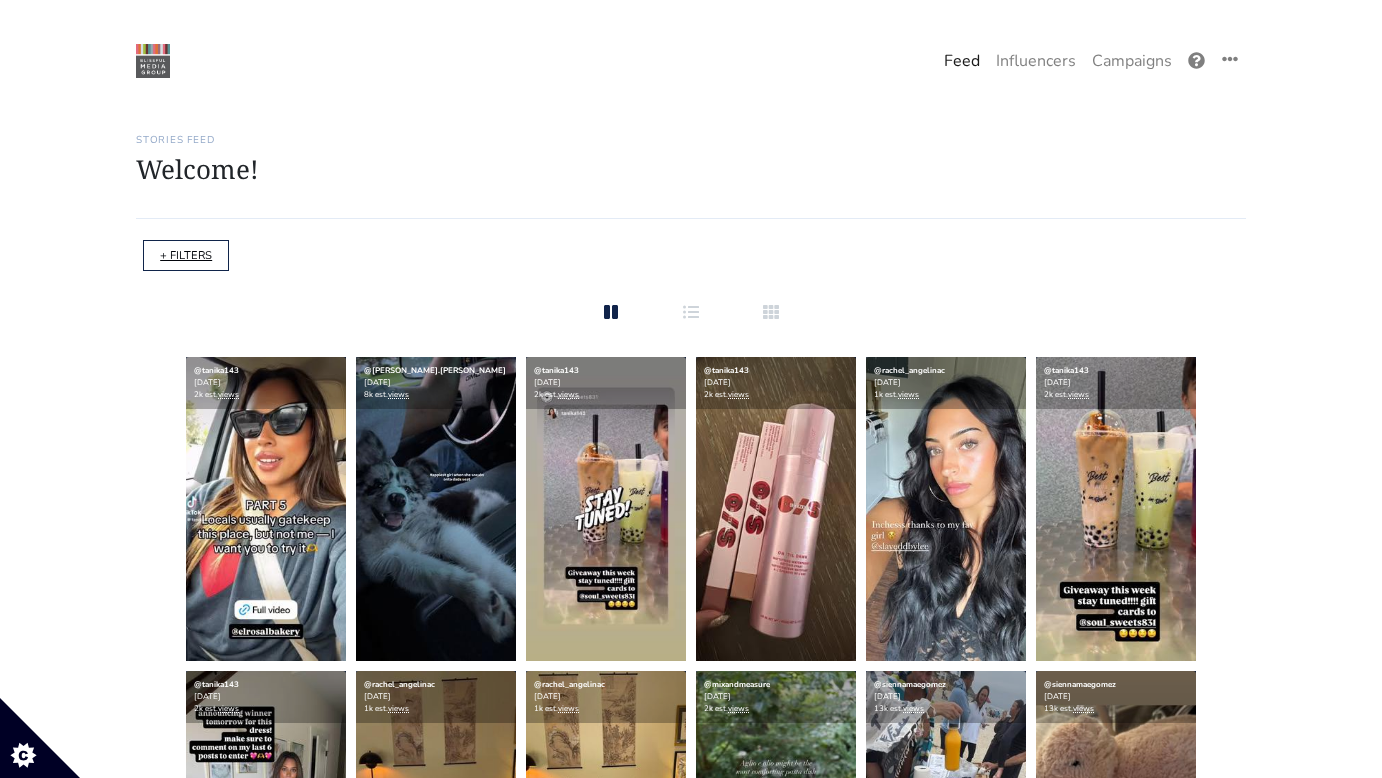 click on "+ FILTERS" at bounding box center (186, 255) 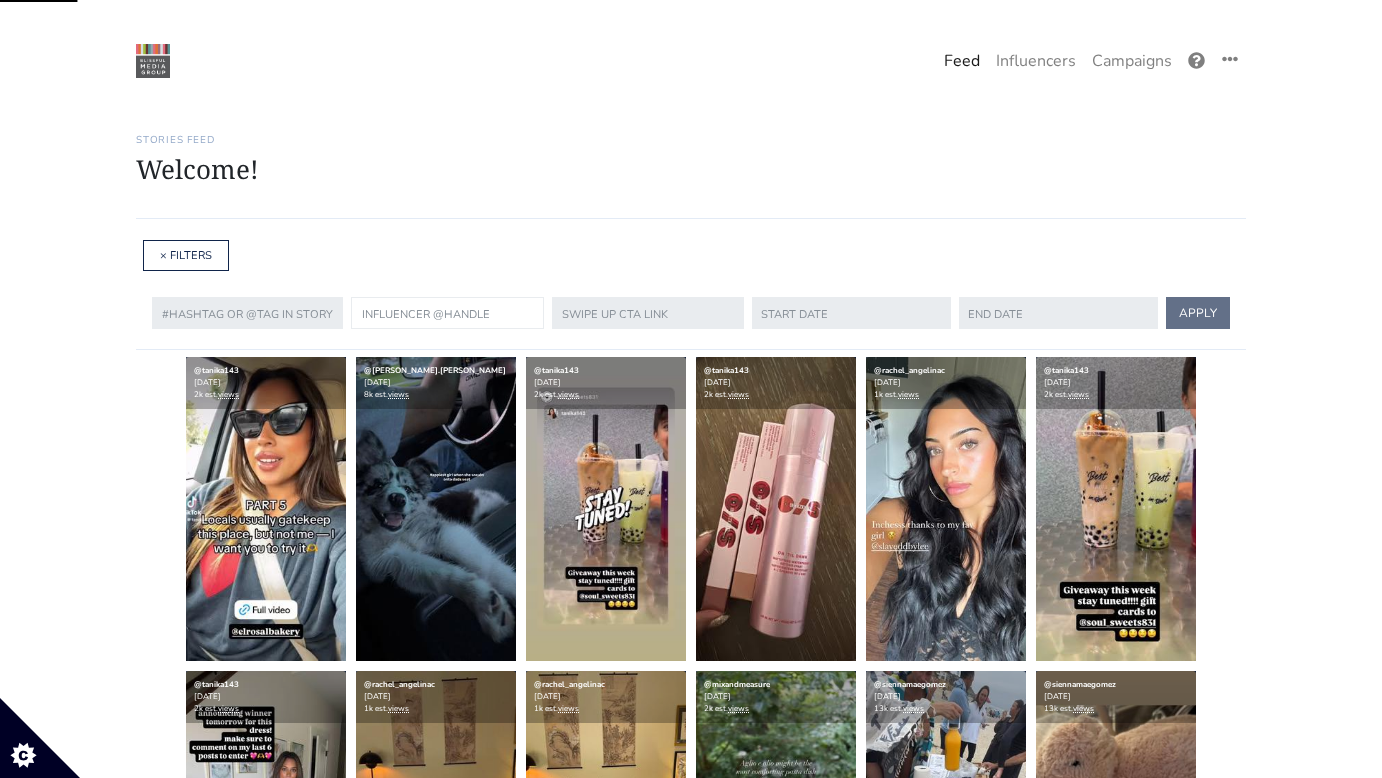 click at bounding box center [447, 313] 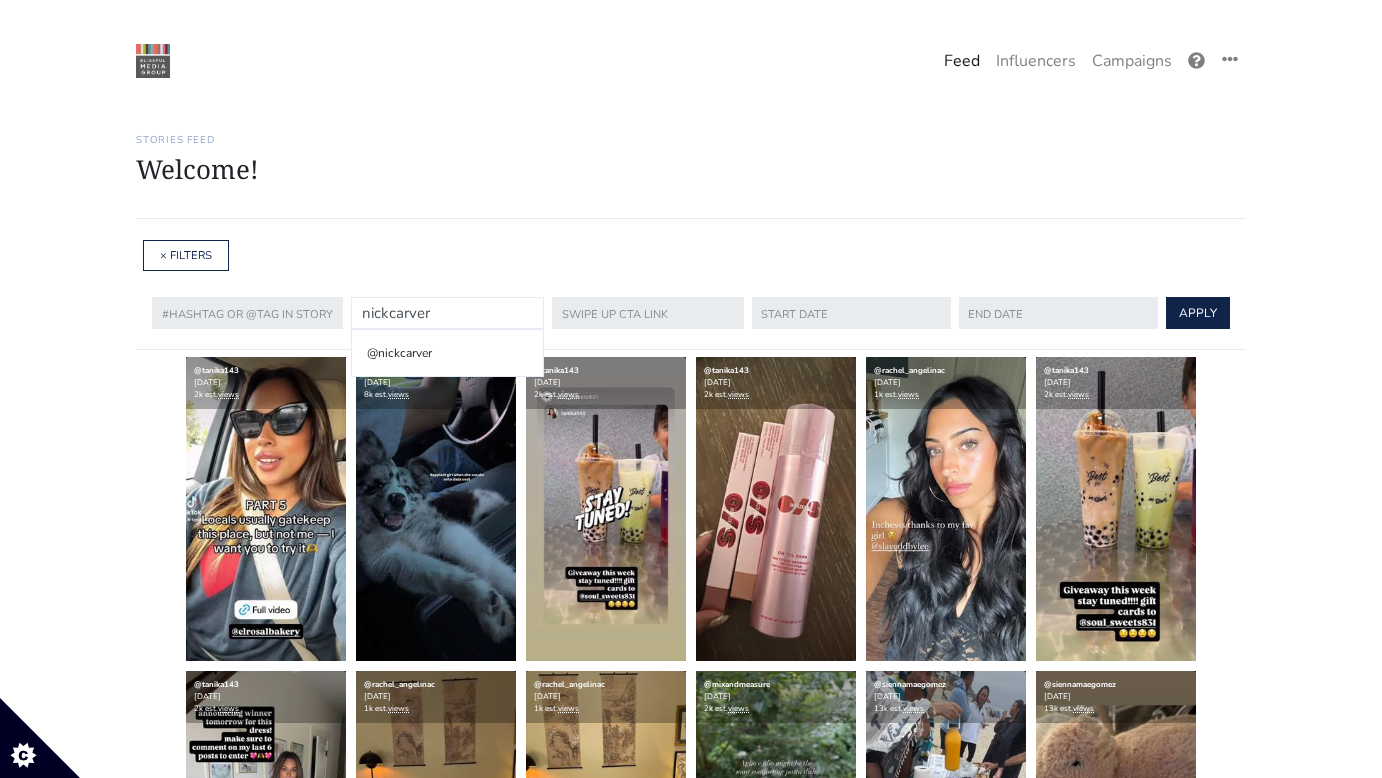 type on "nickcarver" 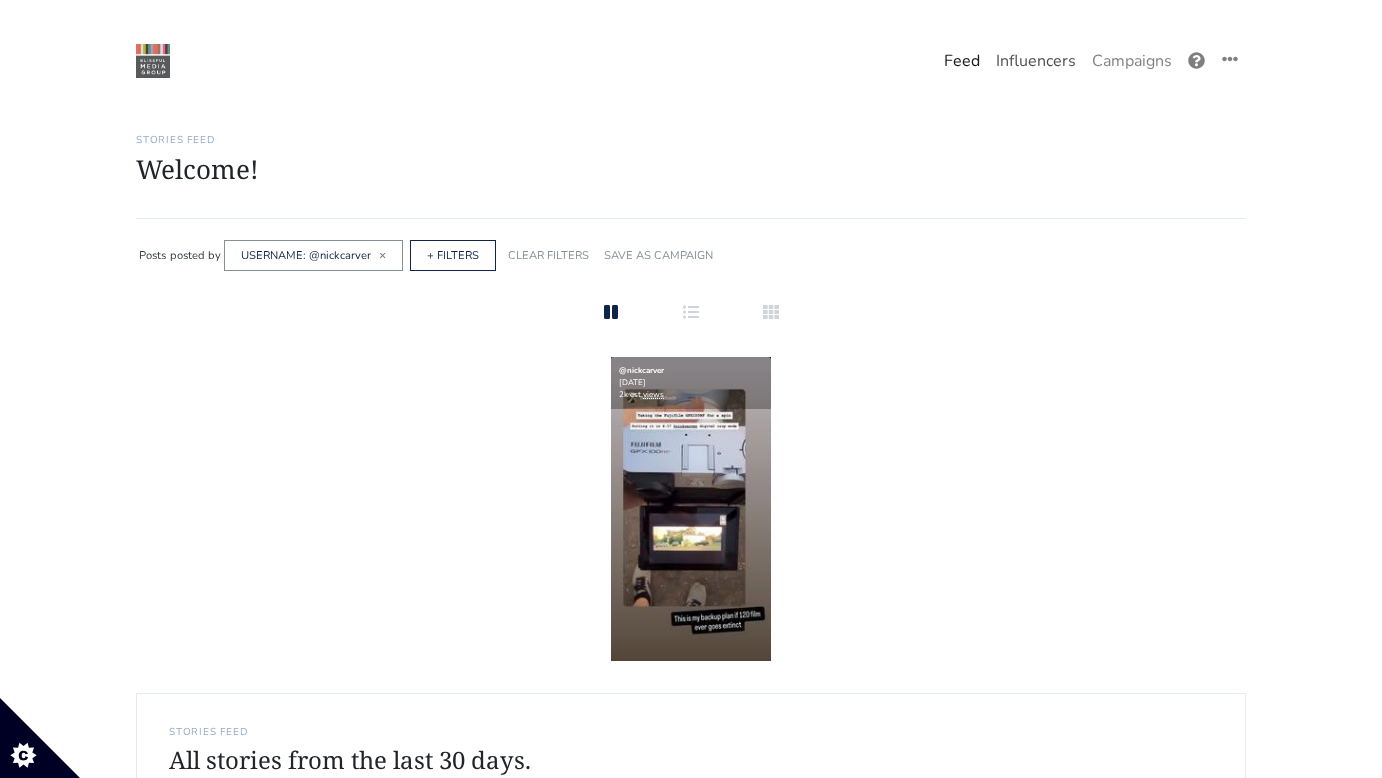 click on "Influencers" at bounding box center (1036, 61) 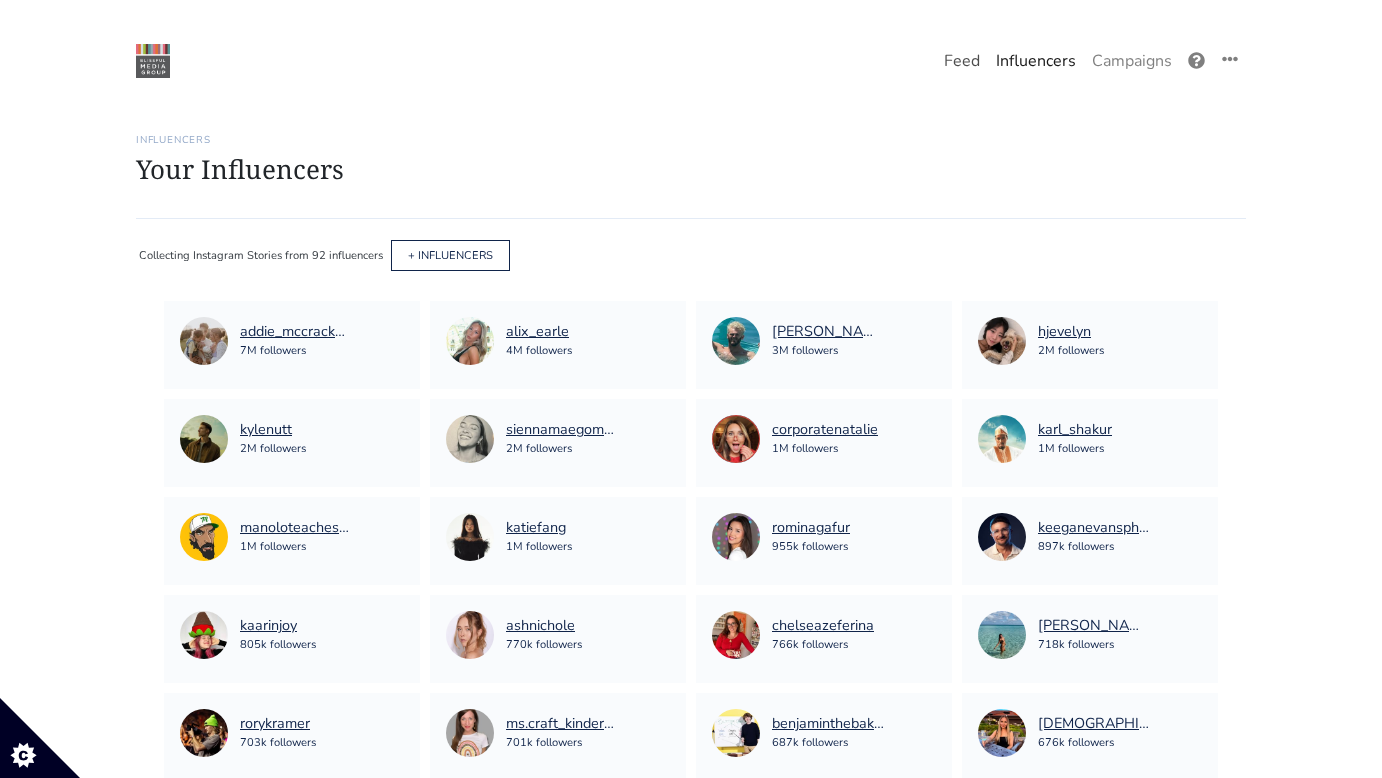 click on "Feed" at bounding box center (962, 61) 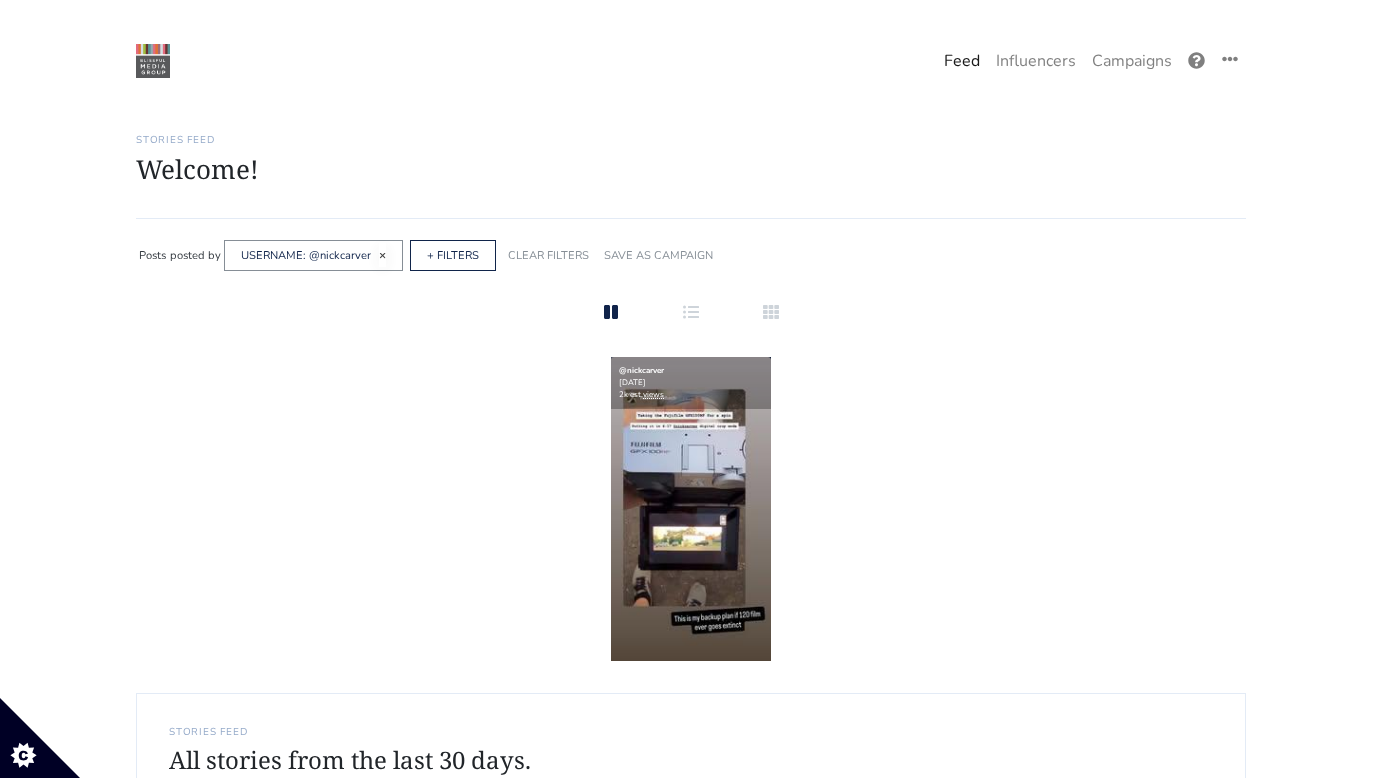 click on "×" at bounding box center [382, 255] 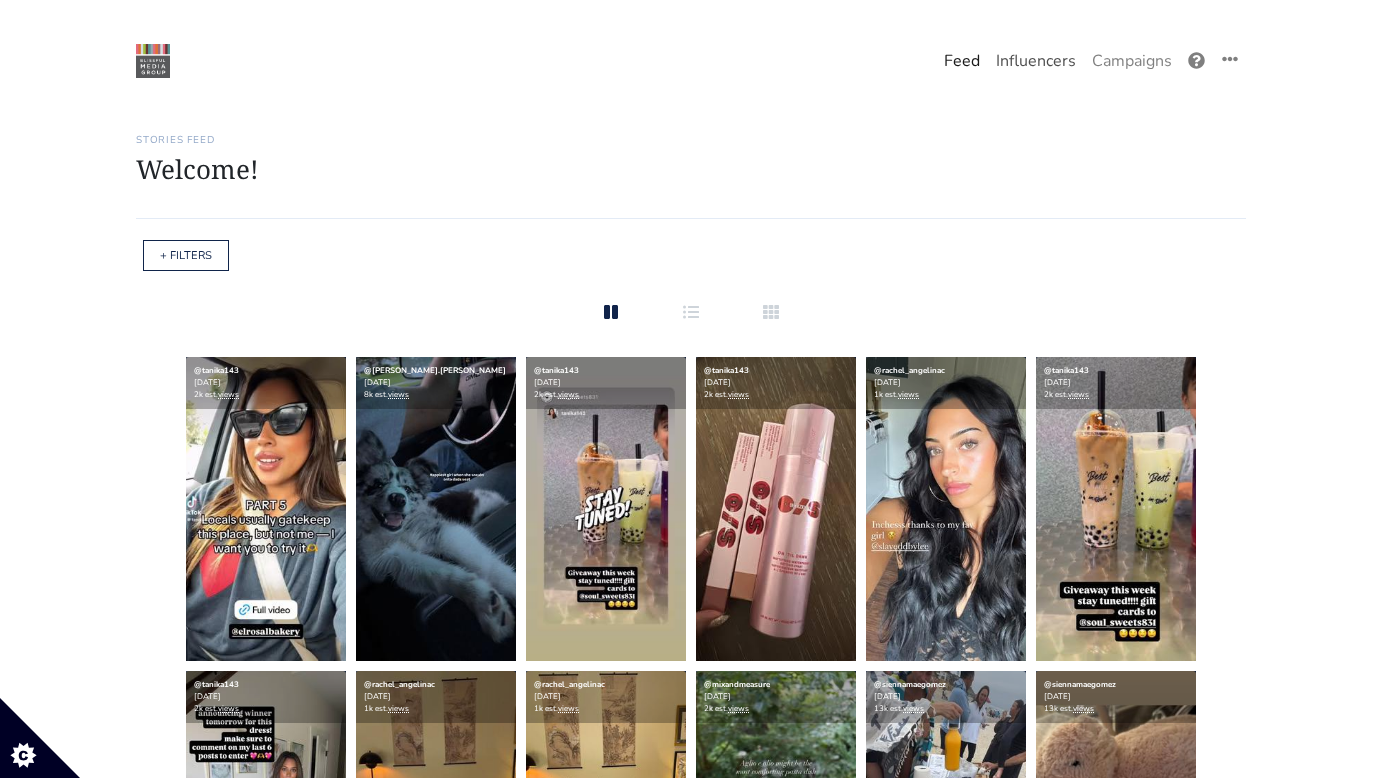 click on "Influencers" at bounding box center (1036, 61) 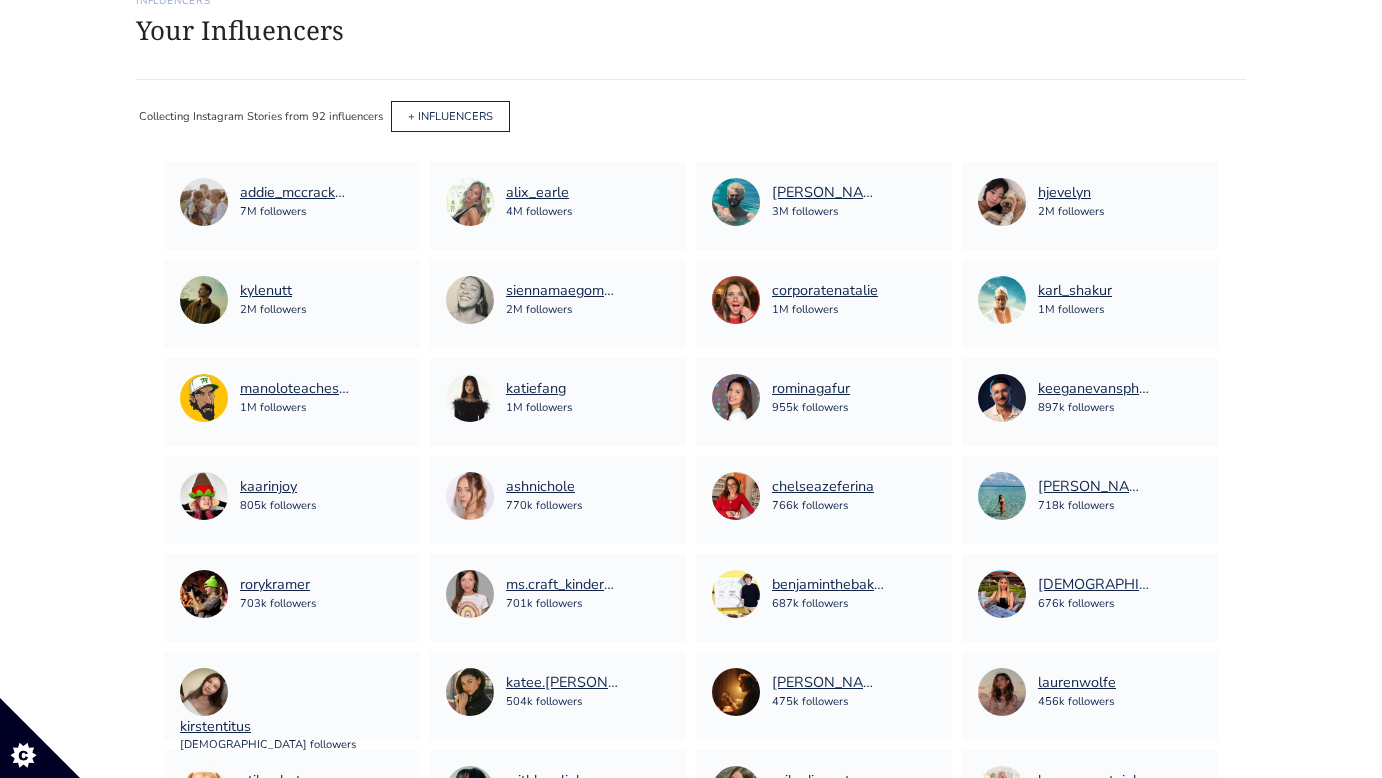 scroll, scrollTop: 0, scrollLeft: 0, axis: both 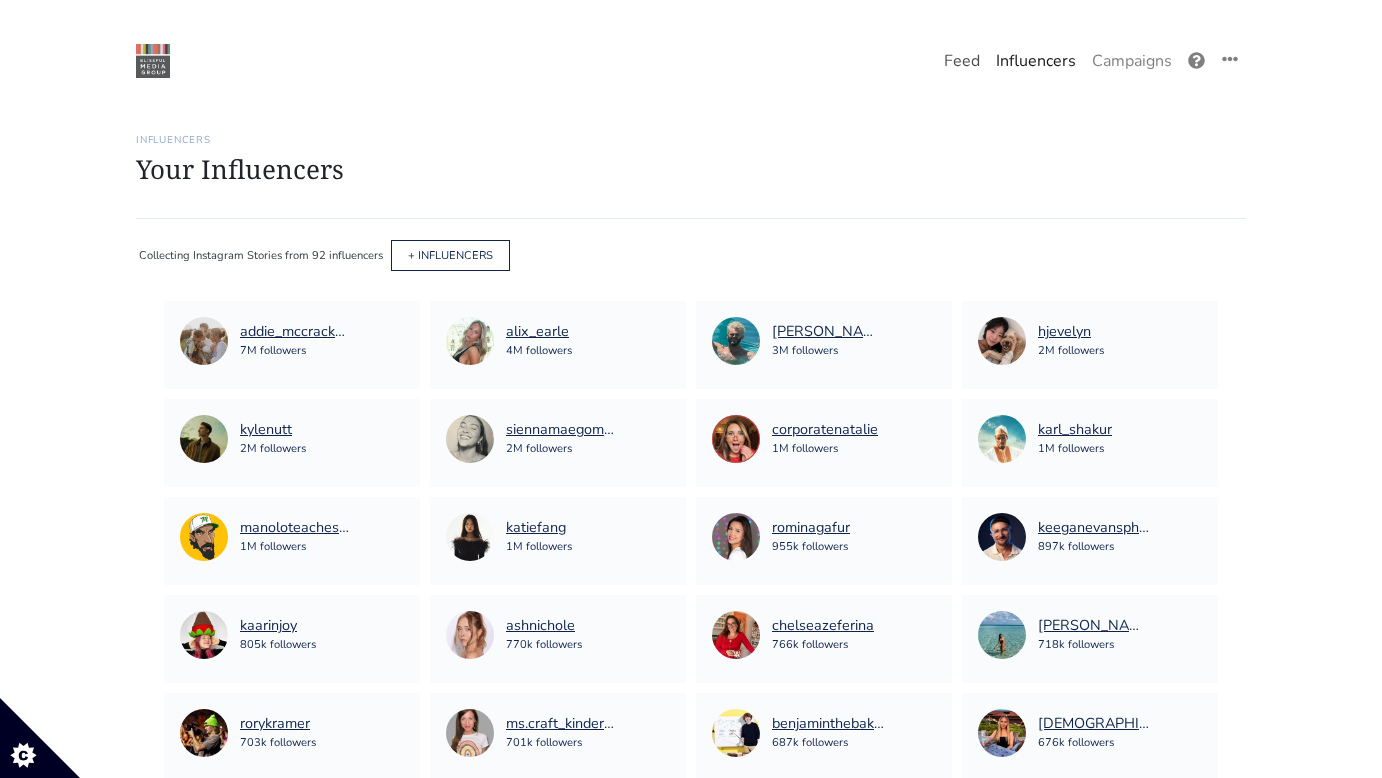 click on "Feed" at bounding box center [962, 61] 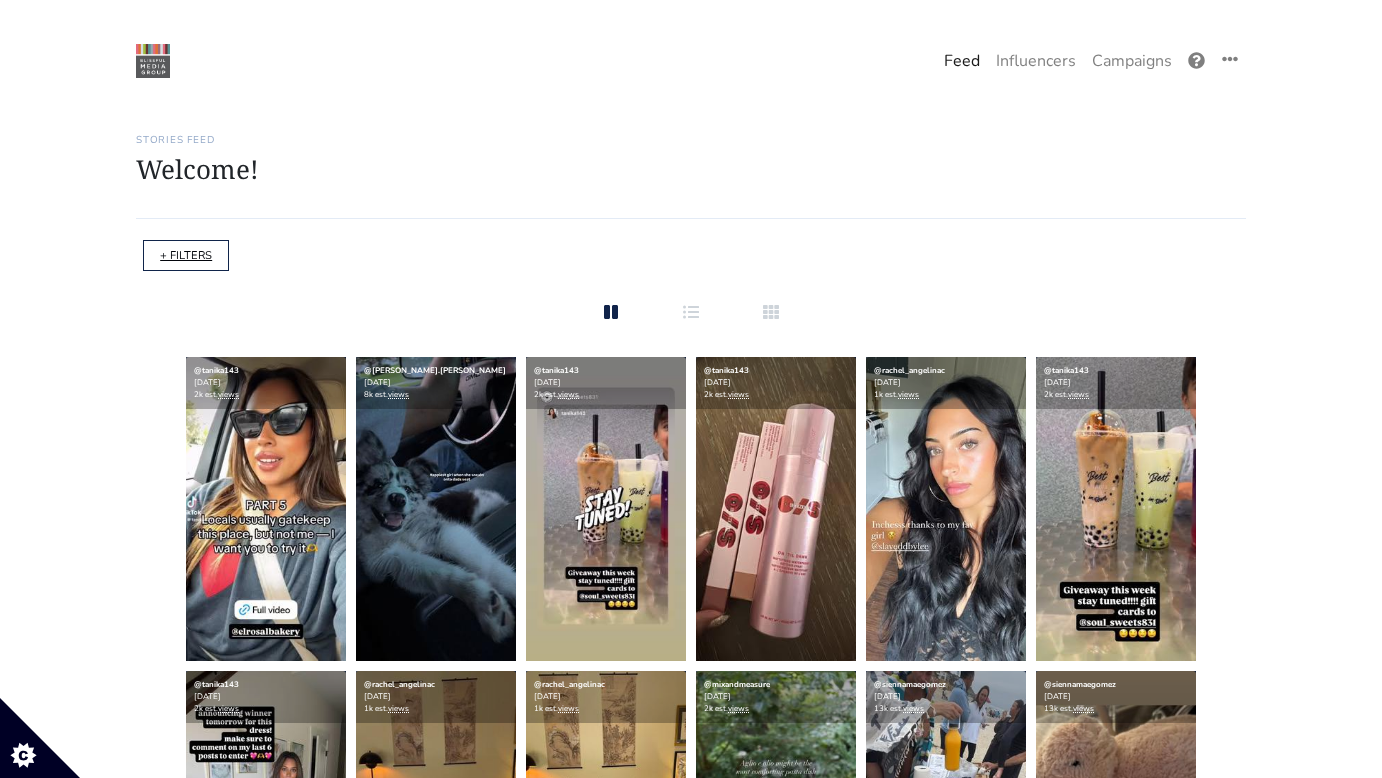 click on "+ FILTERS" at bounding box center [186, 255] 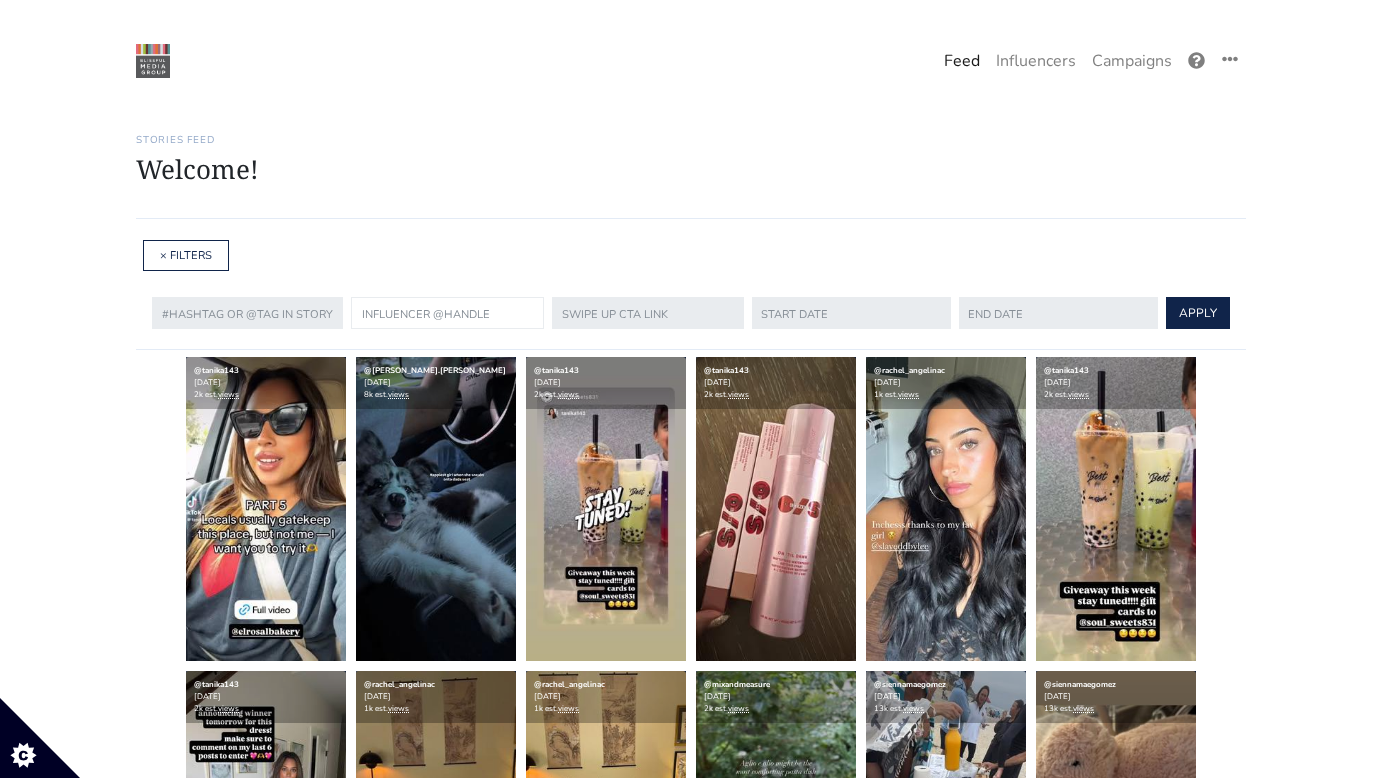 click at bounding box center [447, 313] 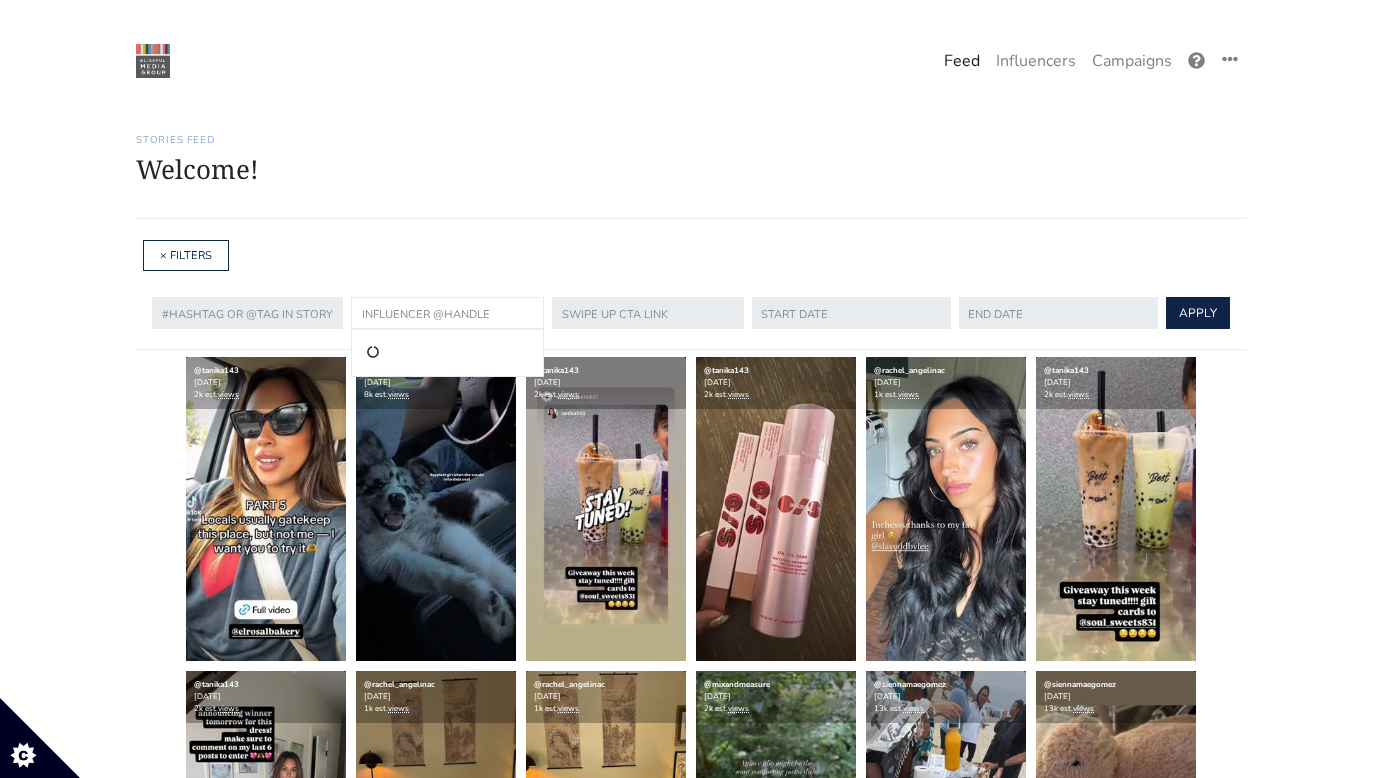 paste on "katiefang" 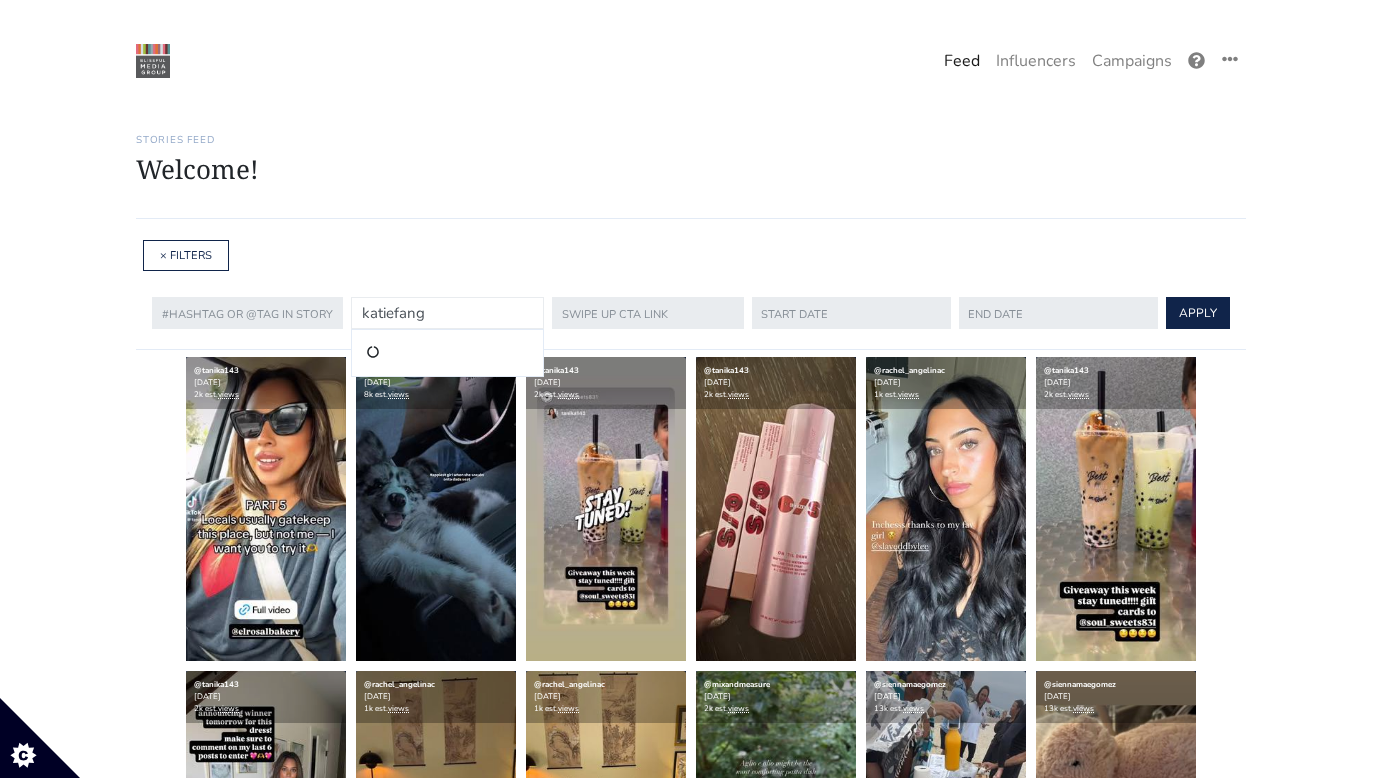 type on "katiefang" 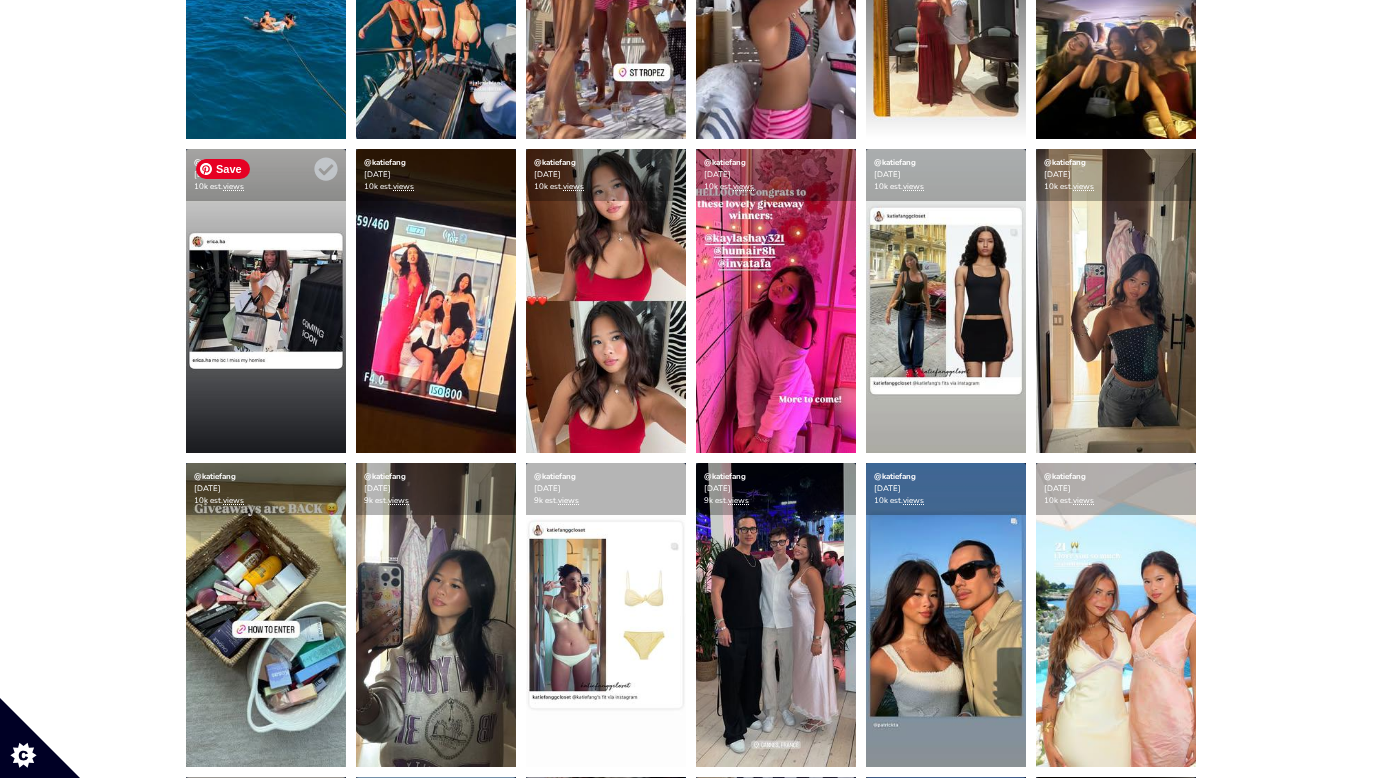 scroll, scrollTop: 901, scrollLeft: 0, axis: vertical 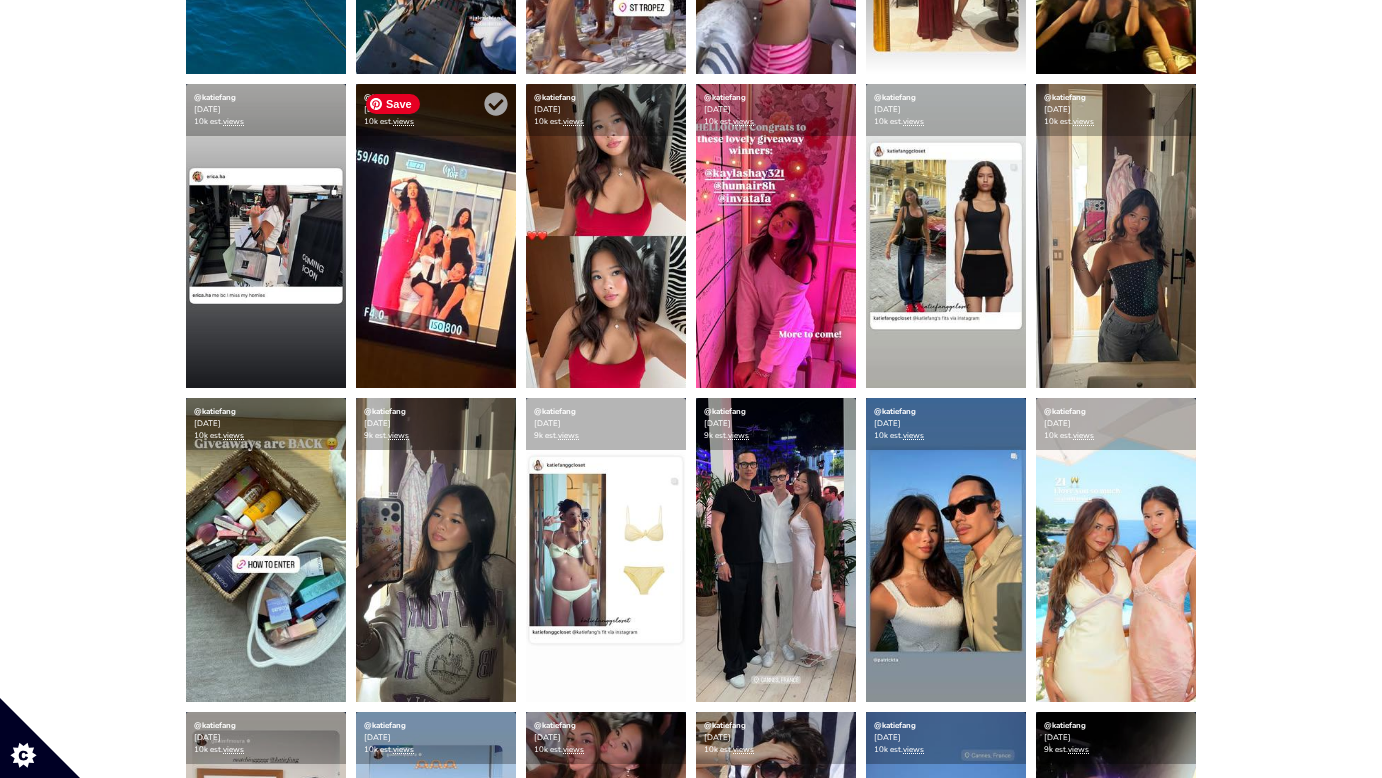 click at bounding box center (436, 236) 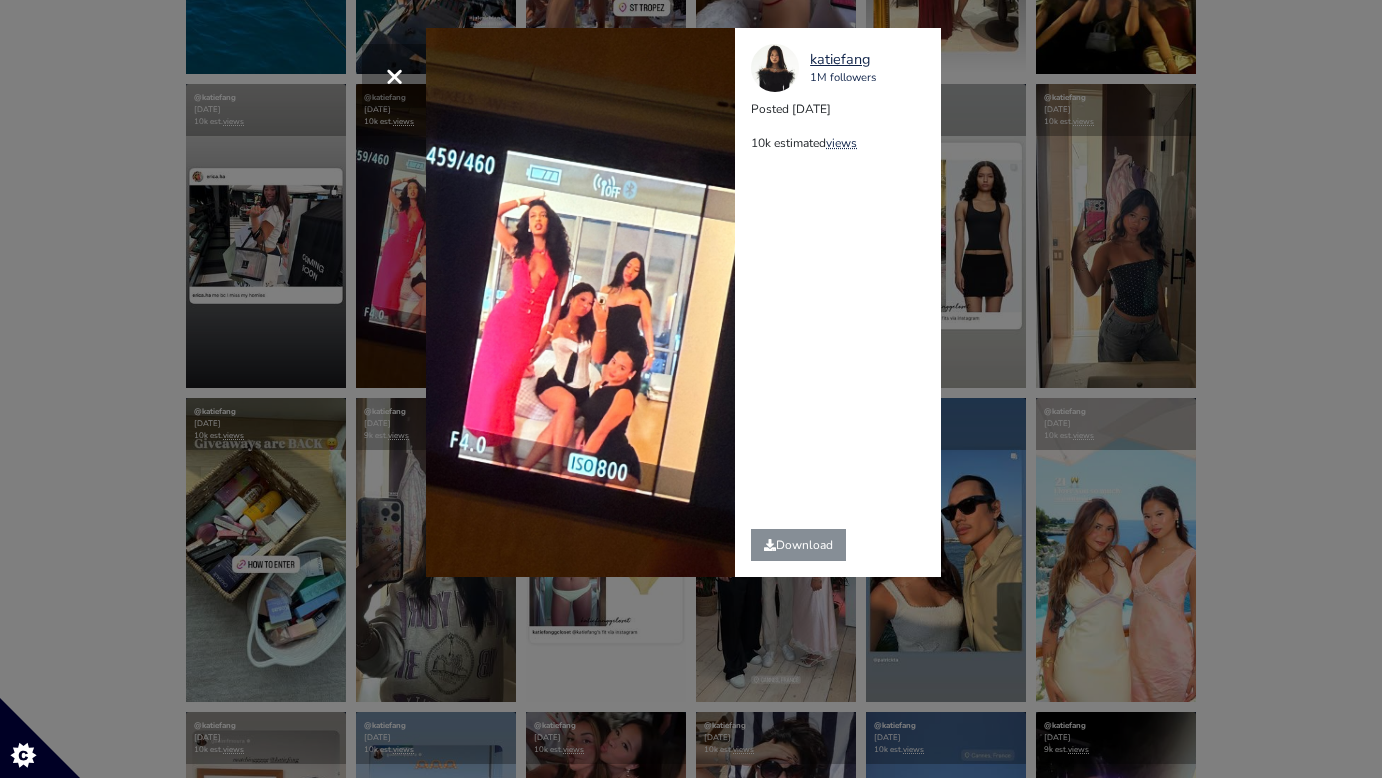 click on "×
katiefang
1M followers
Posted 2025-07-02
10k
estimated
views" at bounding box center (691, 389) 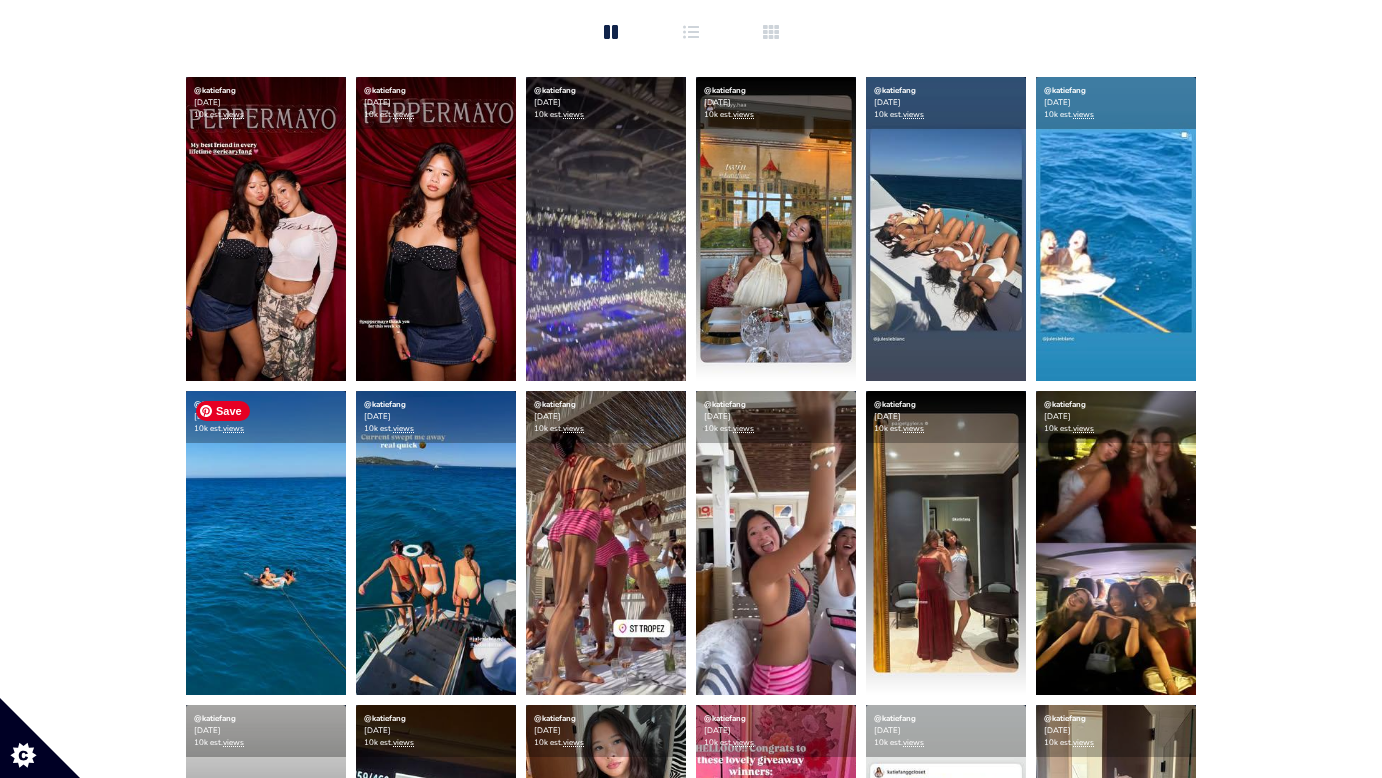 scroll, scrollTop: 275, scrollLeft: 0, axis: vertical 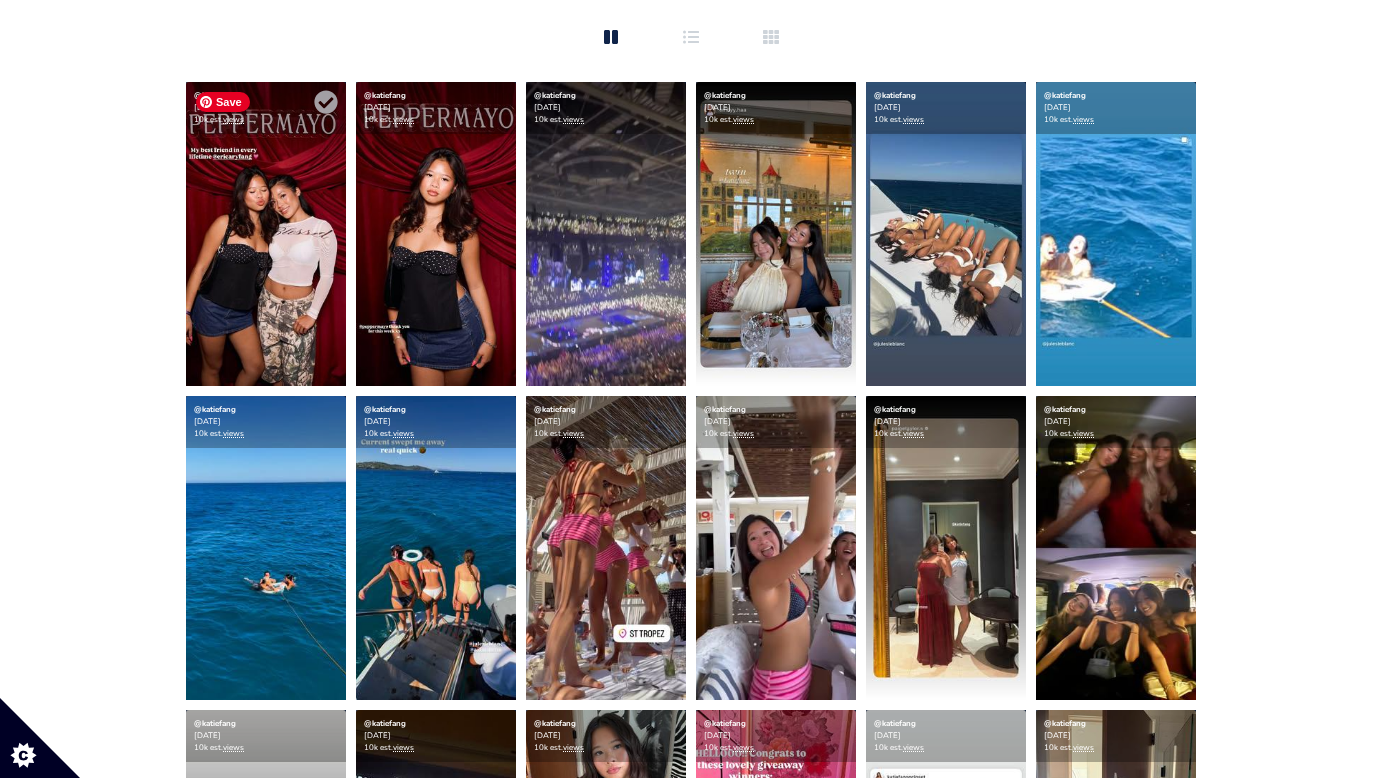 click at bounding box center (266, 234) 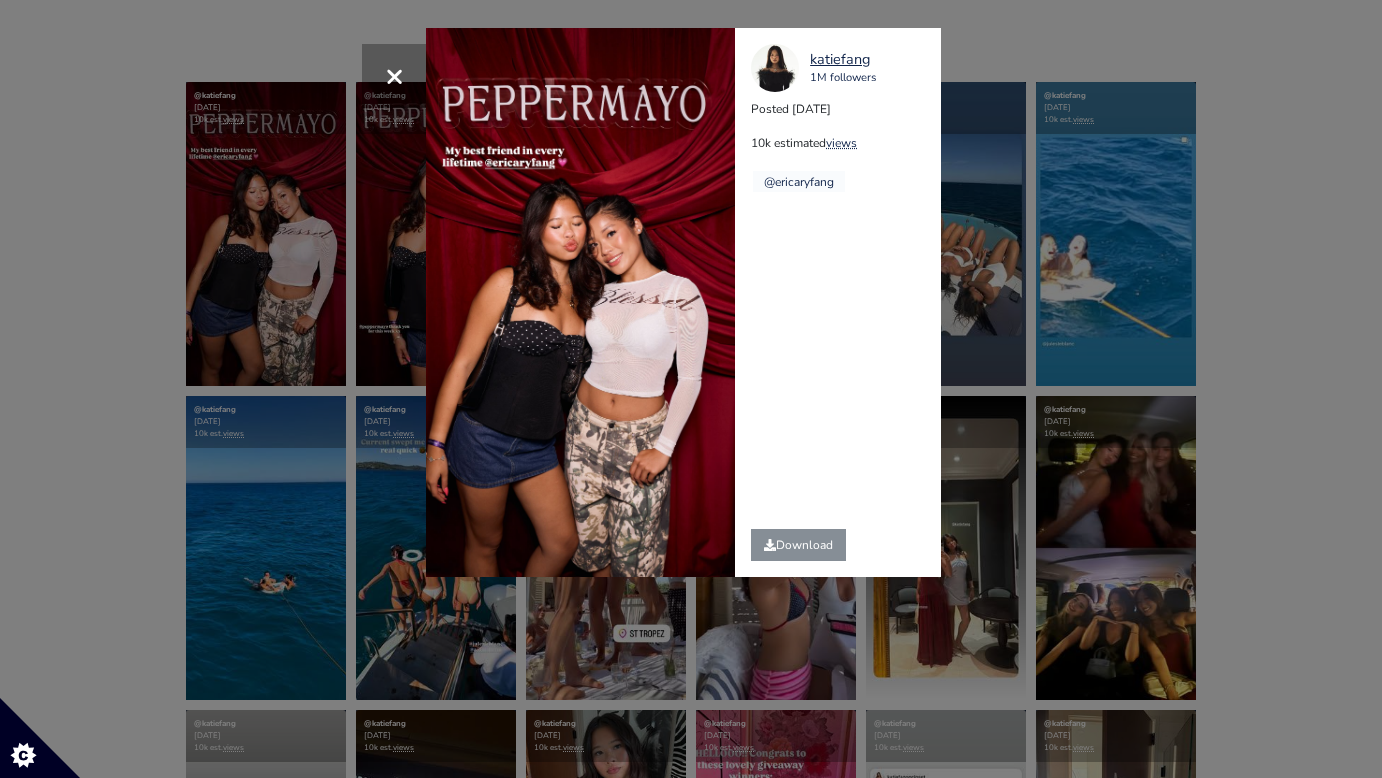 click on "×
katiefang
1M followers
Posted 2025-07-12
10k
estimated
views
@ericaryfang" at bounding box center [691, 389] 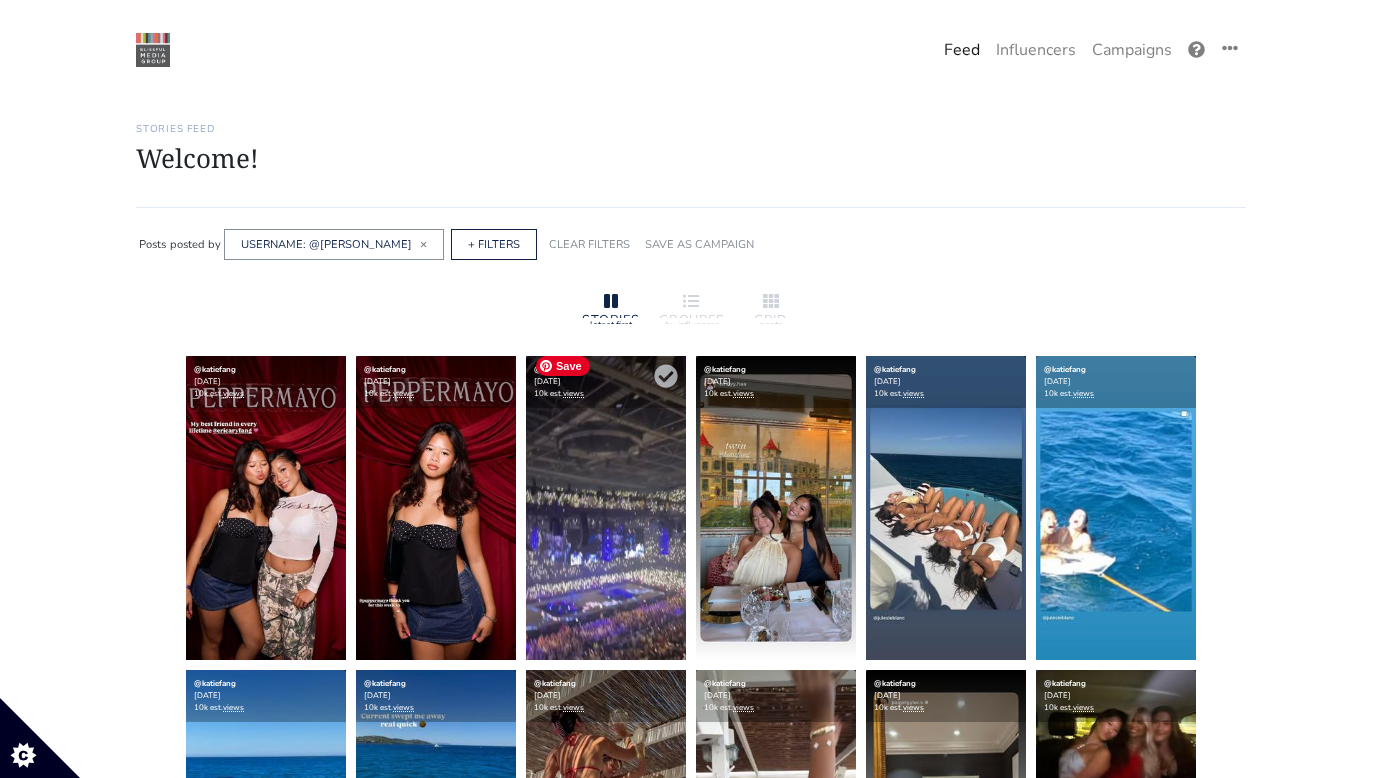 scroll, scrollTop: 0, scrollLeft: 0, axis: both 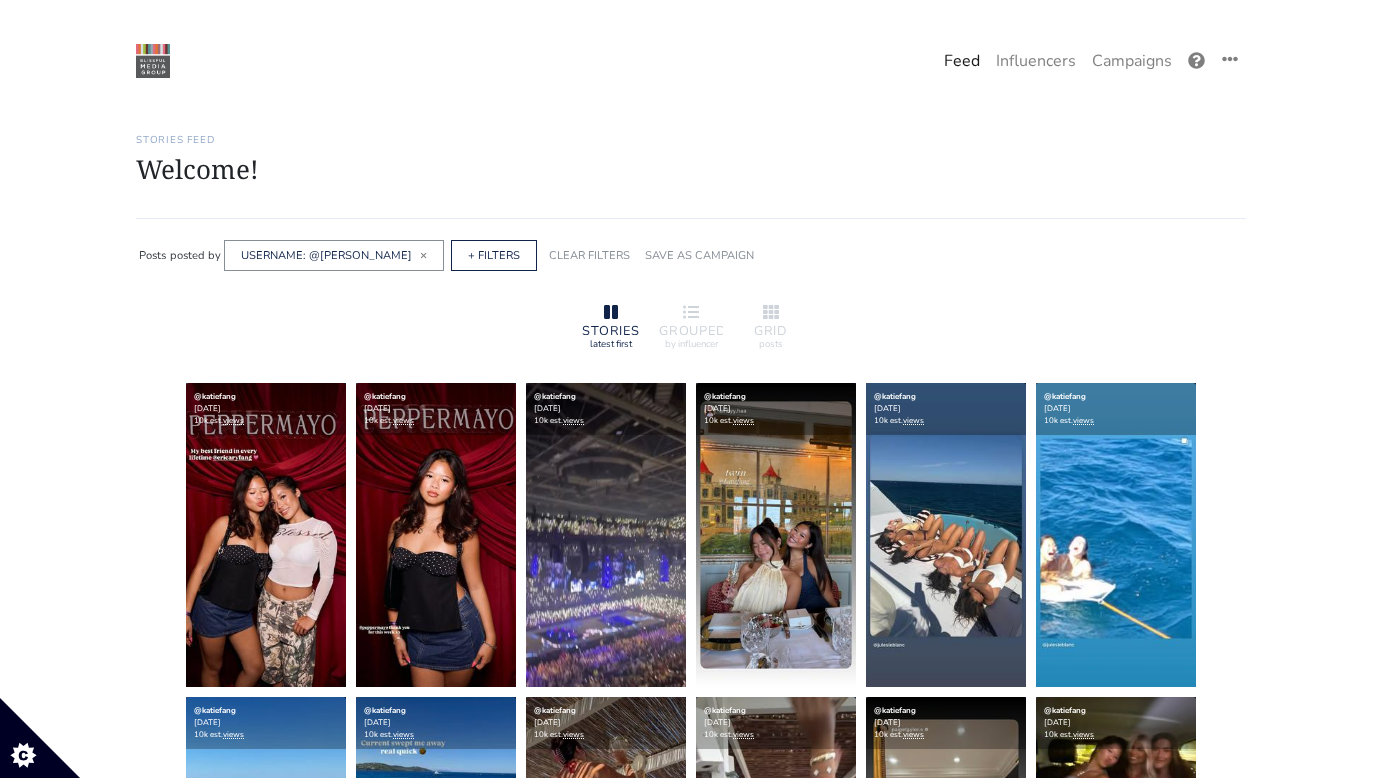 click on "USERNAME: @katiefang
×" at bounding box center [334, 255] 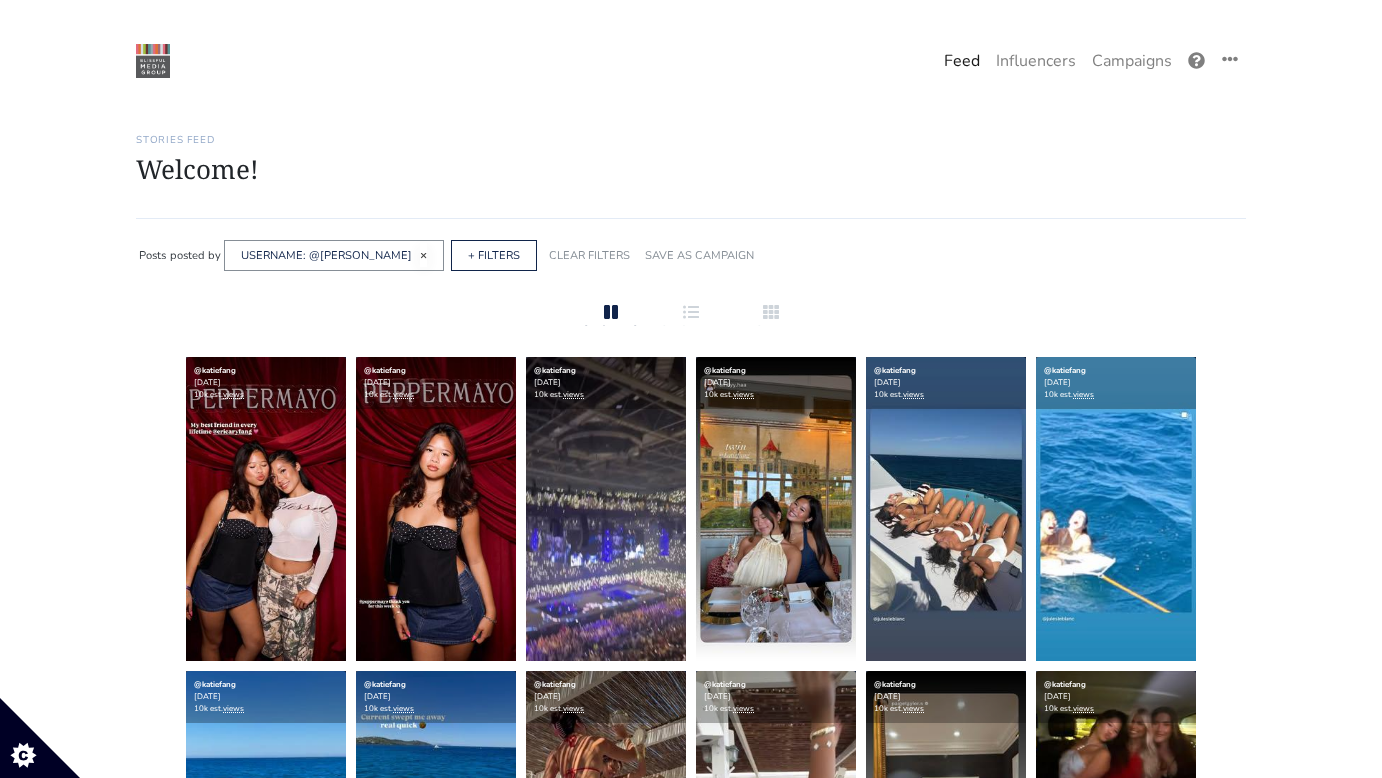 click on "×" at bounding box center (423, 255) 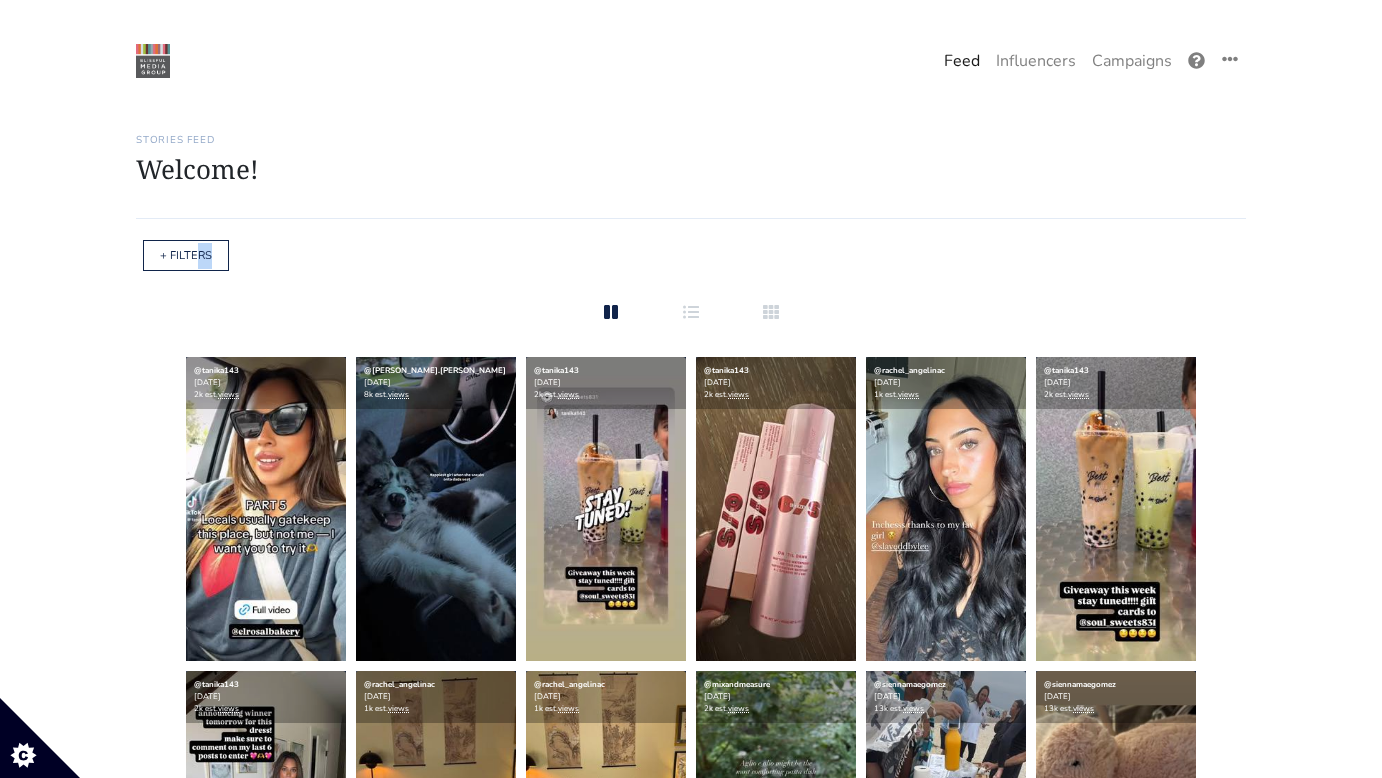 click on "+ FILTERS" at bounding box center (186, 255) 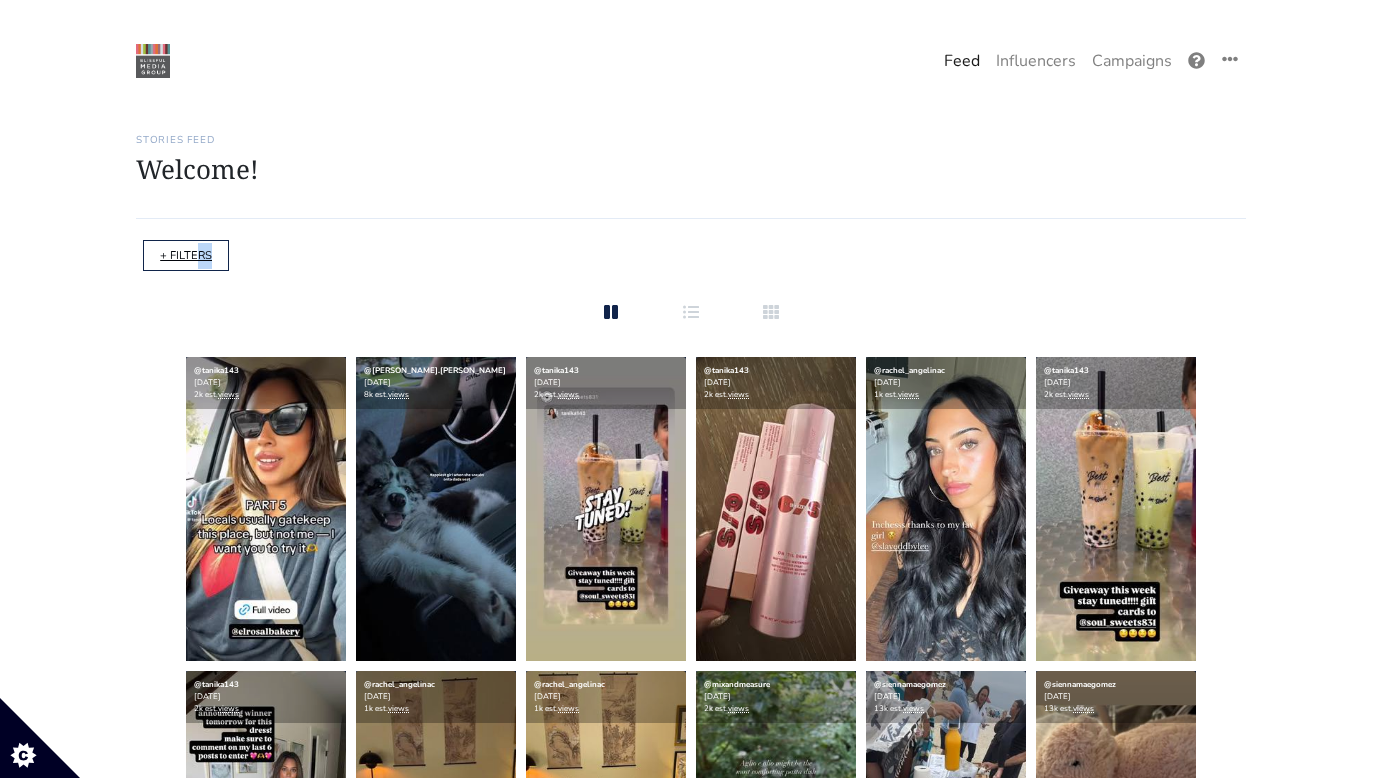 click on "+ FILTERS" at bounding box center [186, 255] 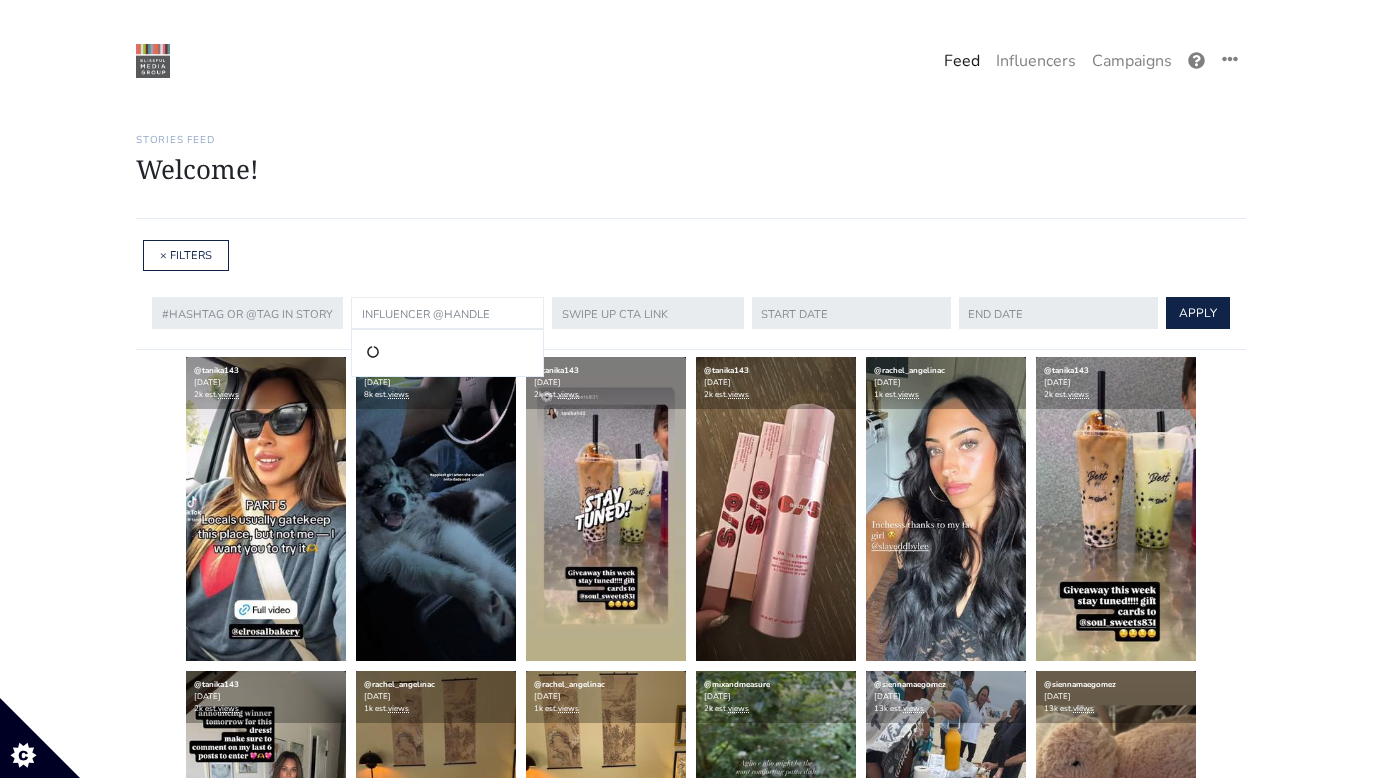 click at bounding box center (447, 313) 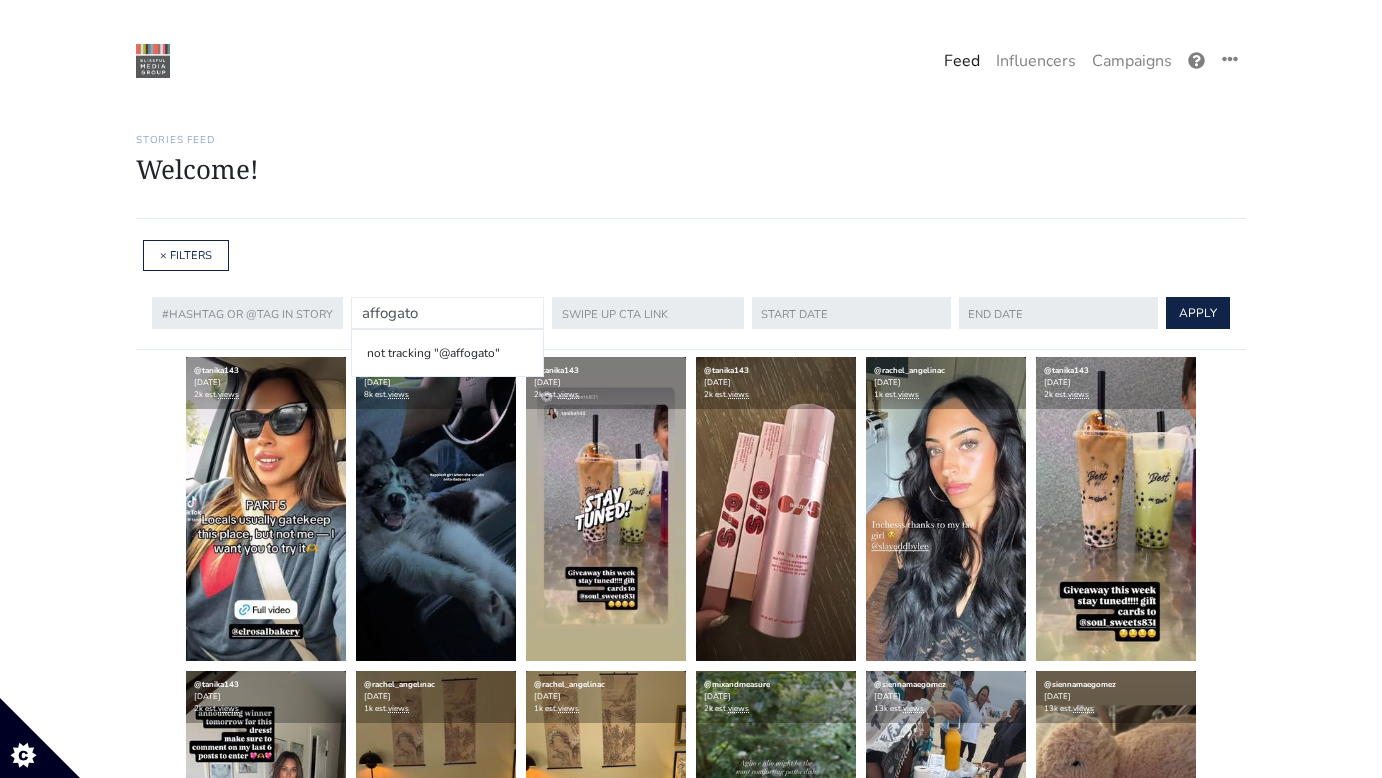 paste on "leamotion" 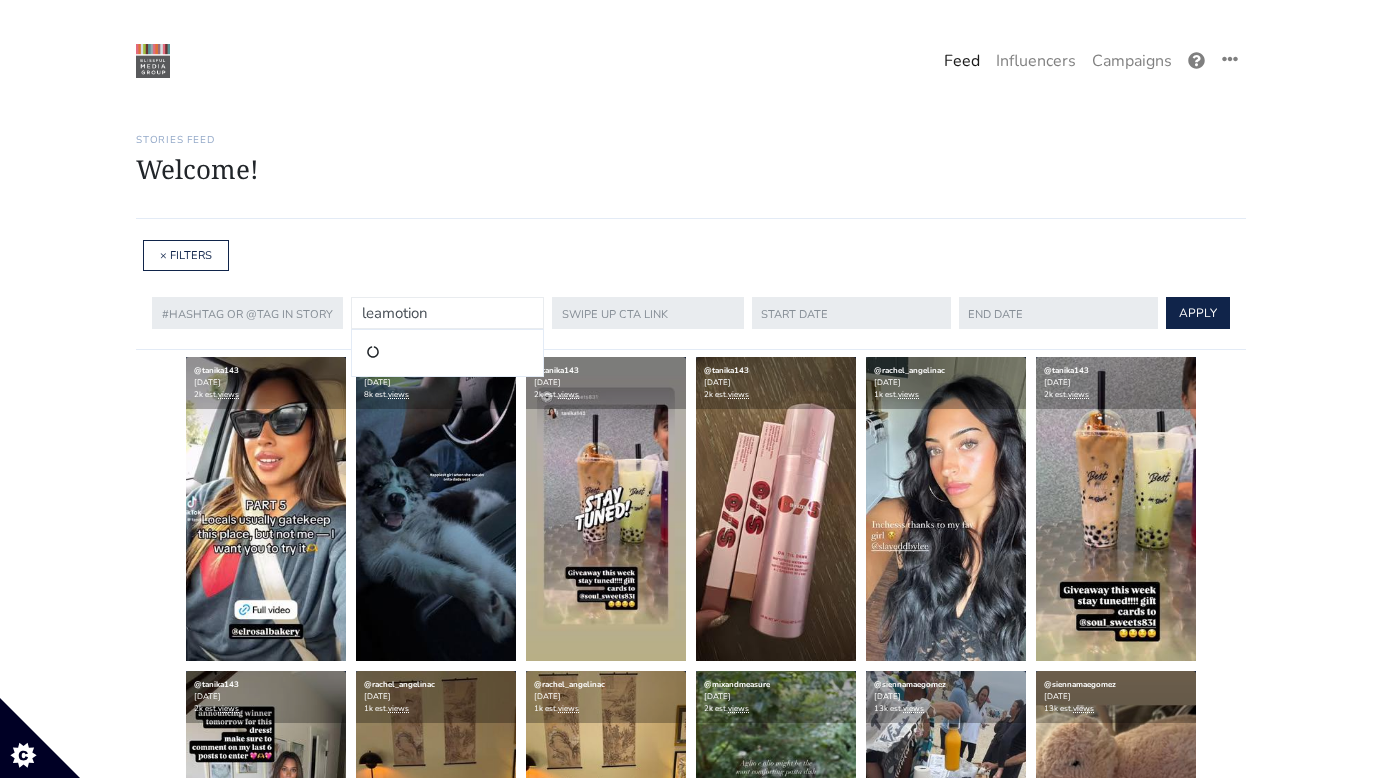 type on "leamotion" 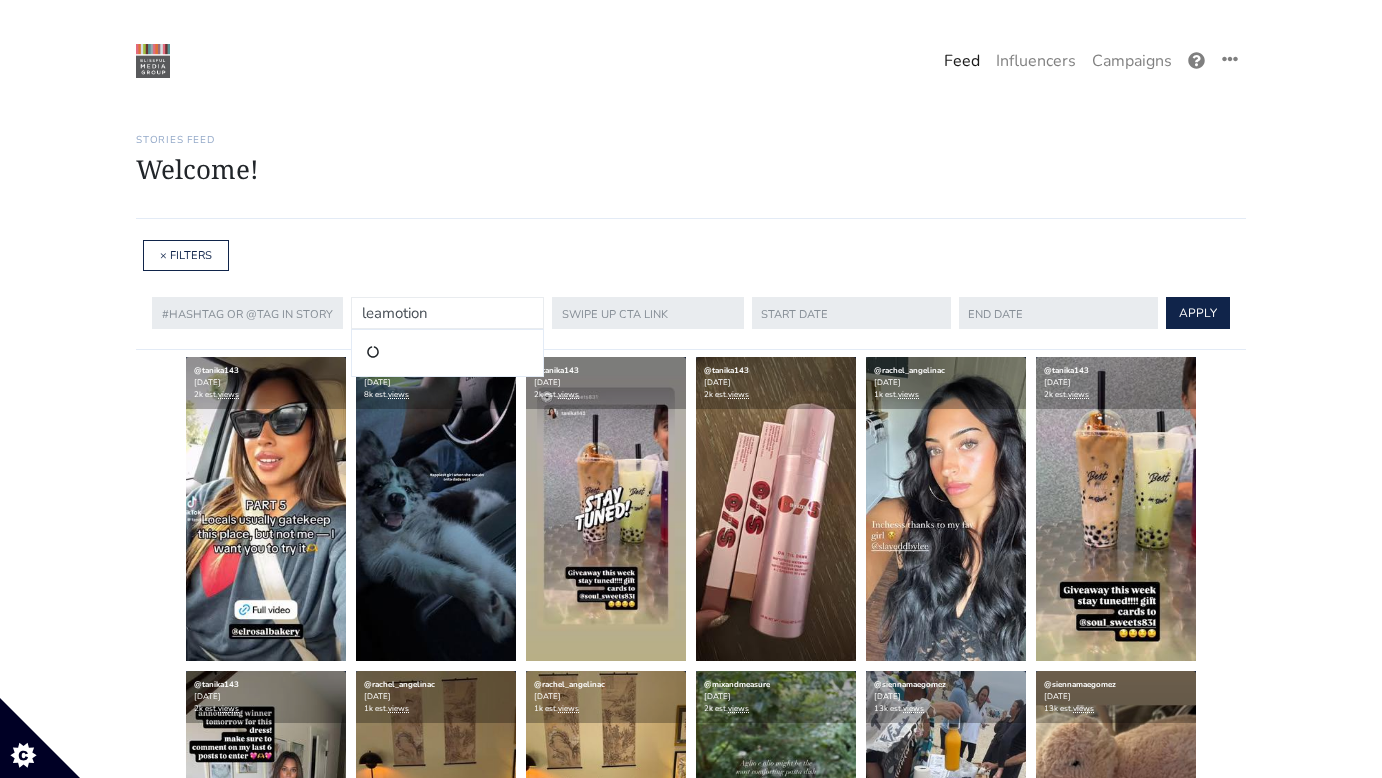 click on "APPLY" at bounding box center [1198, 313] 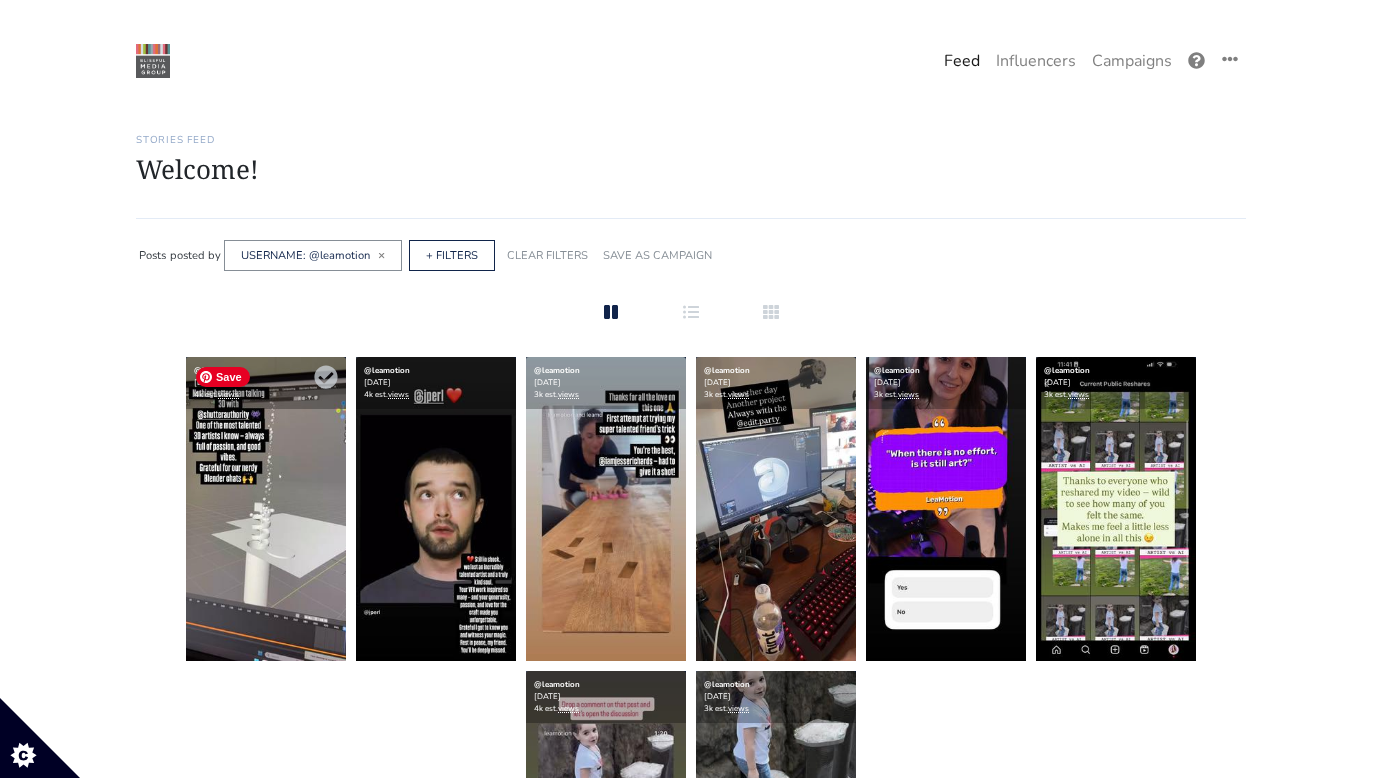 click at bounding box center [266, 509] 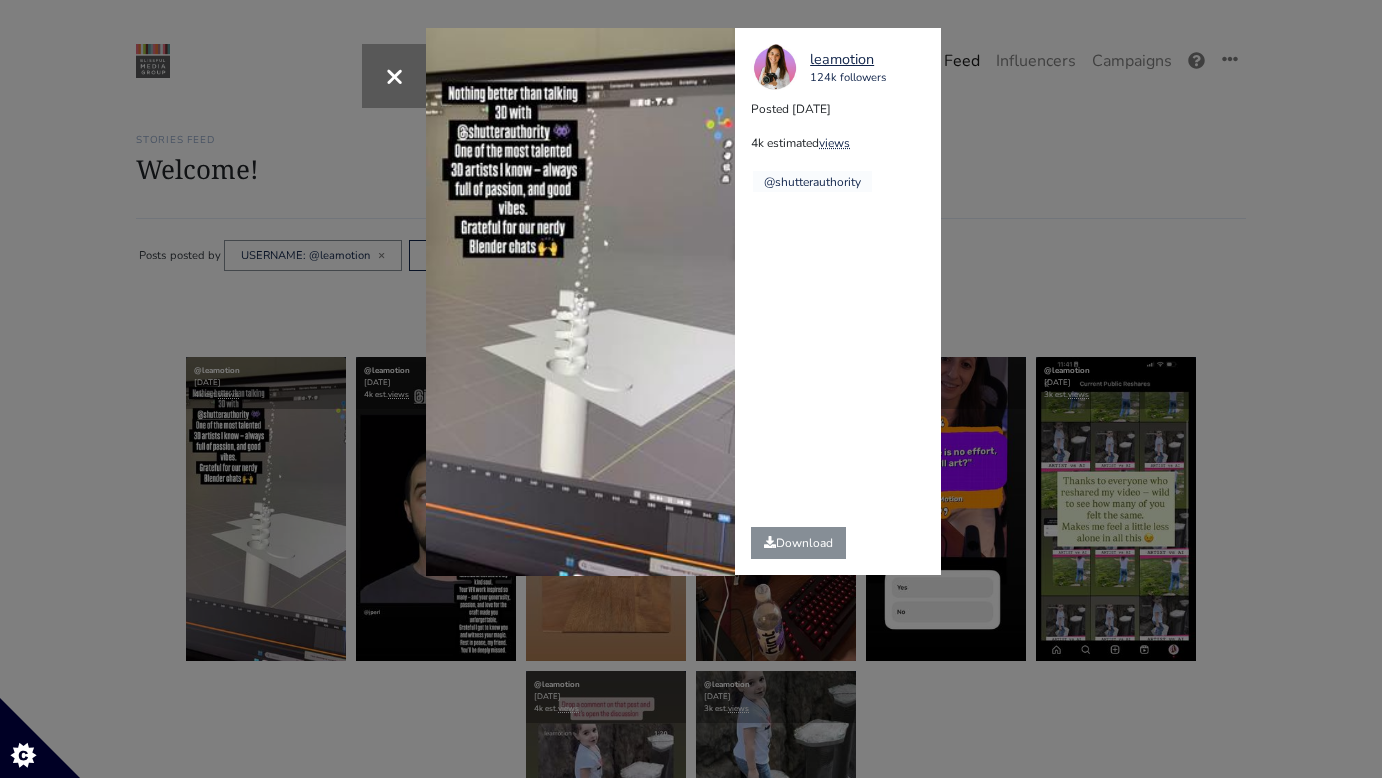 click on "×
Your browser does not support HTML5 video.
leamotion
124k followers
Posted 2025-07-15
4k
estimated
views
@shutterauthority" at bounding box center (691, 389) 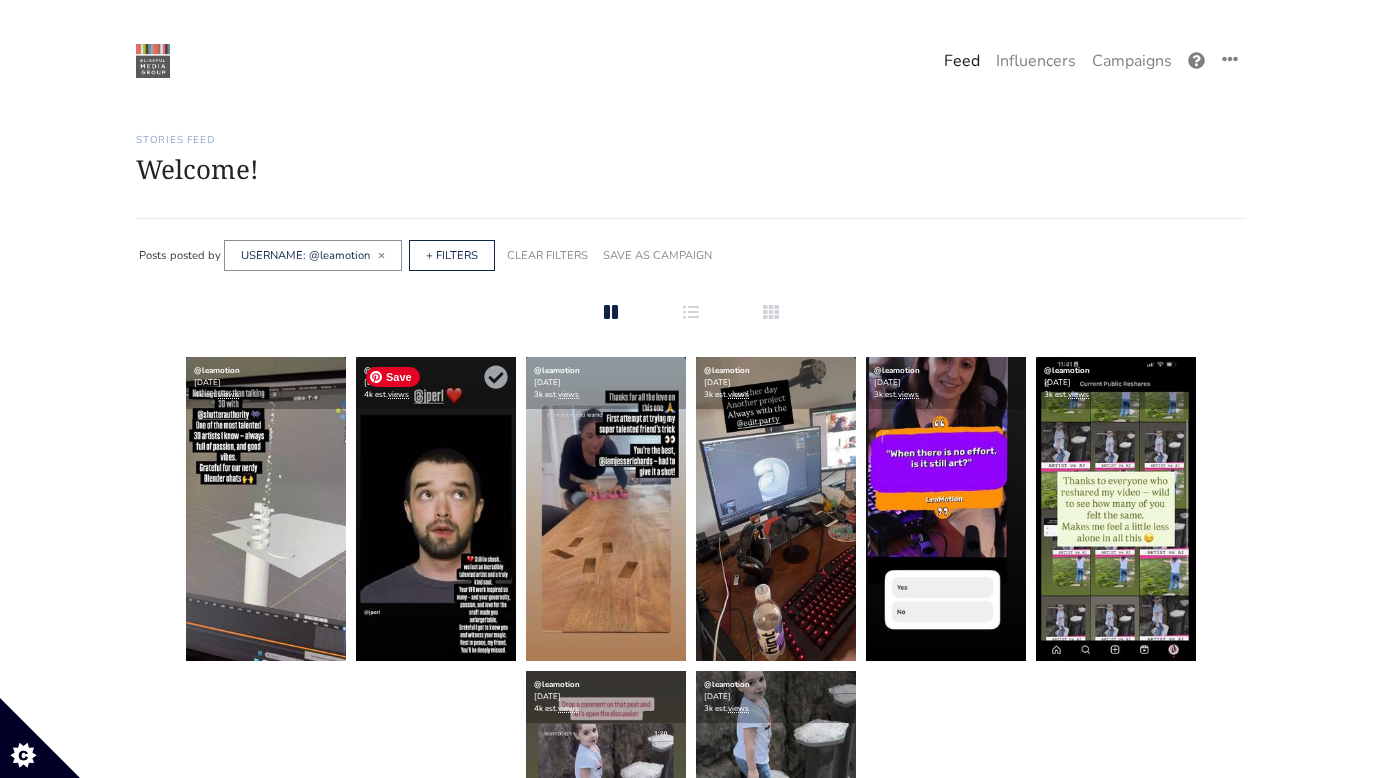 click at bounding box center [436, 509] 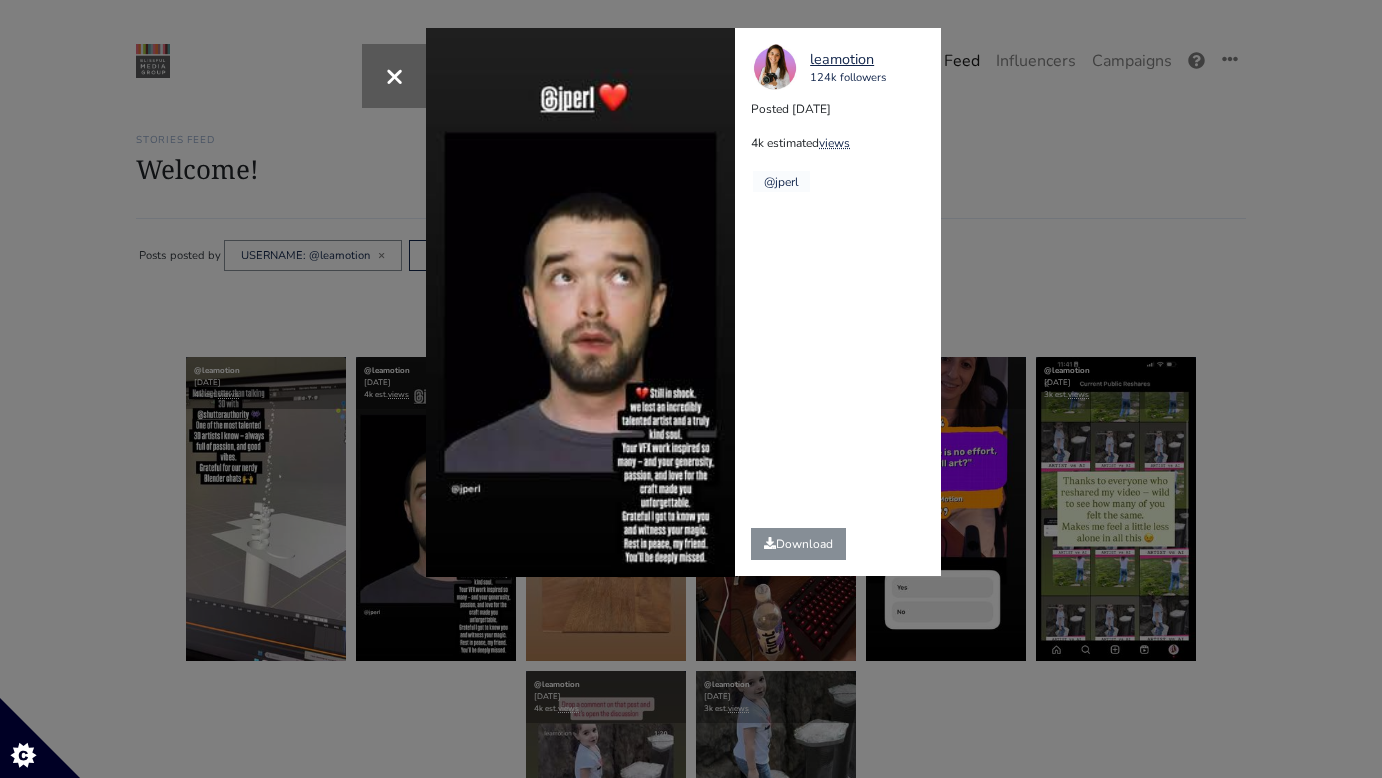 click on "×
Your browser does not support HTML5 video.
leamotion
124k followers
Posted 2025-07-13
4k
estimated
views
@jperl" at bounding box center [691, 389] 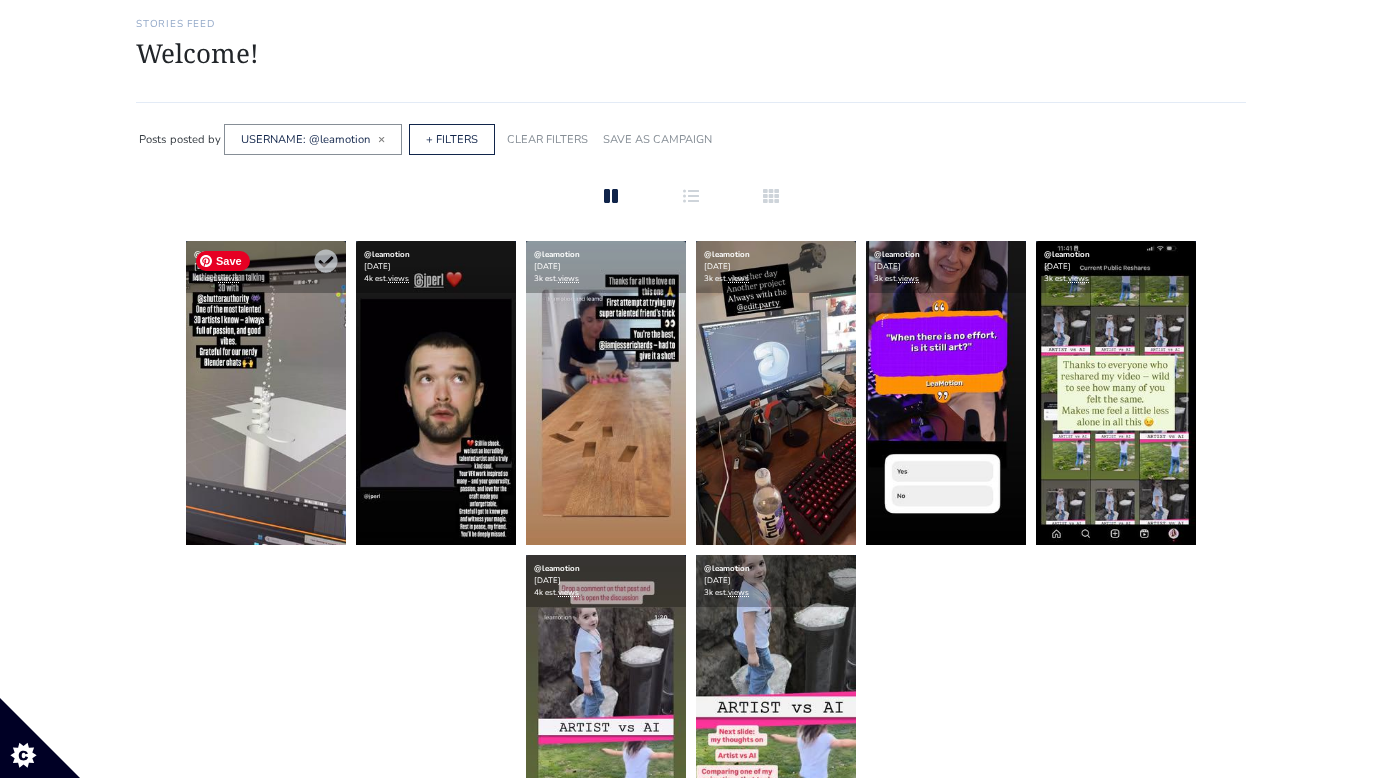 scroll, scrollTop: 0, scrollLeft: 0, axis: both 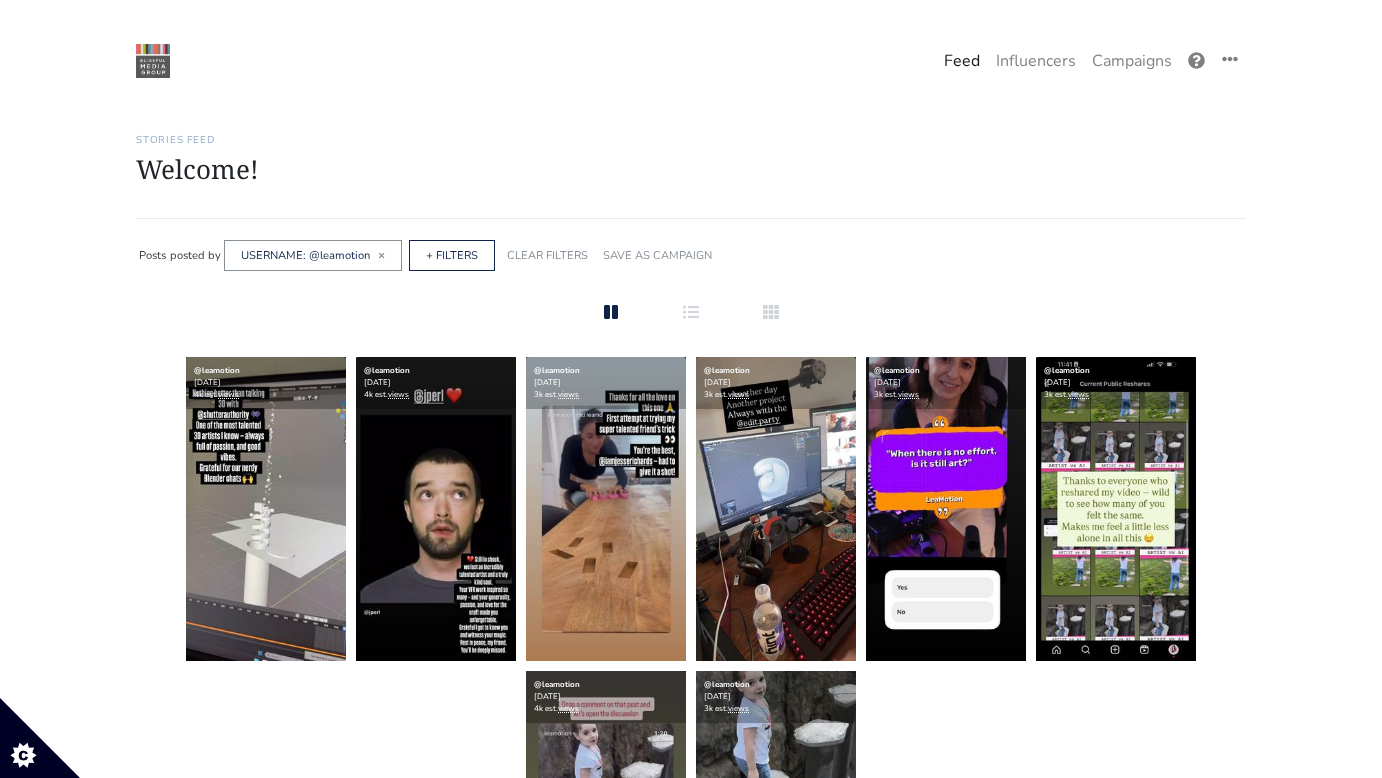click on "Feed" at bounding box center (962, 61) 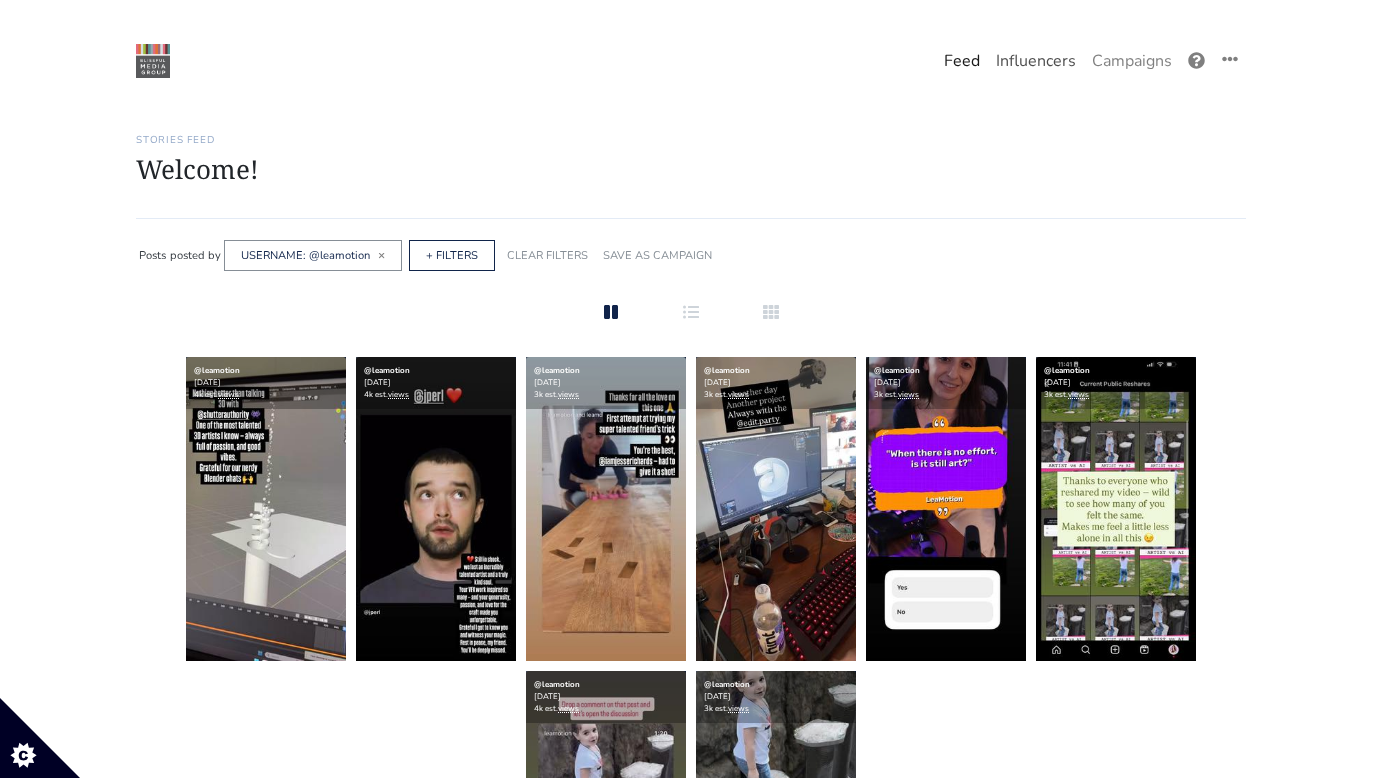 click on "Influencers" at bounding box center (1036, 61) 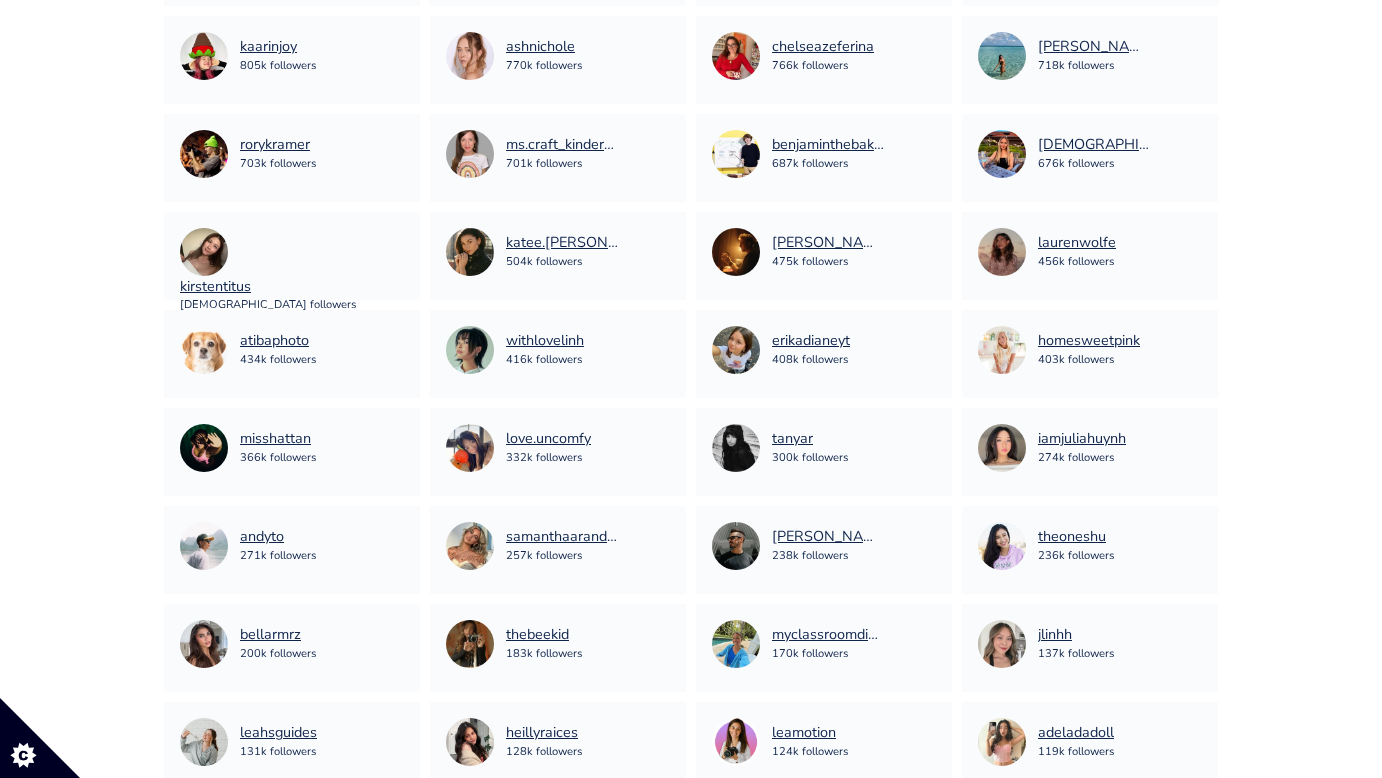 scroll, scrollTop: 0, scrollLeft: 0, axis: both 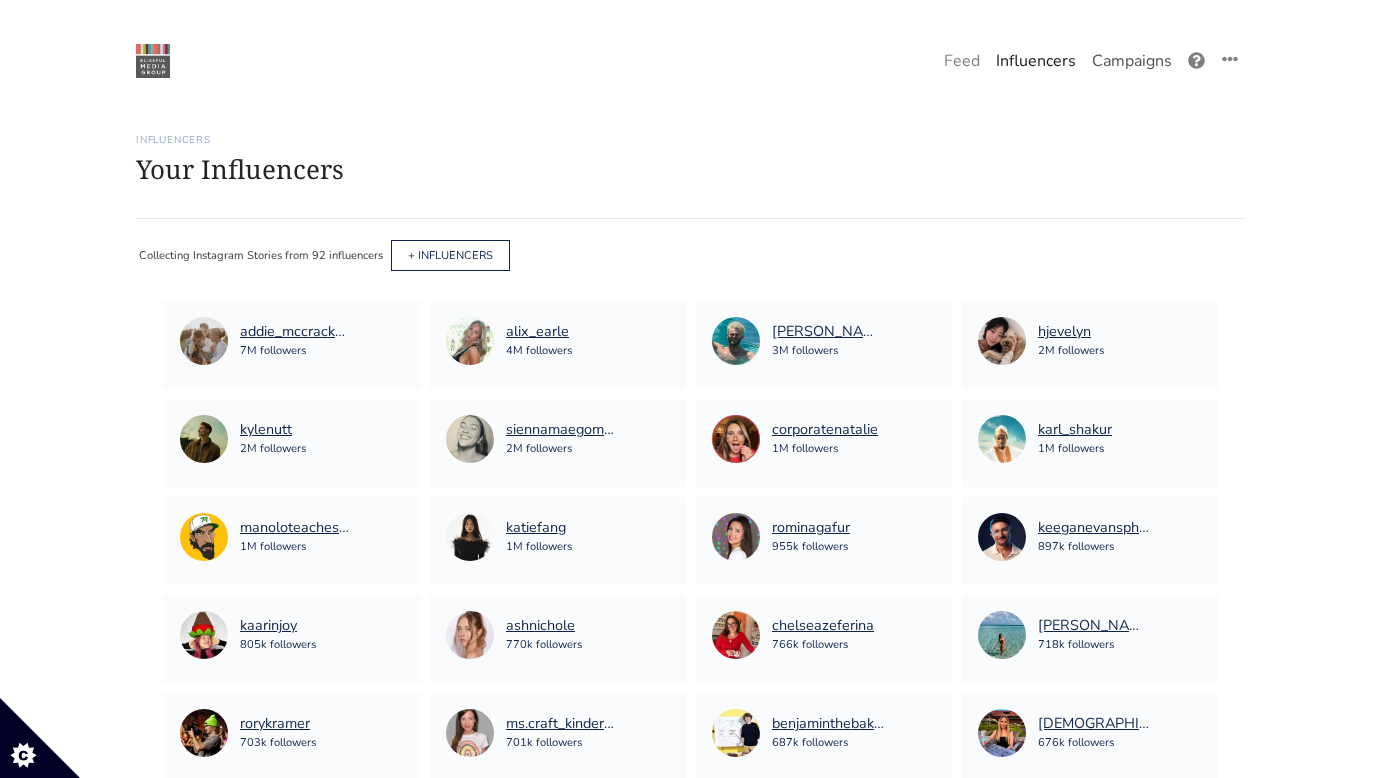 click on "Campaigns" at bounding box center [1132, 61] 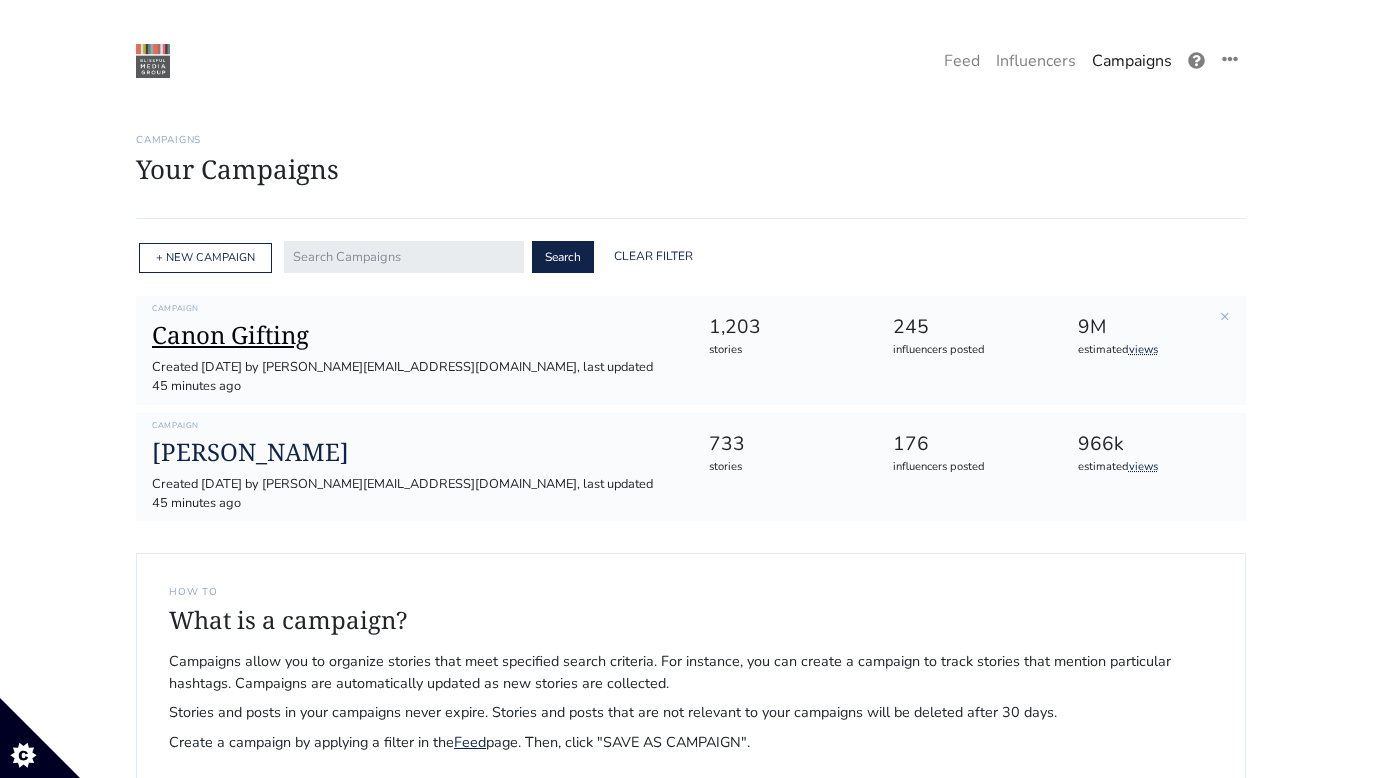 click on "Canon Gifting" at bounding box center (414, 335) 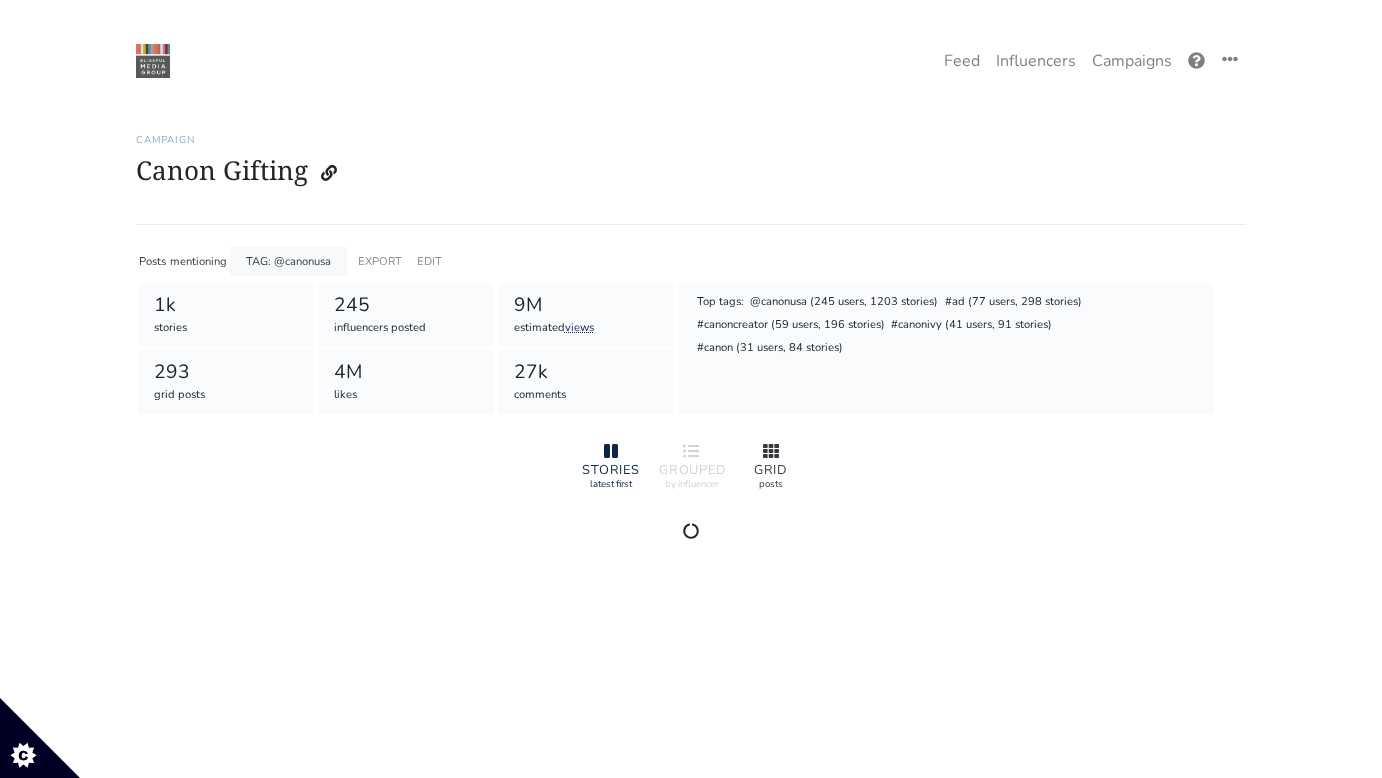 click on "GRID" at bounding box center [771, 470] 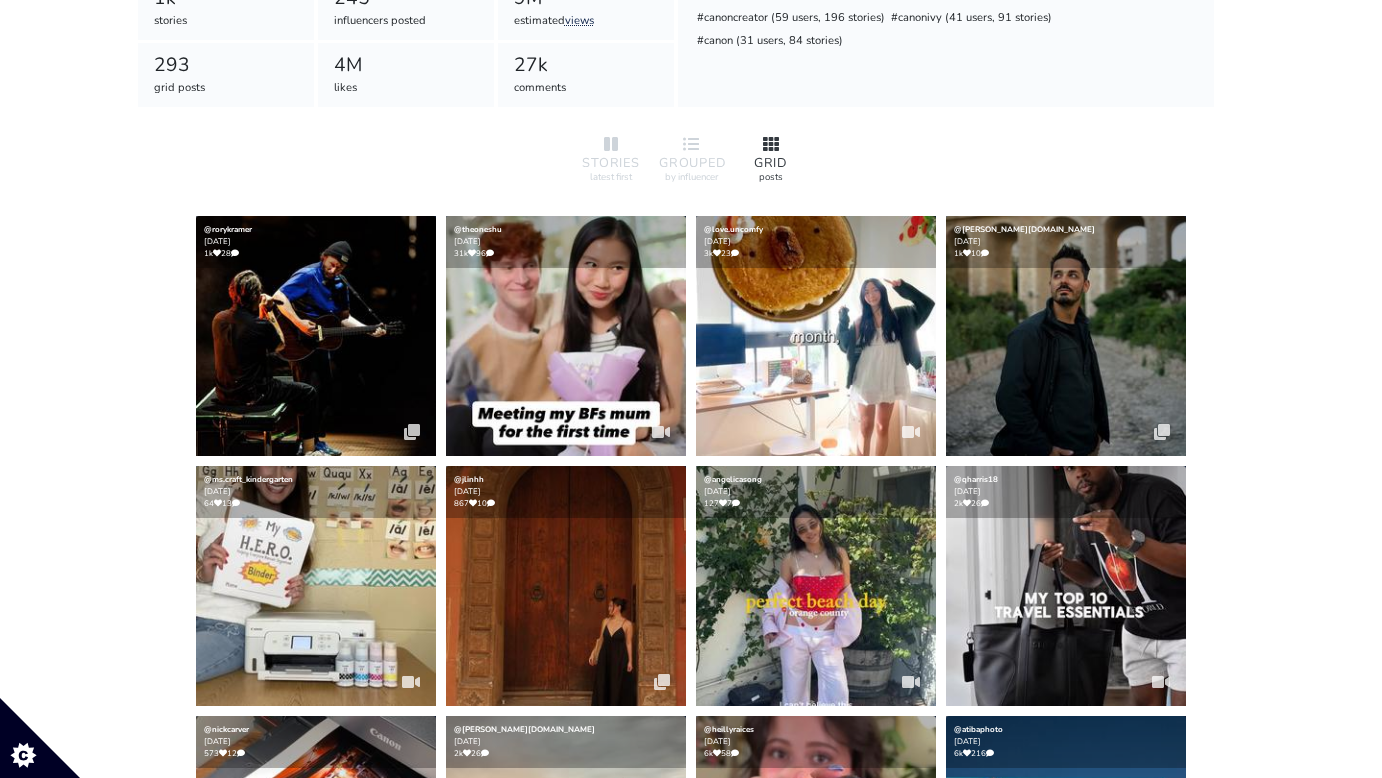 scroll, scrollTop: 577, scrollLeft: 0, axis: vertical 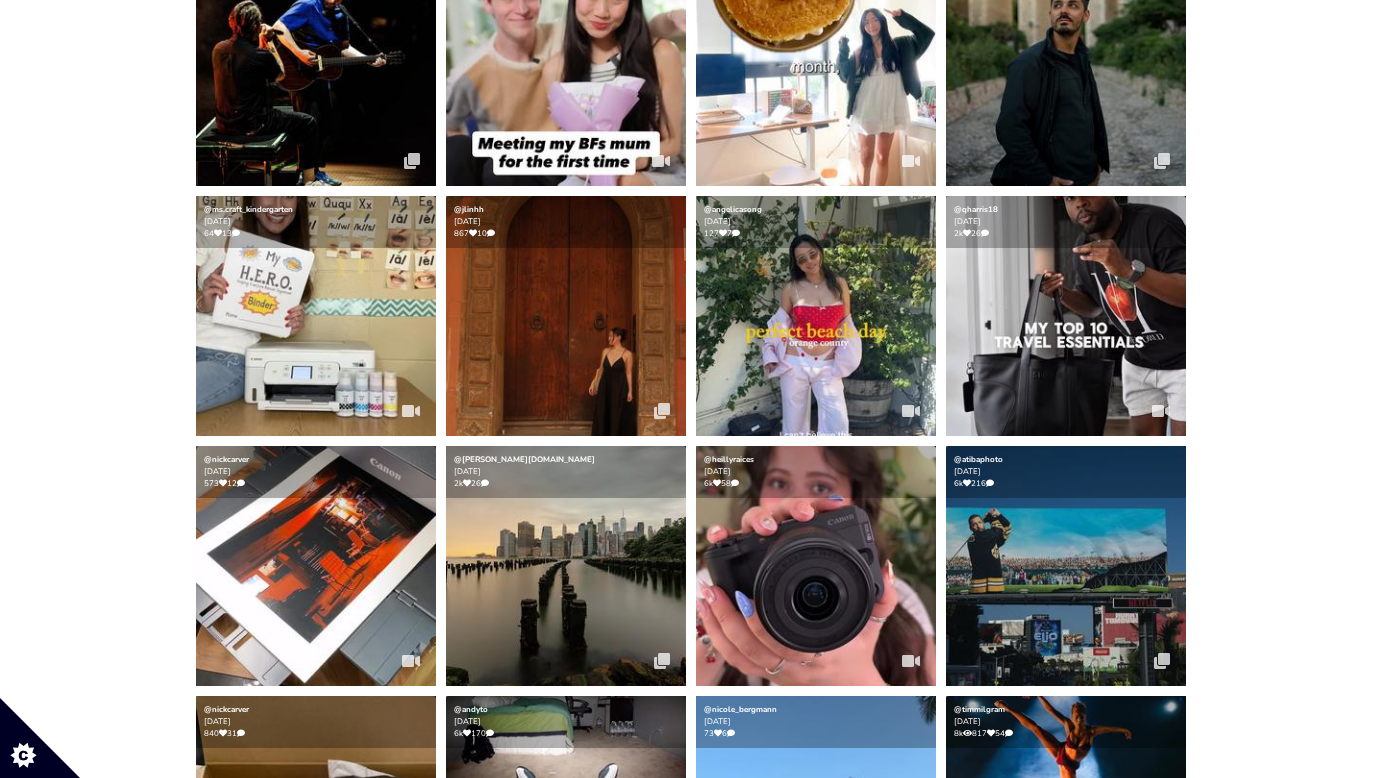 click at bounding box center [566, 66] 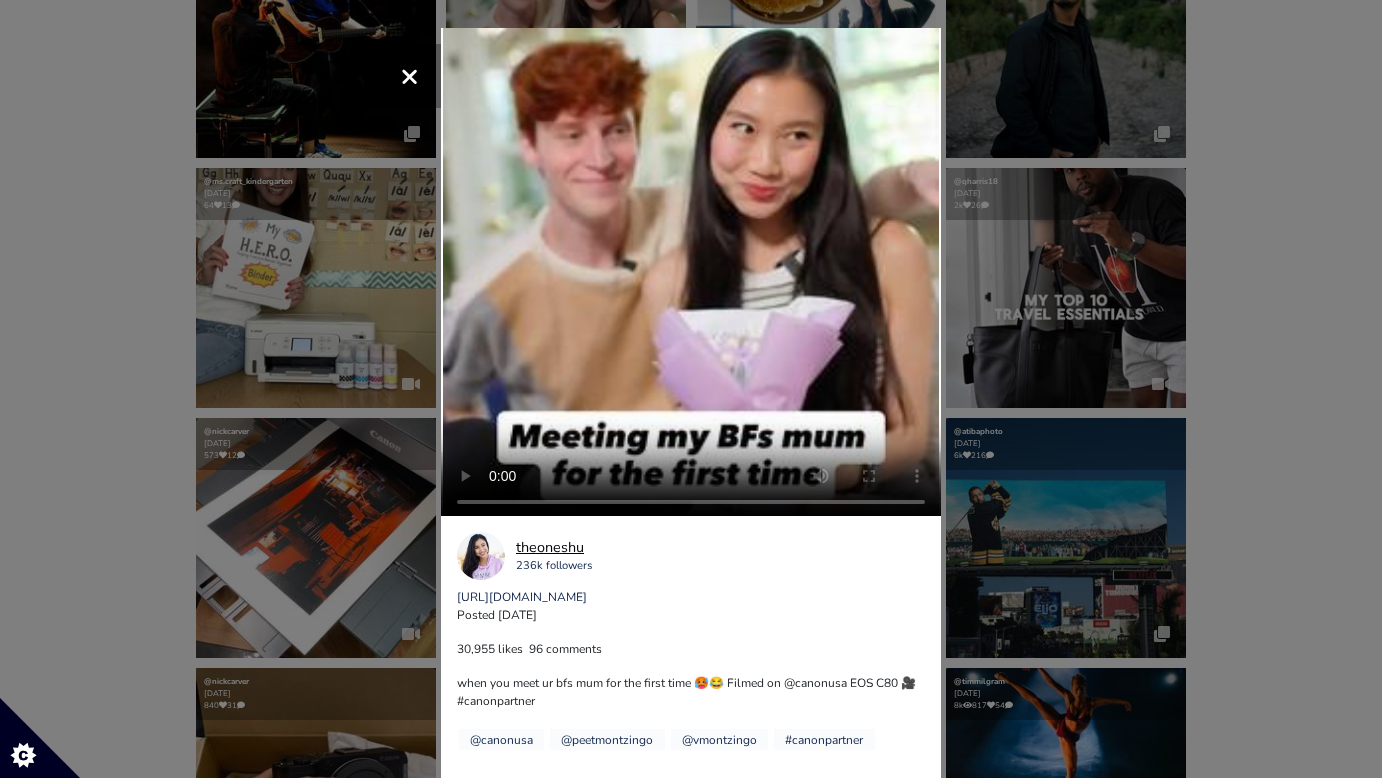 click on "theoneshu" at bounding box center (554, 548) 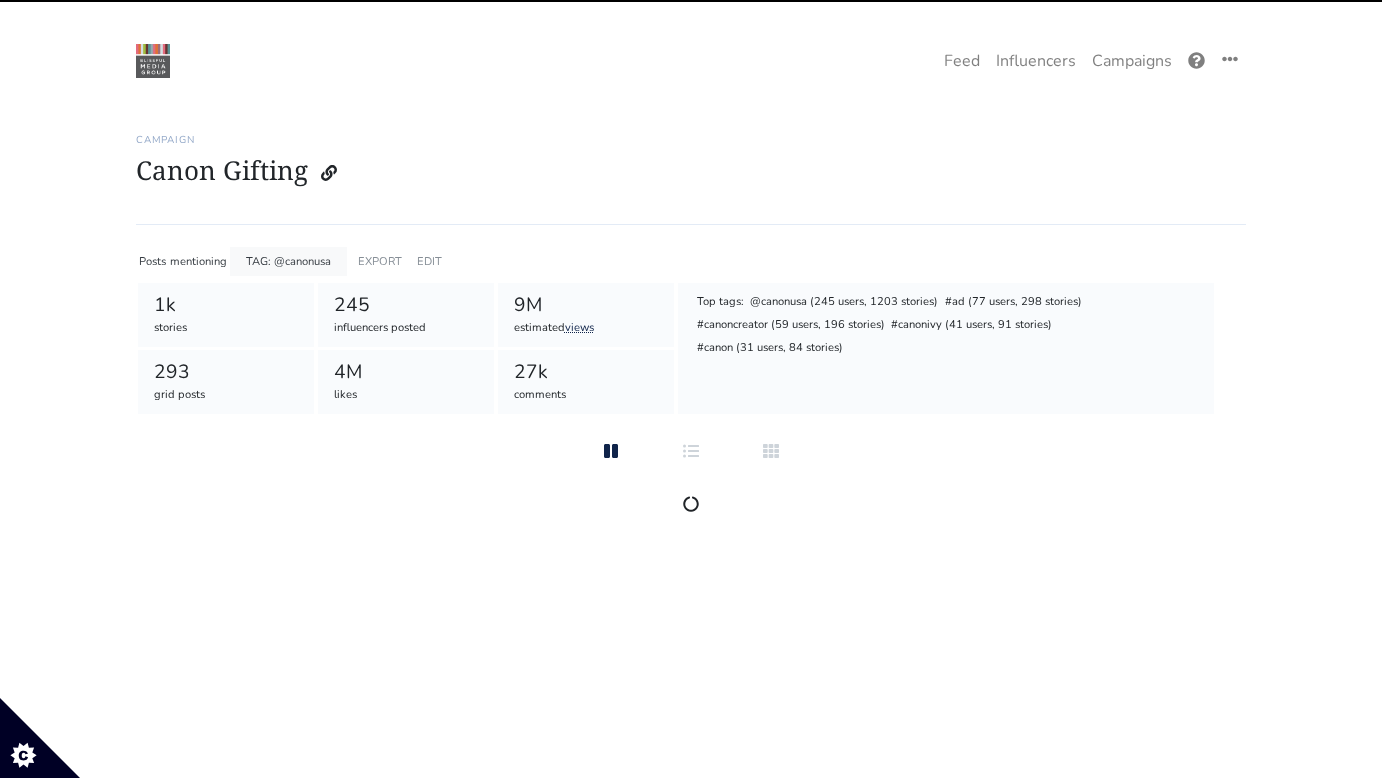 scroll, scrollTop: 0, scrollLeft: 0, axis: both 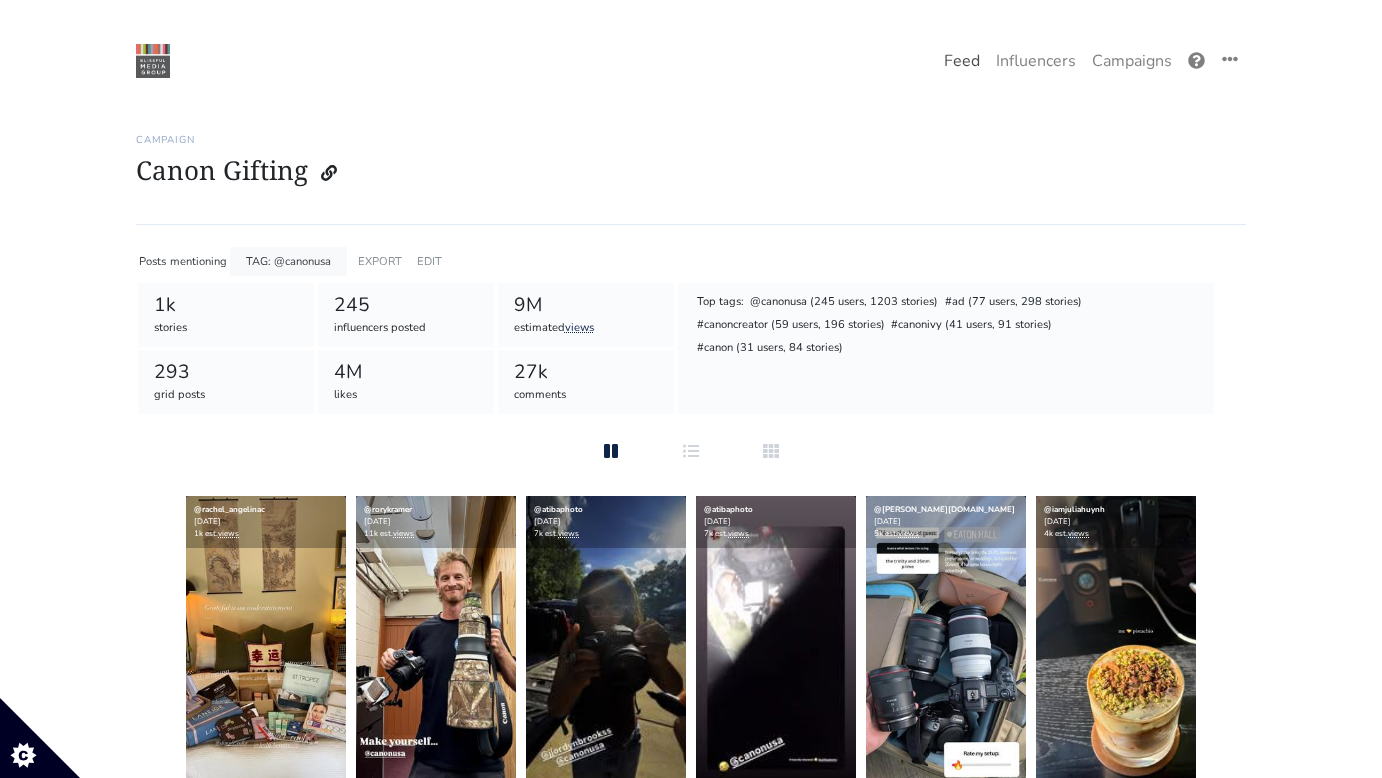 click on "Feed" at bounding box center [962, 61] 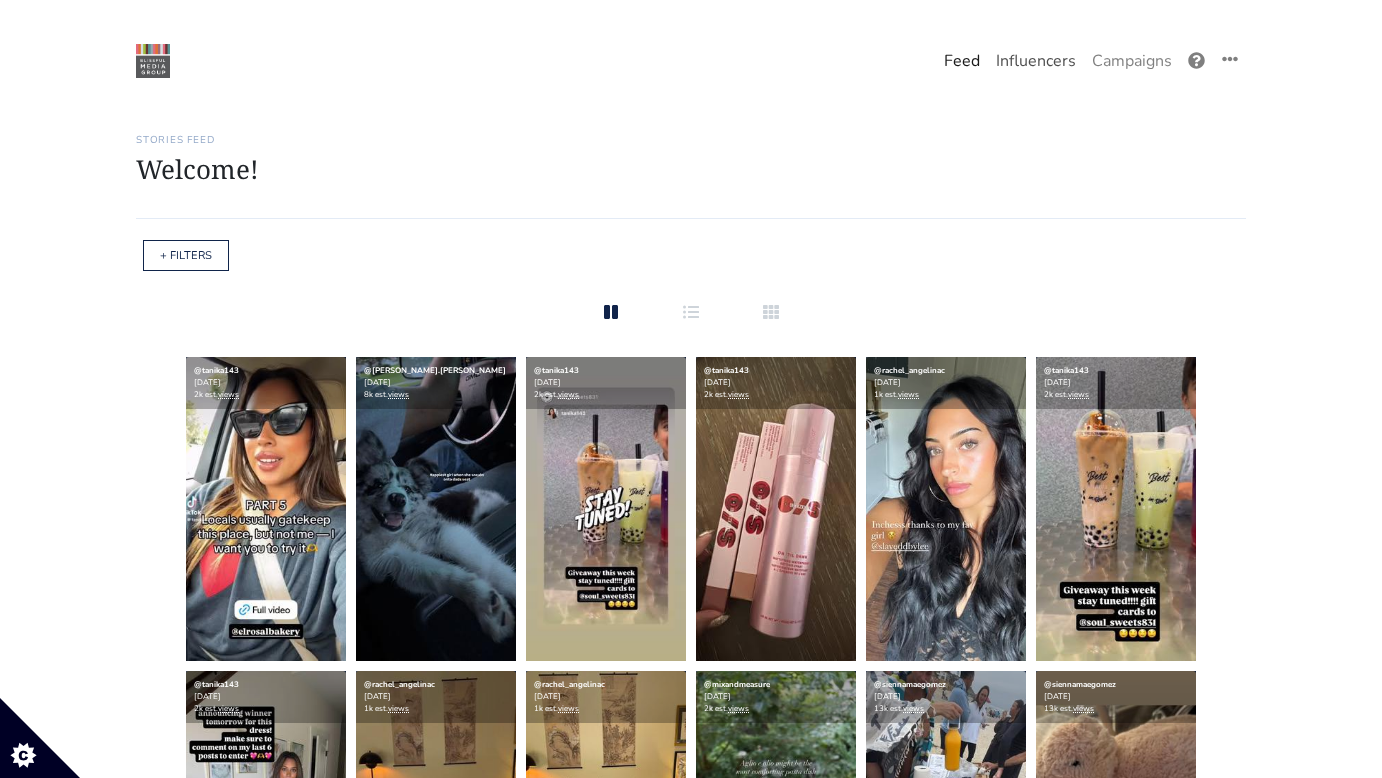 click on "Influencers" at bounding box center [1036, 61] 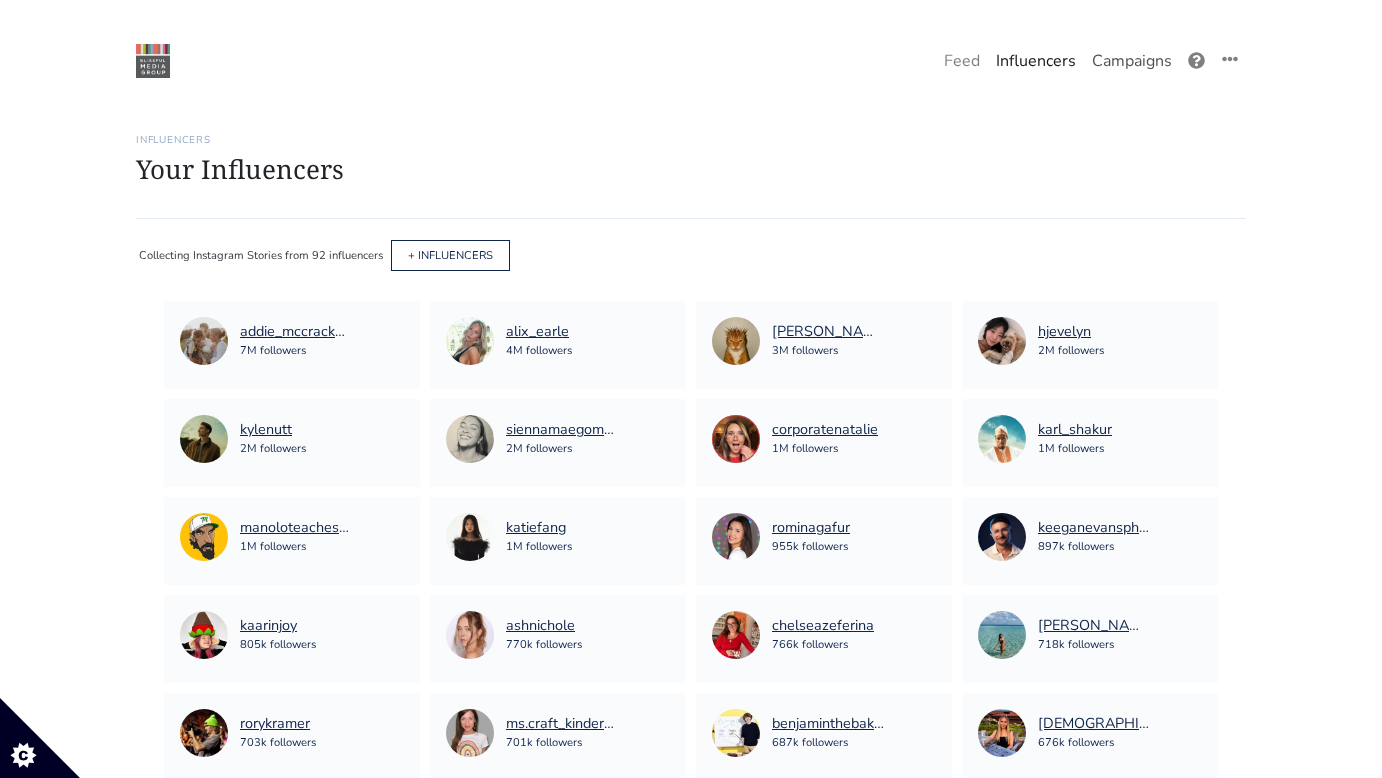 click on "Campaigns" at bounding box center [1132, 61] 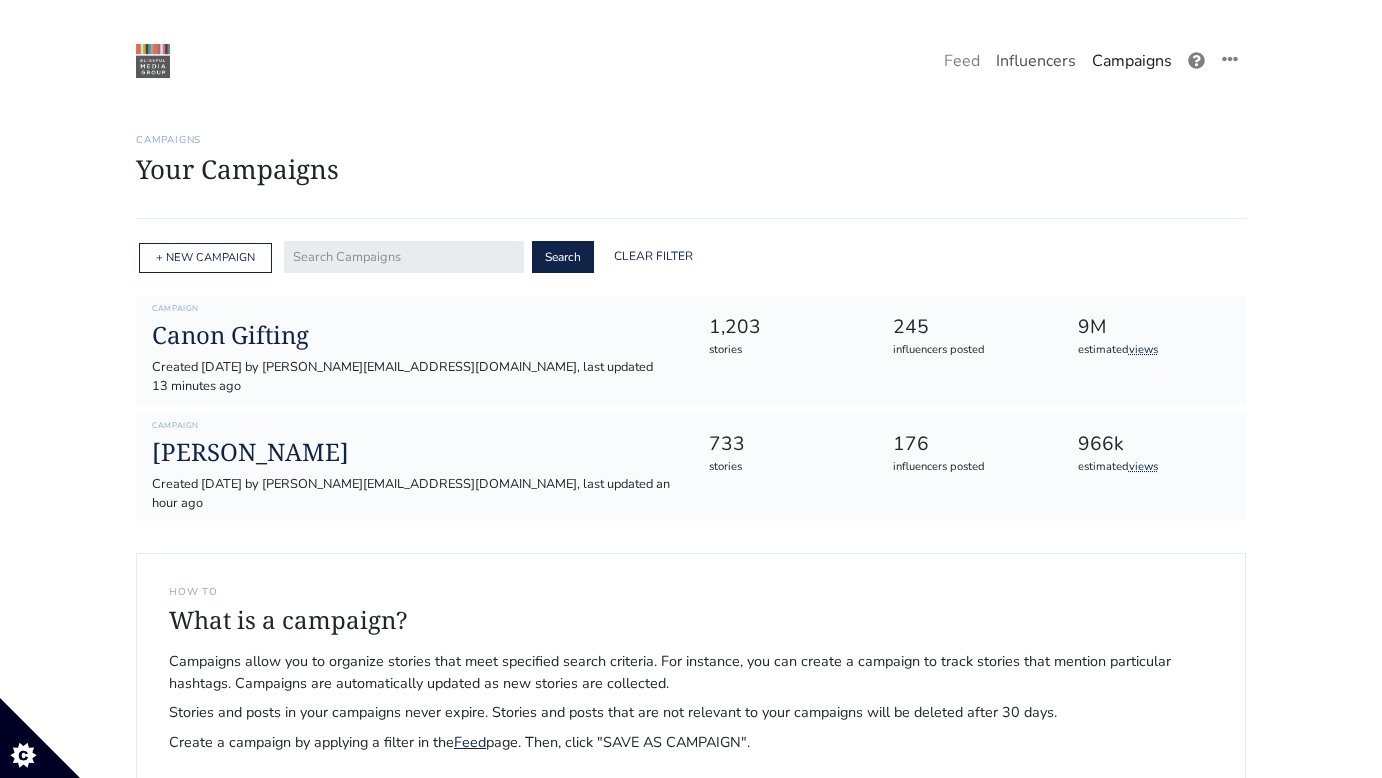 click on "Influencers" at bounding box center (1036, 61) 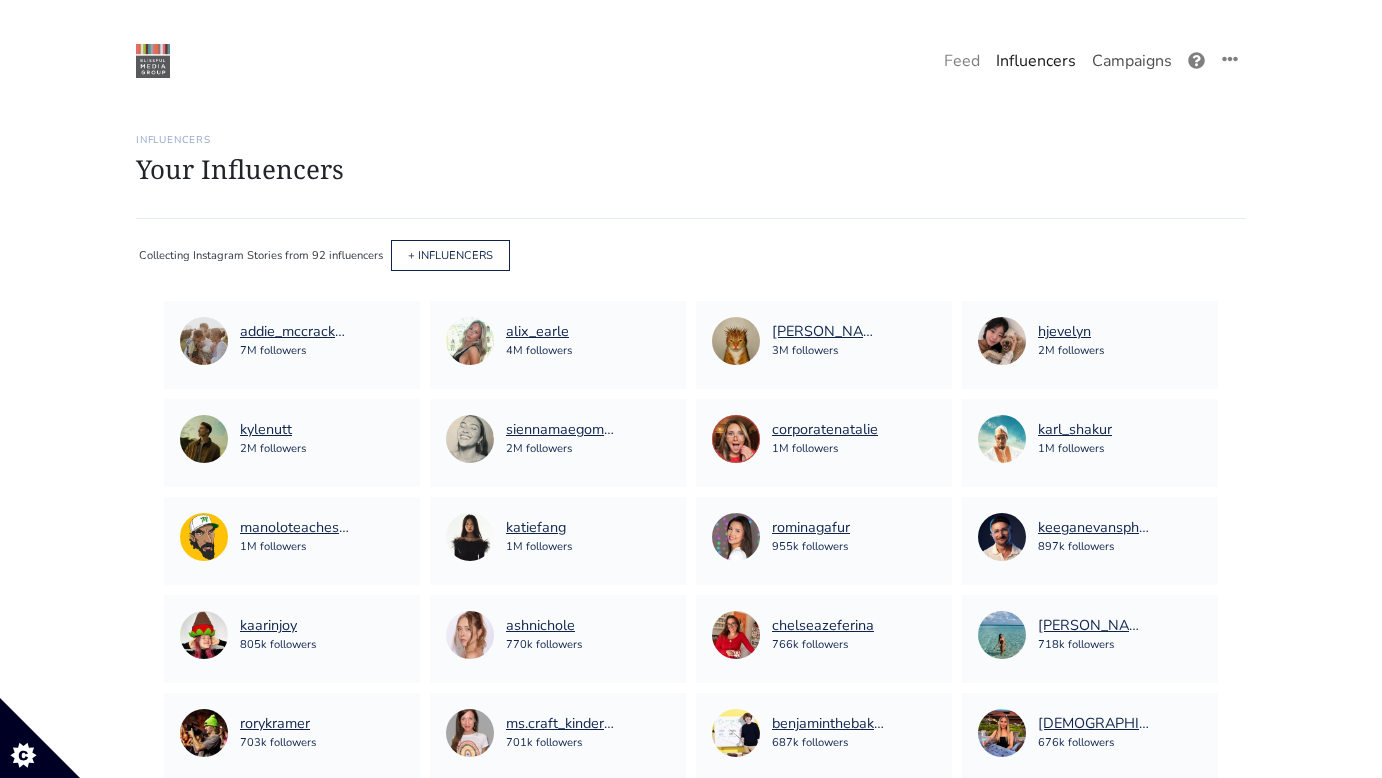 click on "Campaigns" at bounding box center (1132, 61) 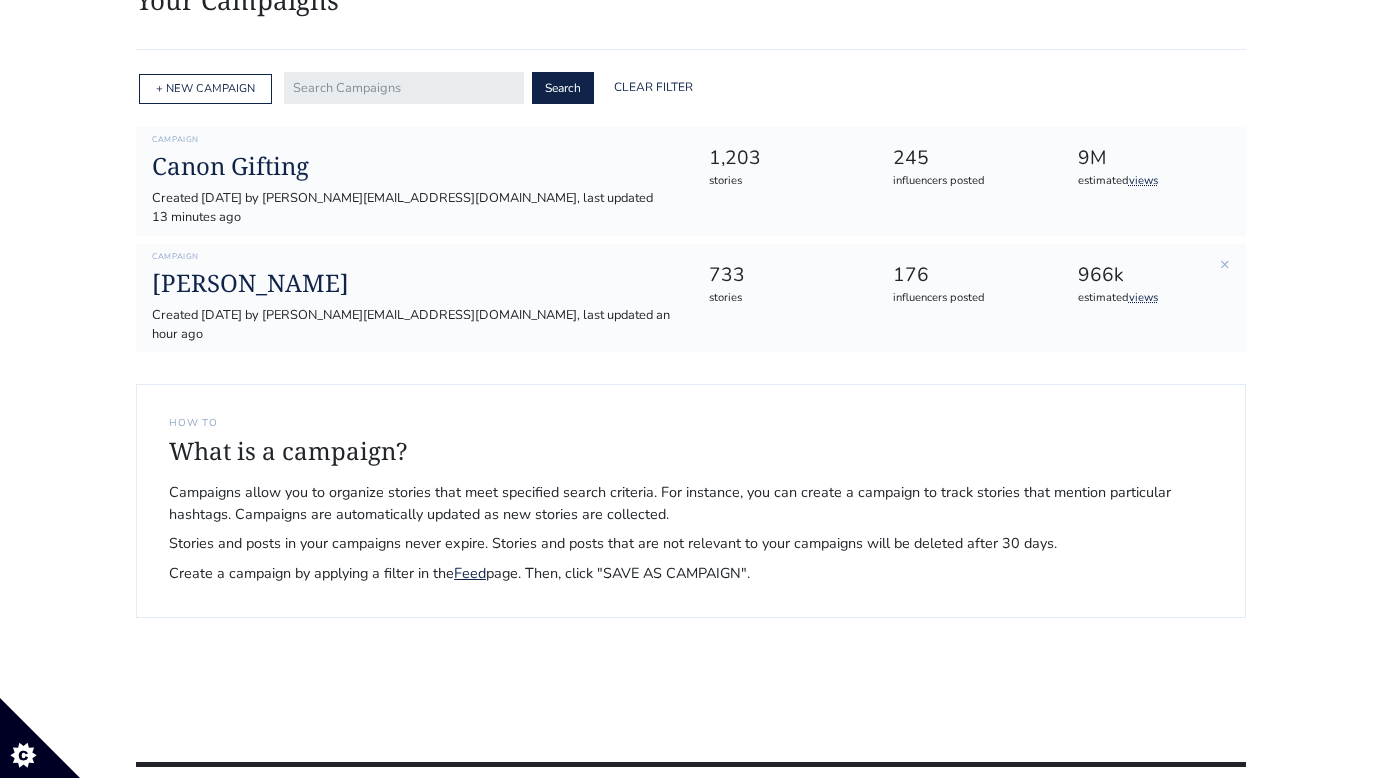 scroll, scrollTop: 173, scrollLeft: 0, axis: vertical 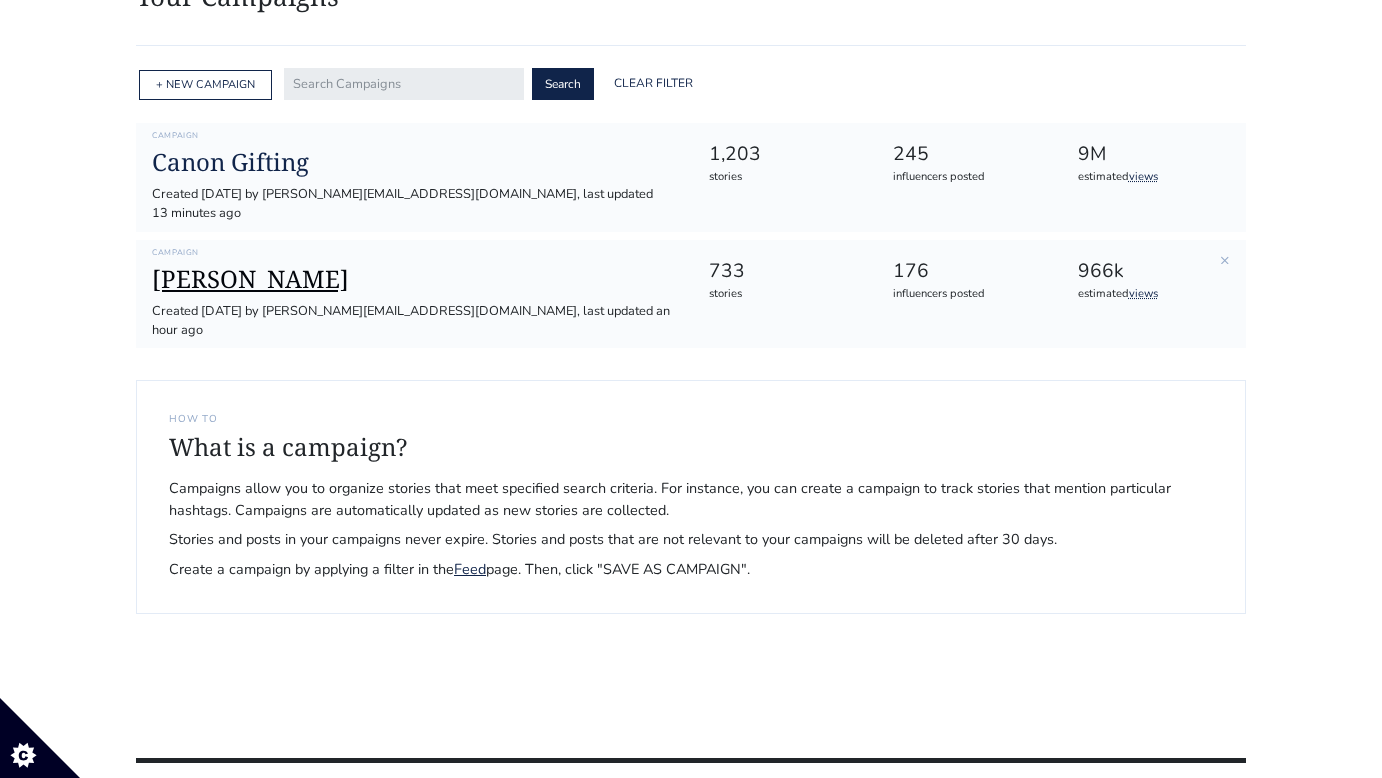 click on "[PERSON_NAME]" at bounding box center (414, 279) 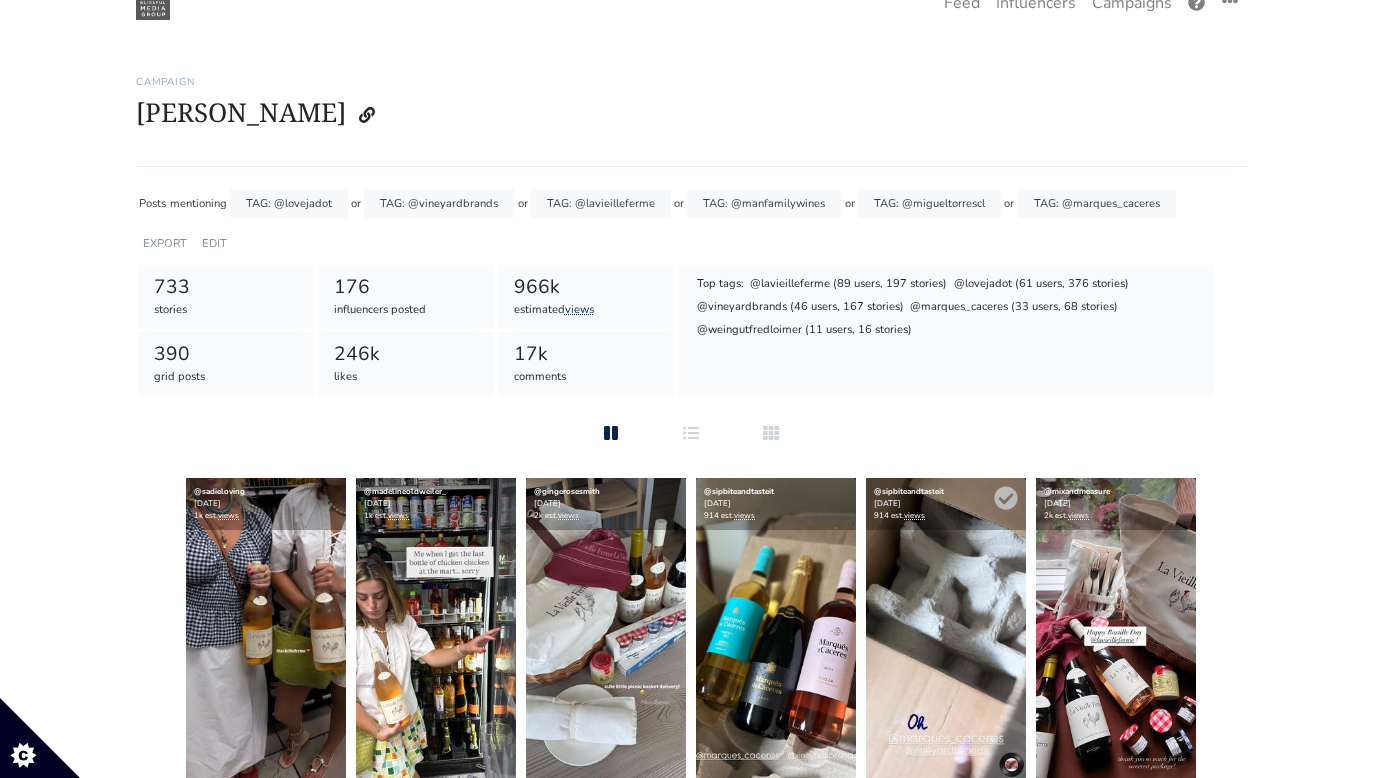 scroll, scrollTop: 70, scrollLeft: 0, axis: vertical 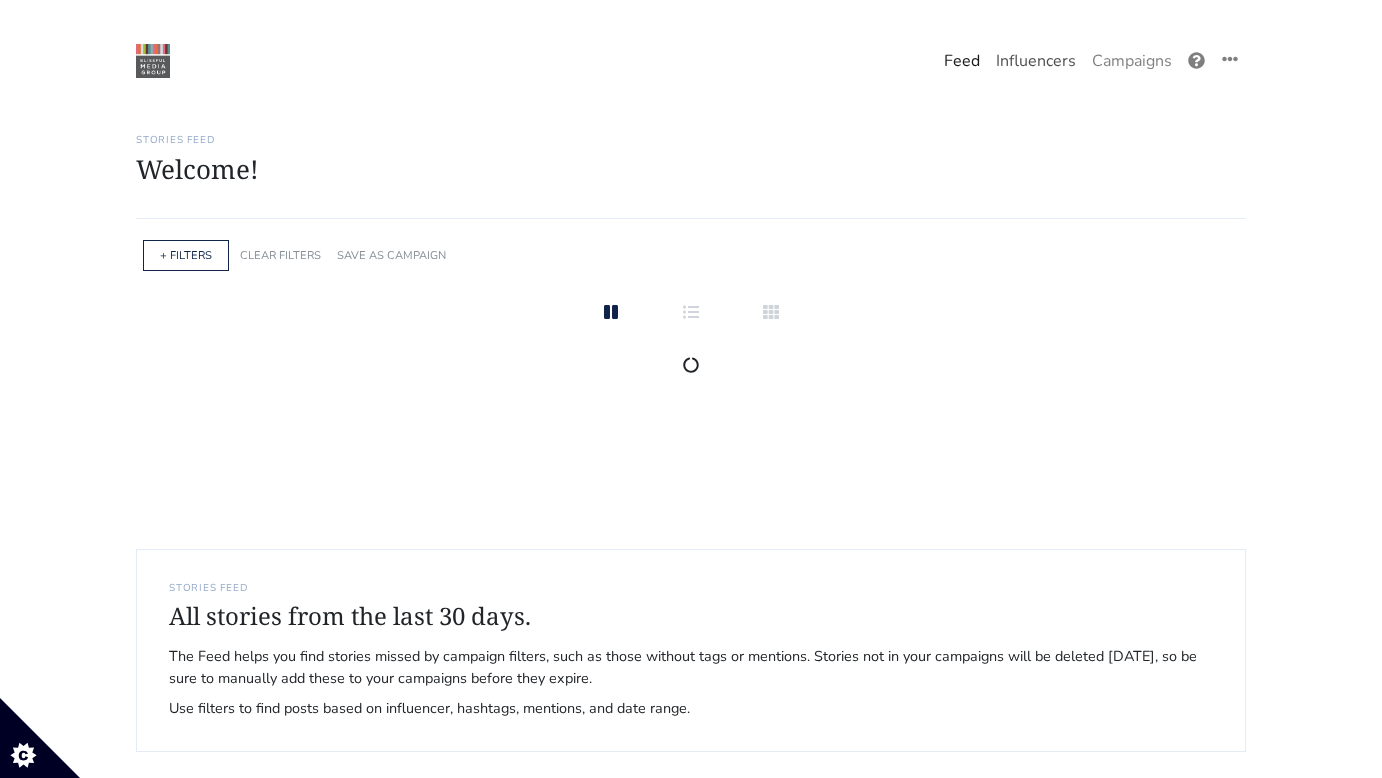 click on "Influencers" at bounding box center (1036, 61) 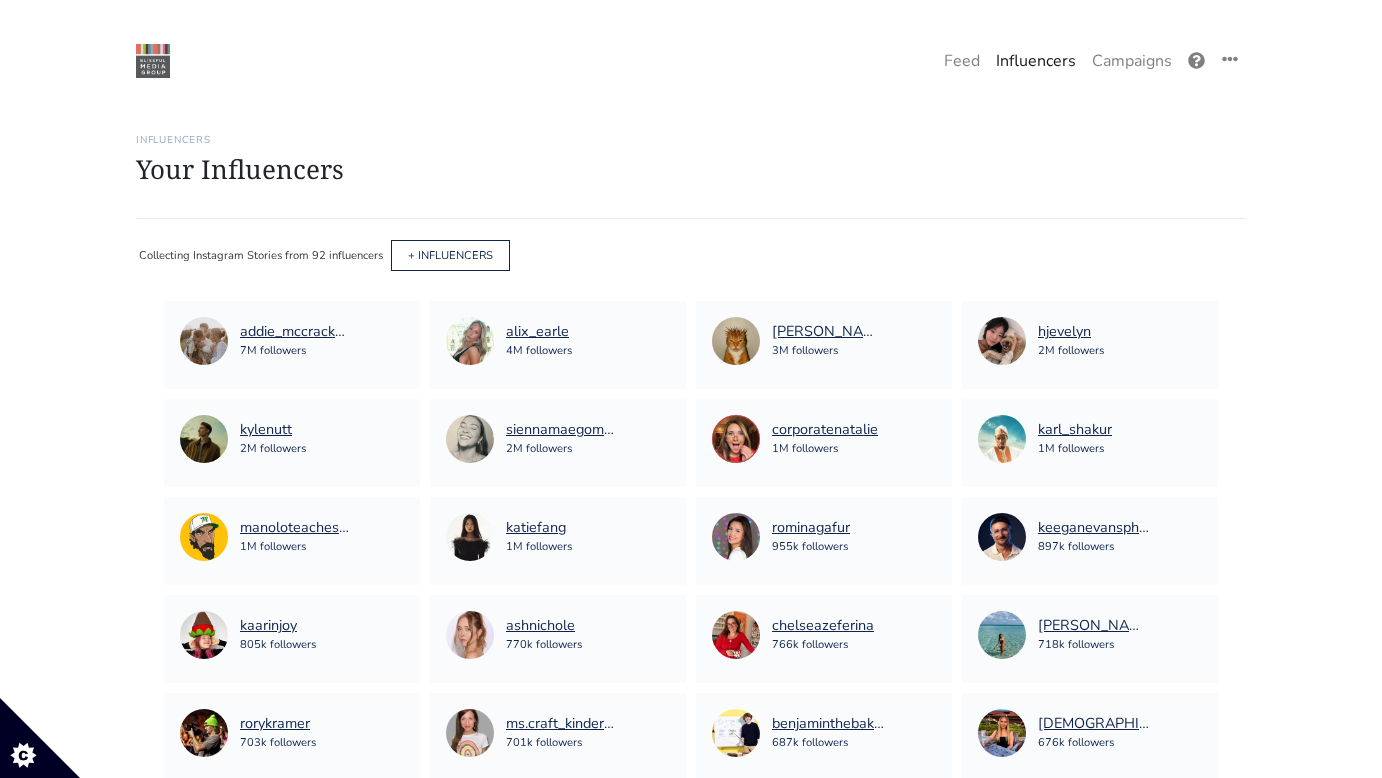 click on "+ INFLUENCERS" at bounding box center [450, 255] 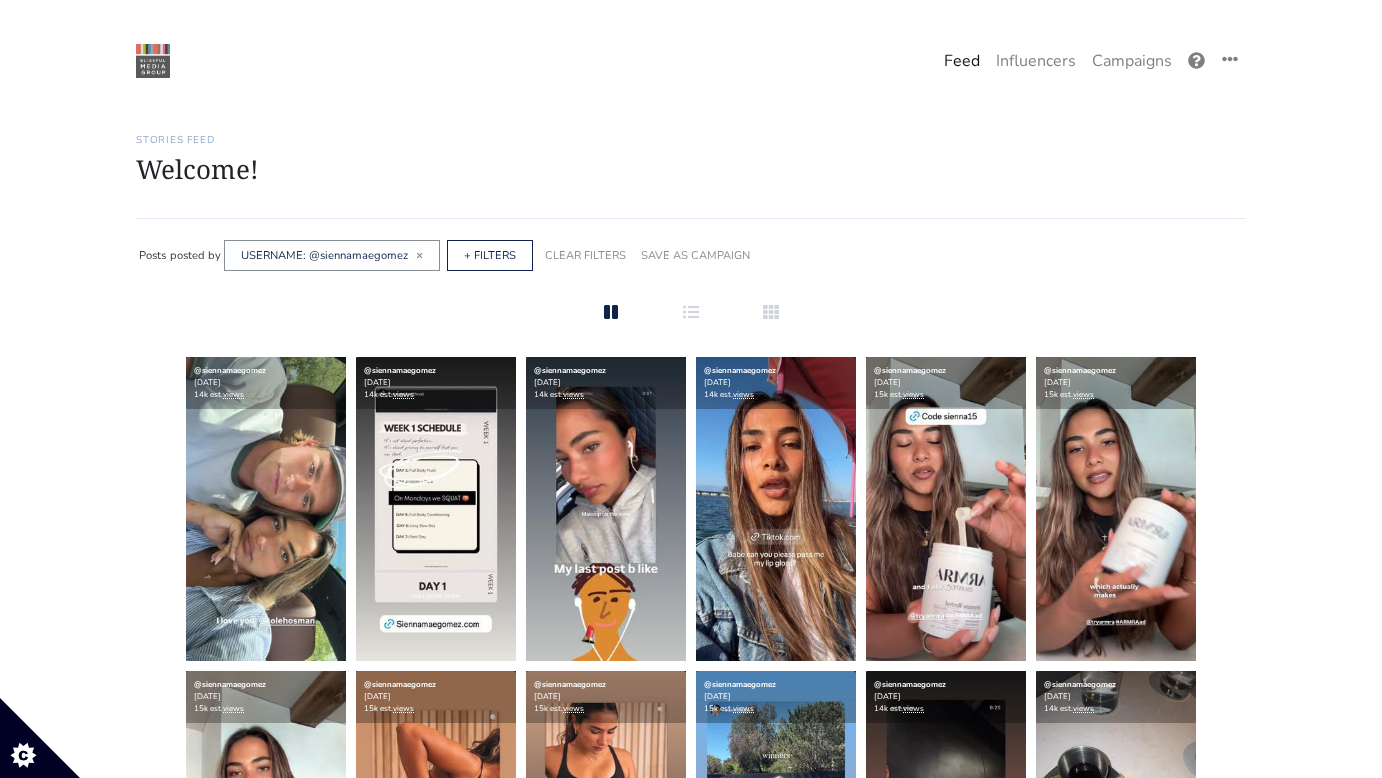 scroll, scrollTop: 142, scrollLeft: 0, axis: vertical 